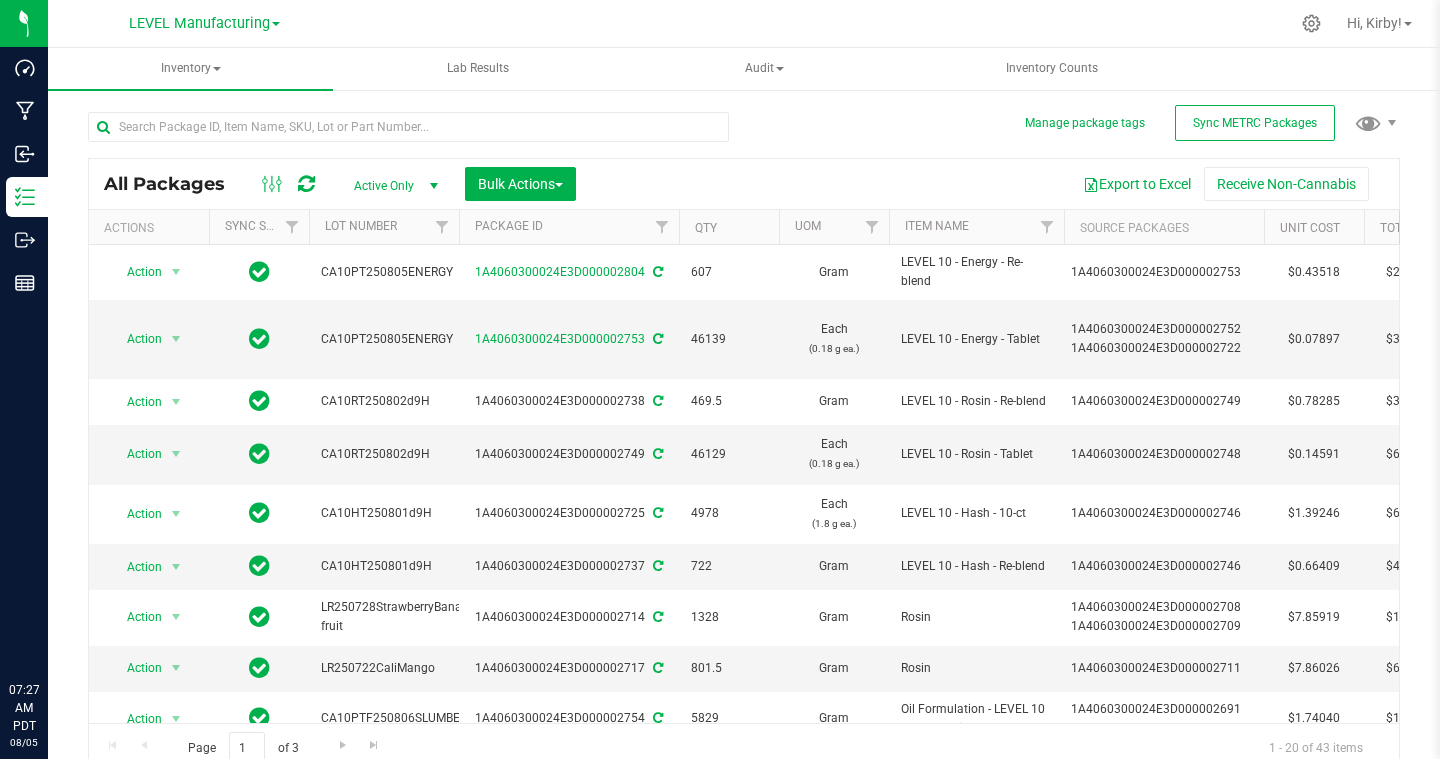scroll, scrollTop: 0, scrollLeft: 0, axis: both 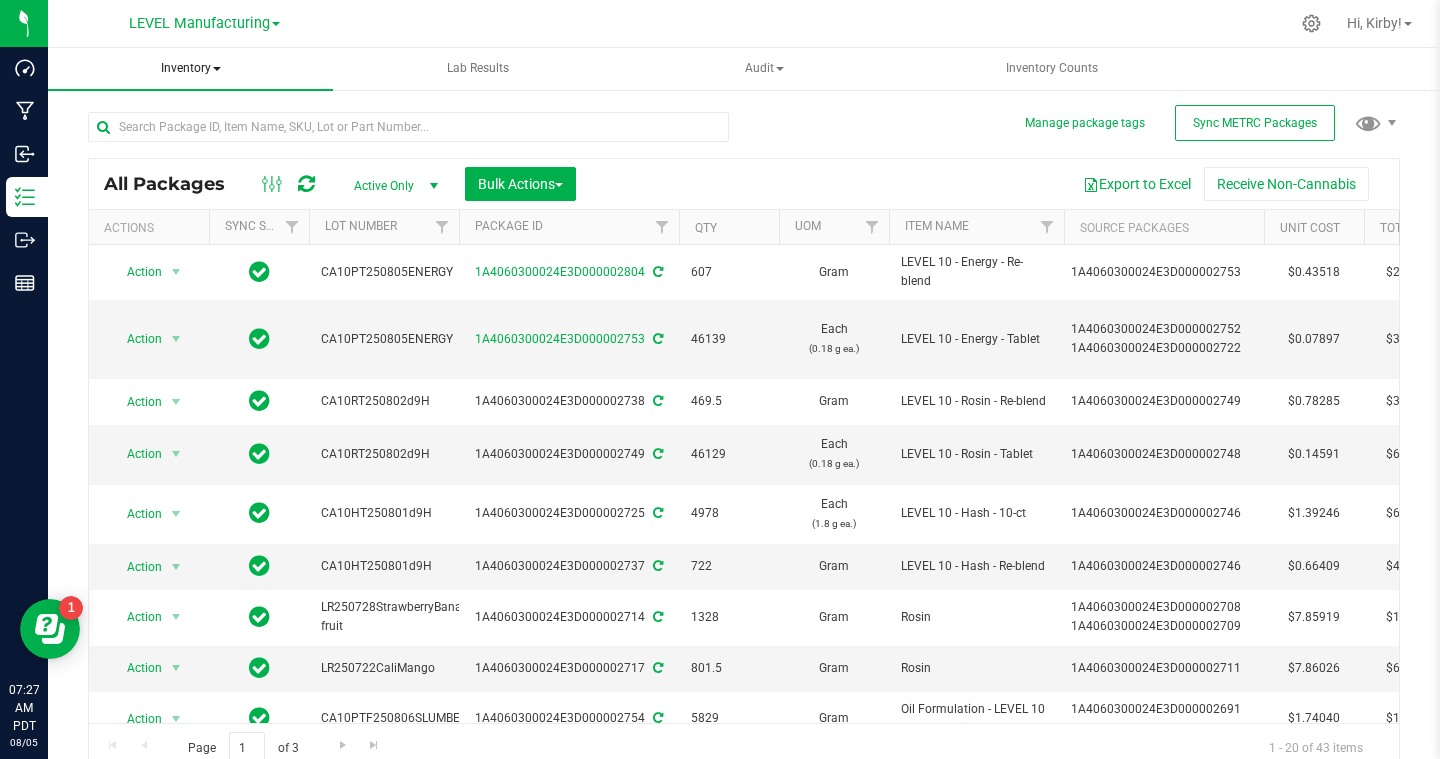 click on "Inventory" at bounding box center [190, 69] 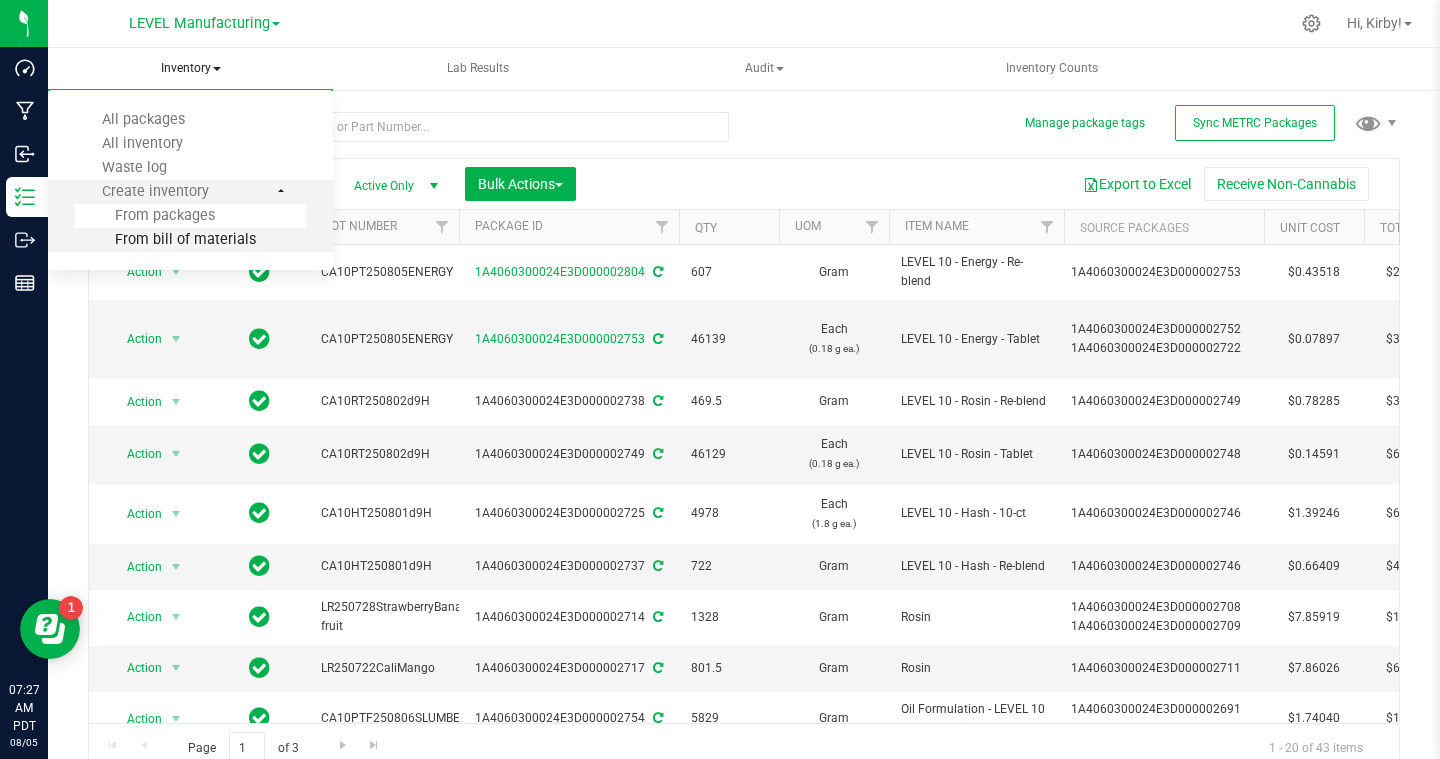 click on "From bill of materials" at bounding box center (165, 239) 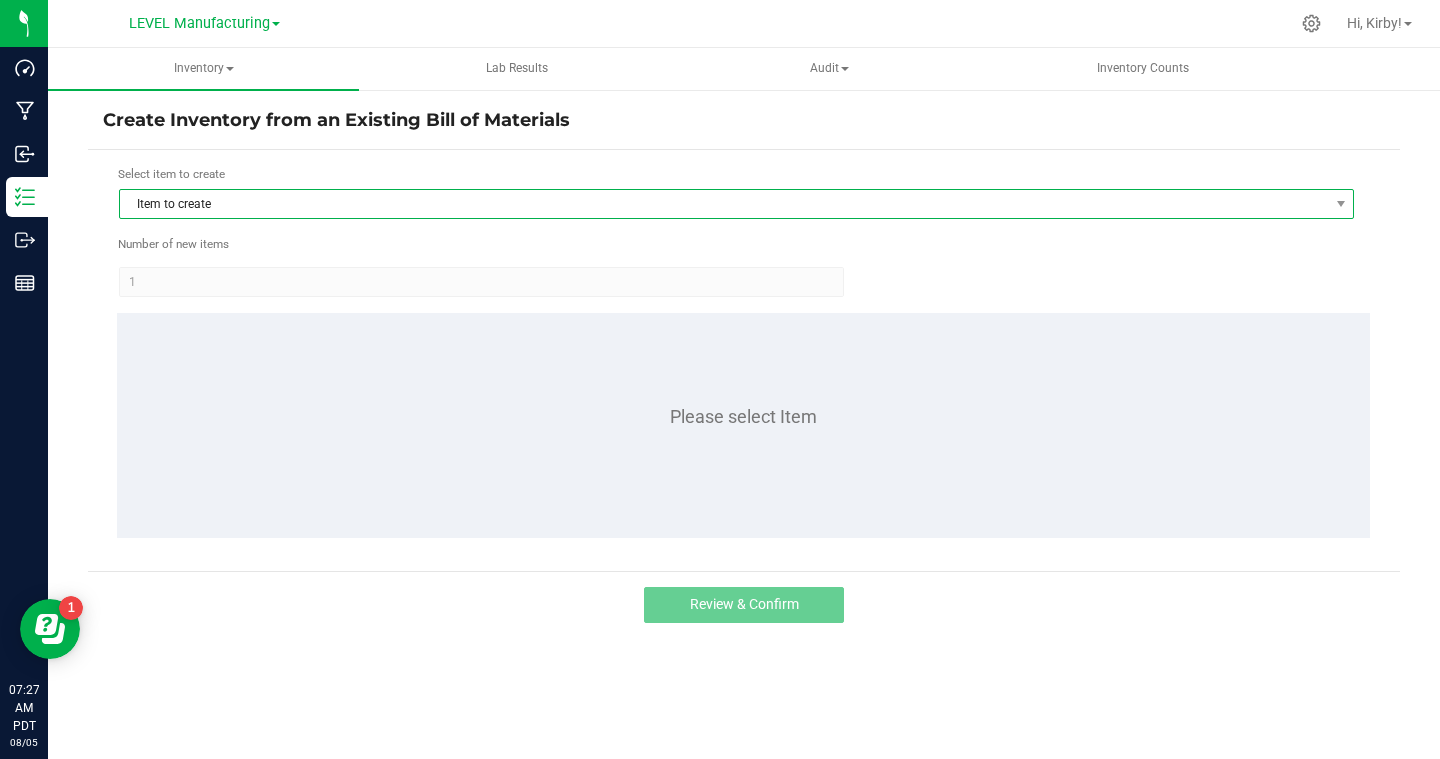 click on "Item to create" at bounding box center (724, 204) 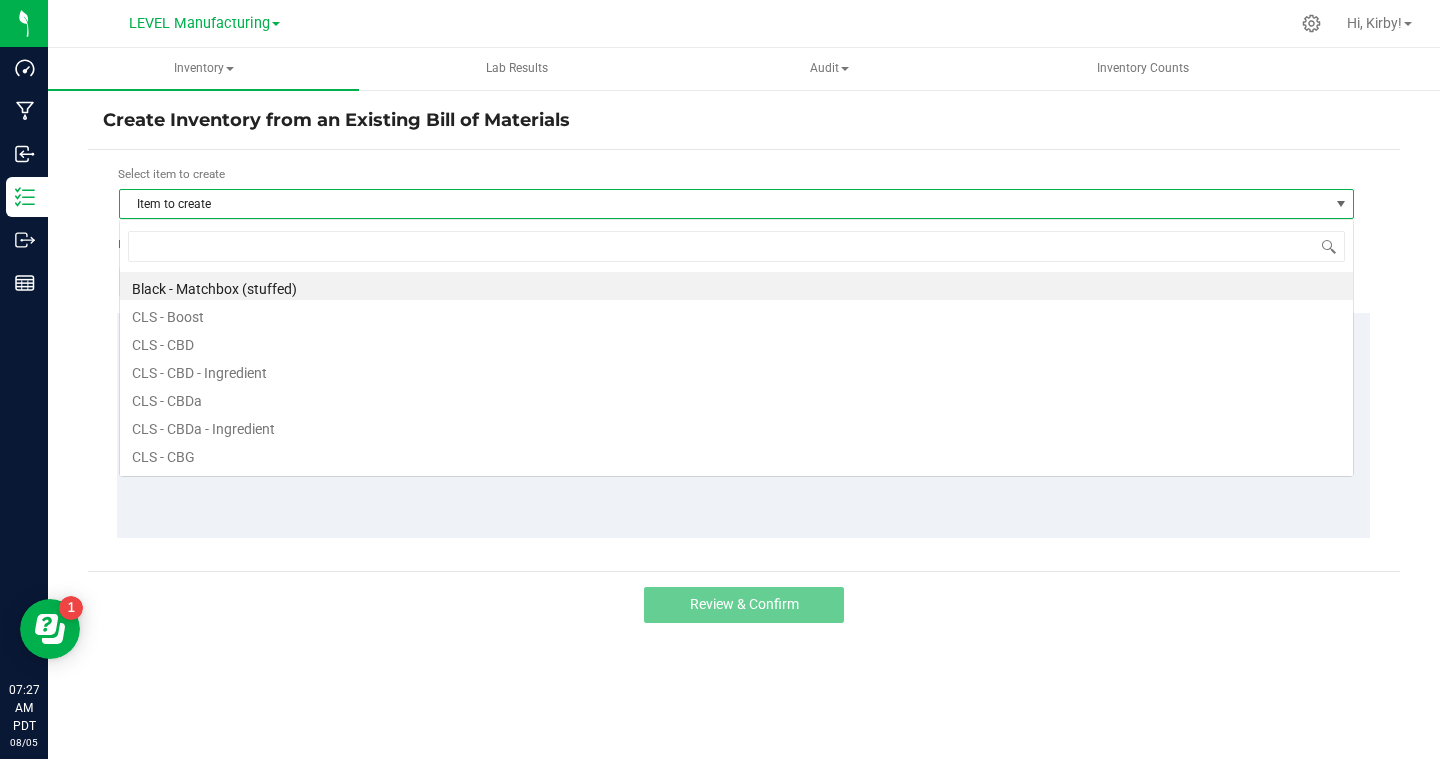 scroll, scrollTop: 99970, scrollLeft: 98765, axis: both 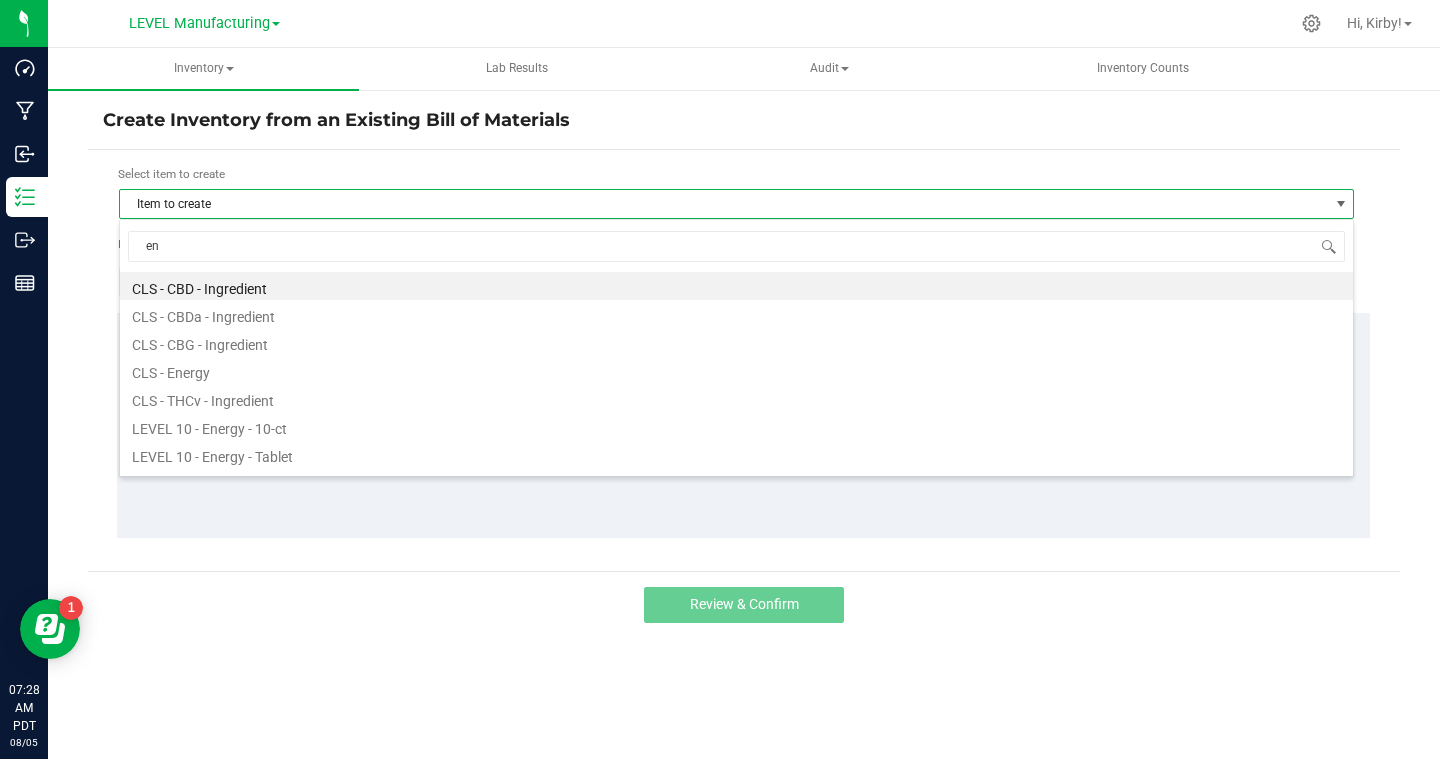 type on "e" 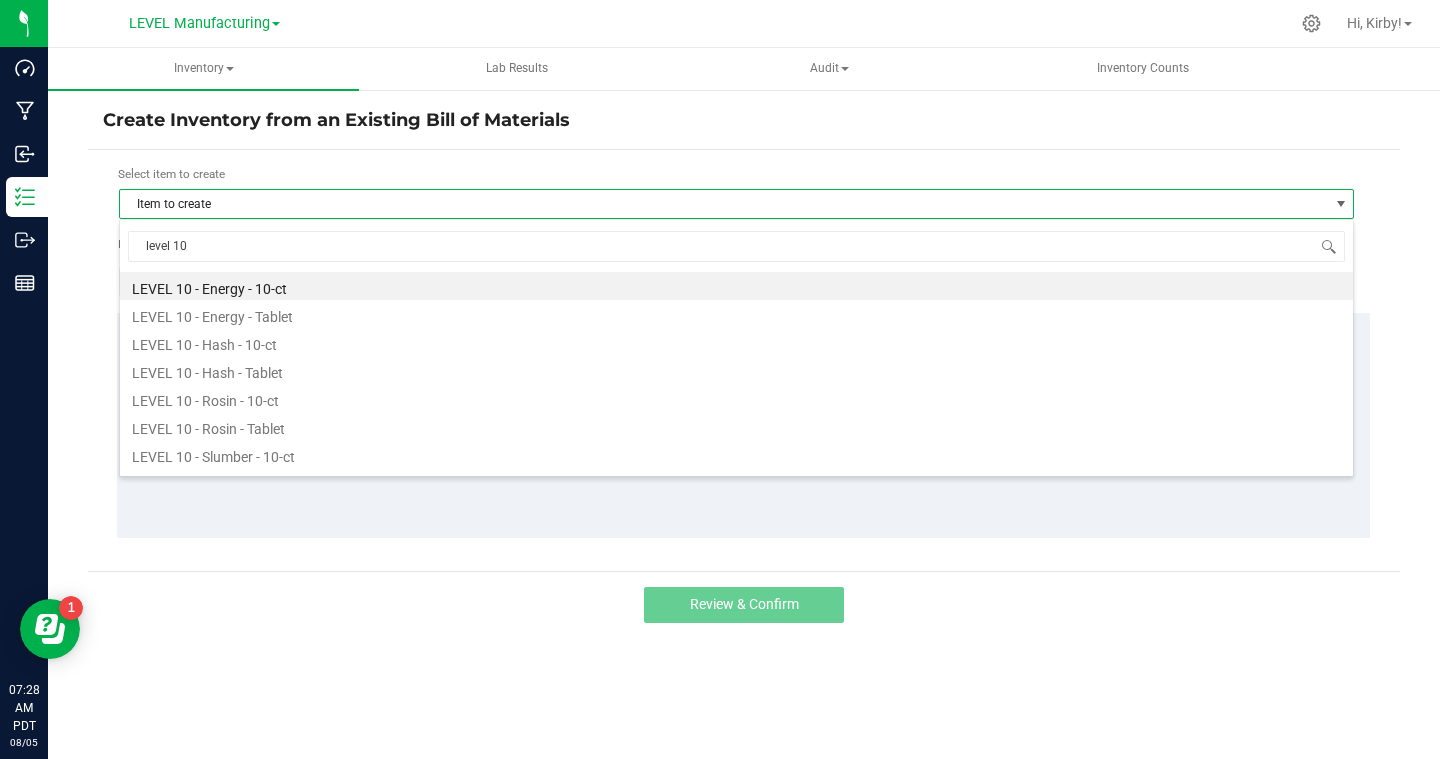 type on "level 10" 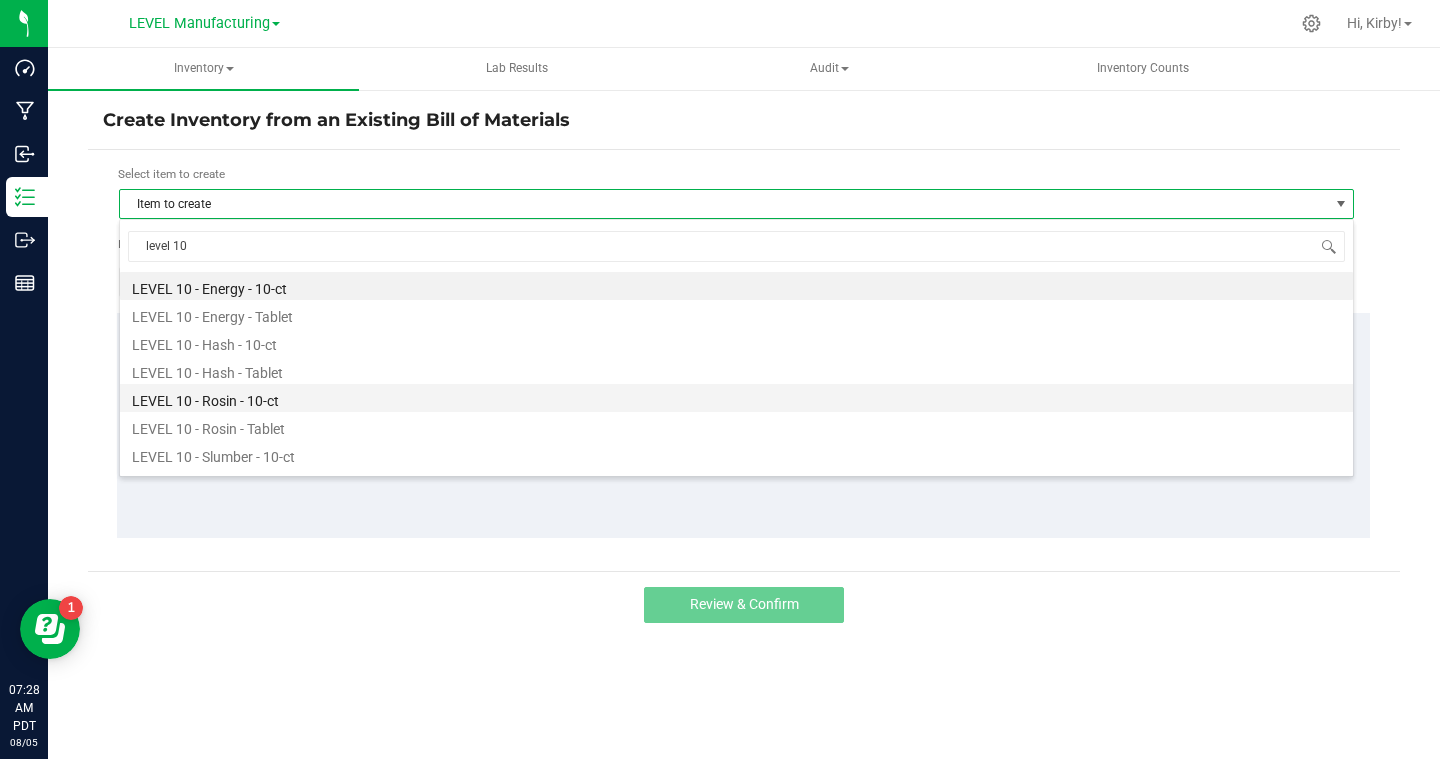 click on "LEVEL 10 - Rosin - 10-ct" at bounding box center [736, 398] 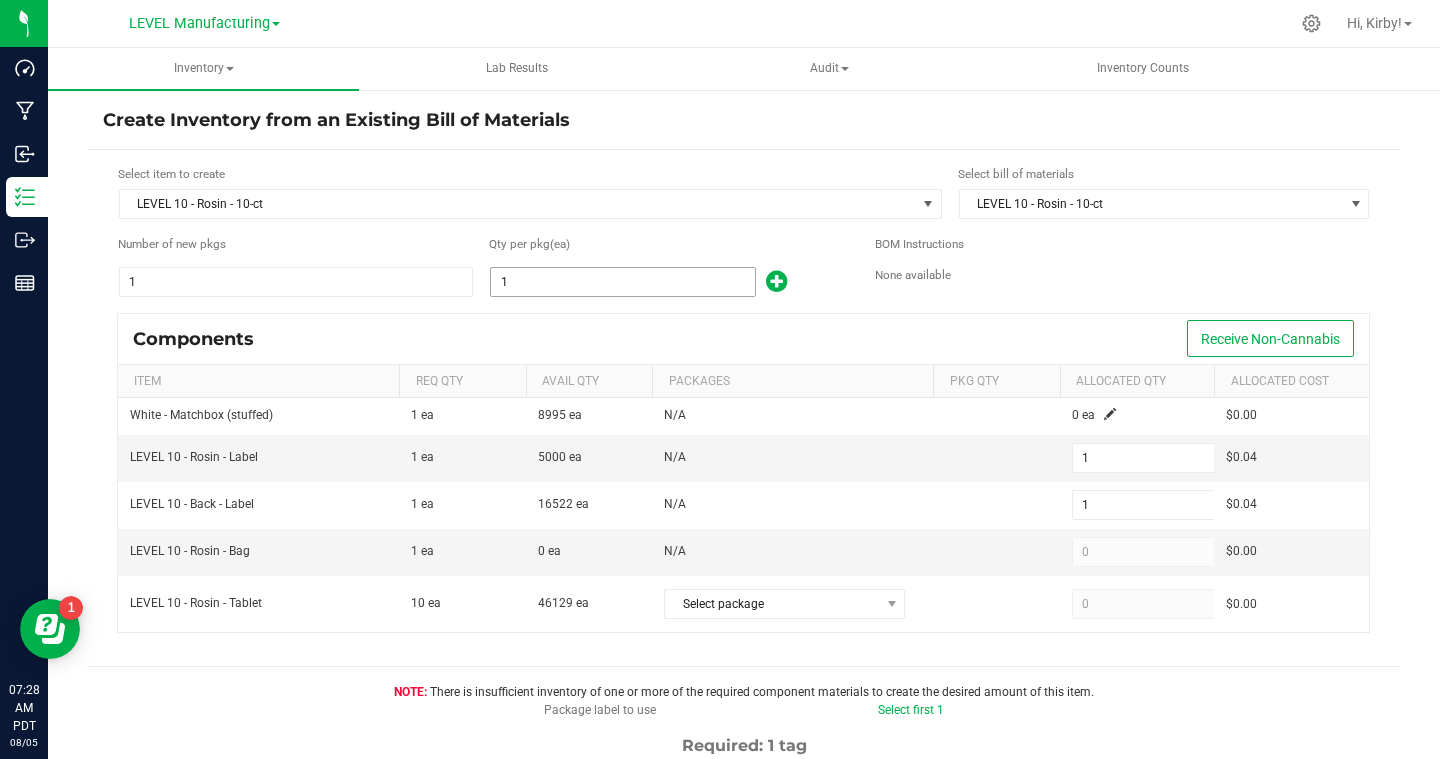 click on "1" at bounding box center (623, 282) 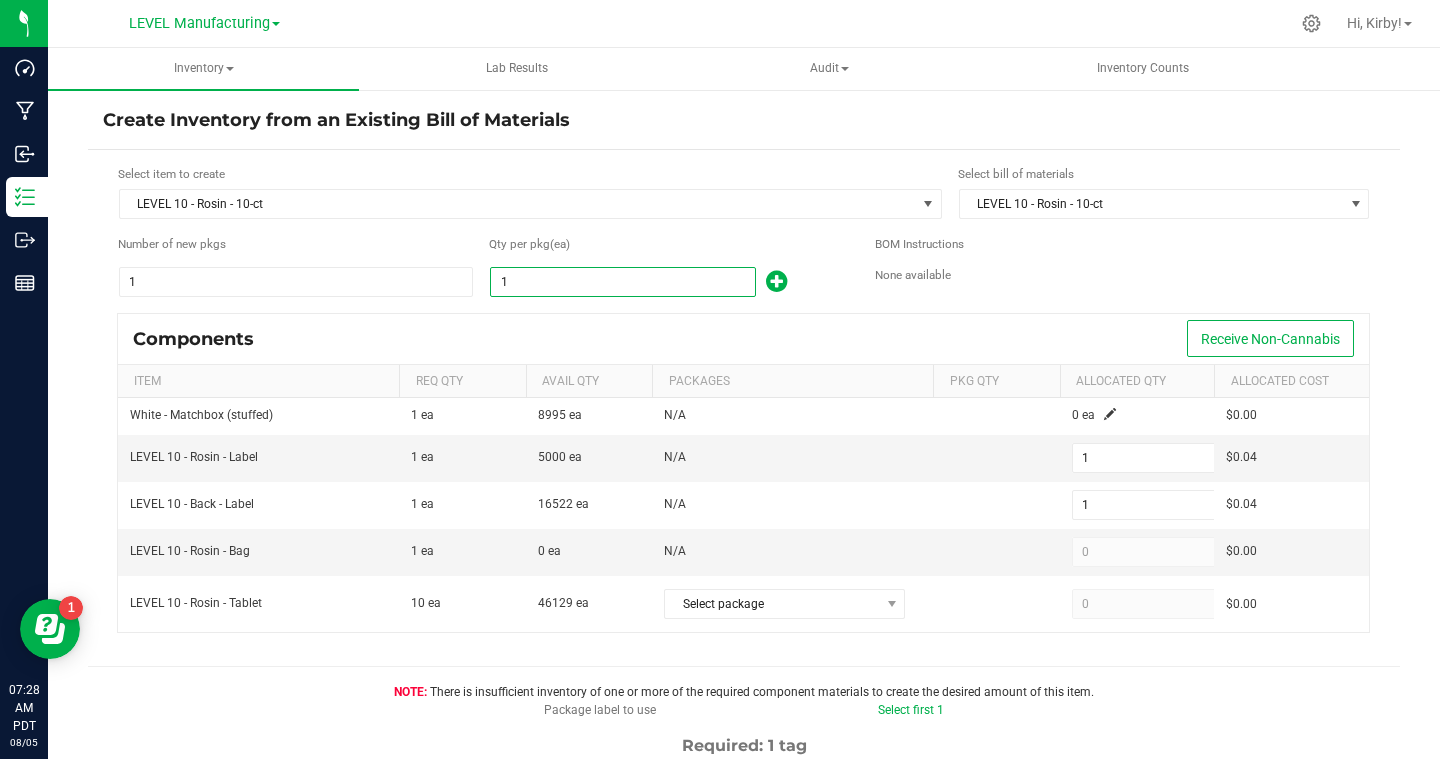 type on "4" 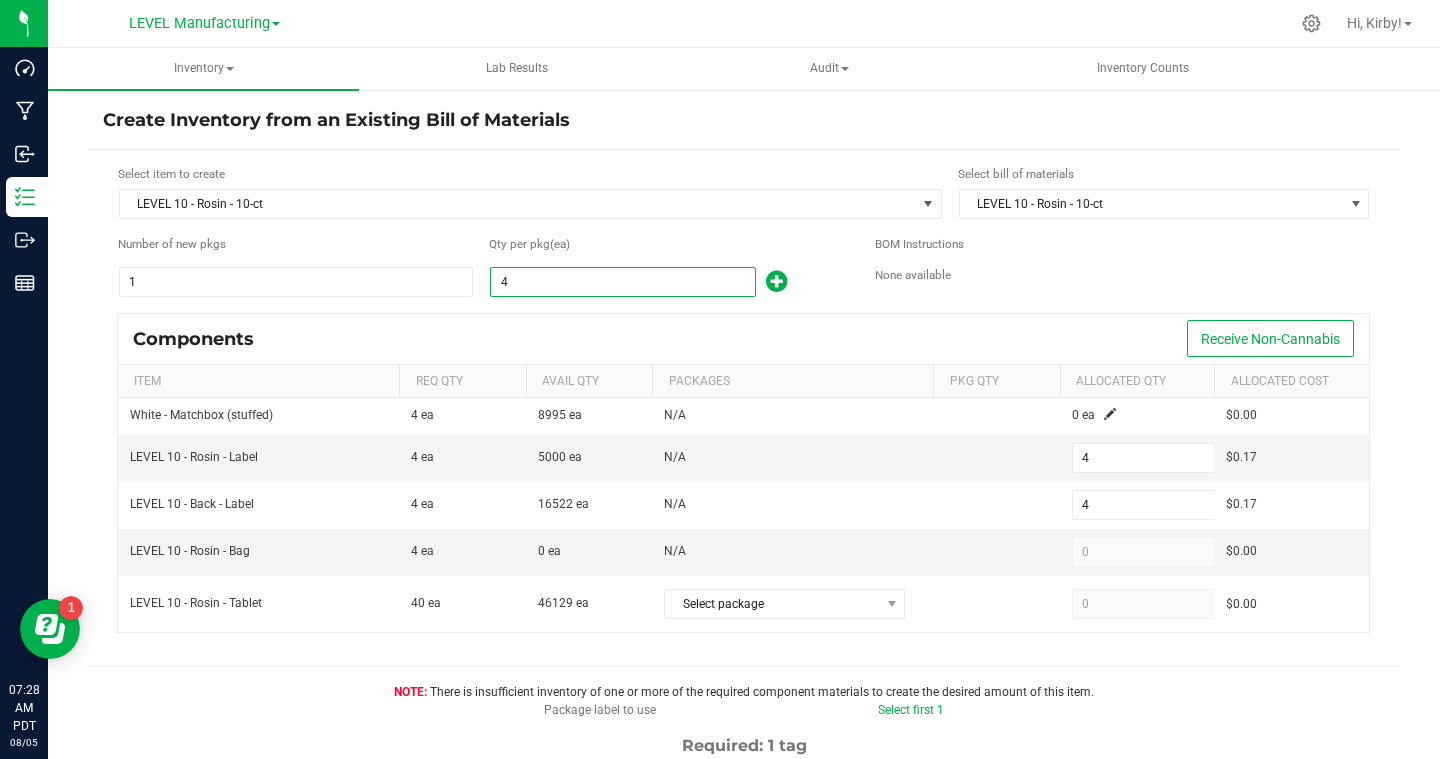 type on "45" 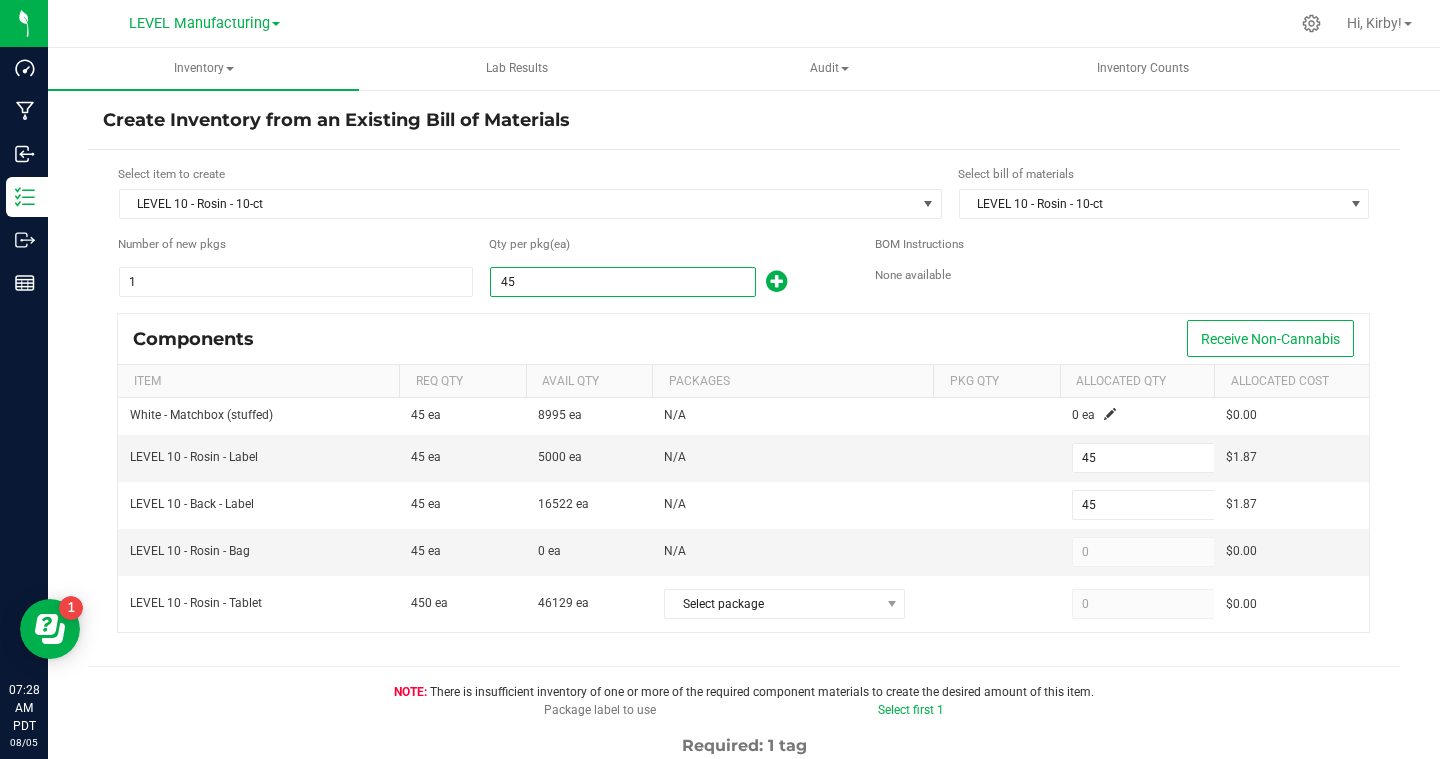 type on "459" 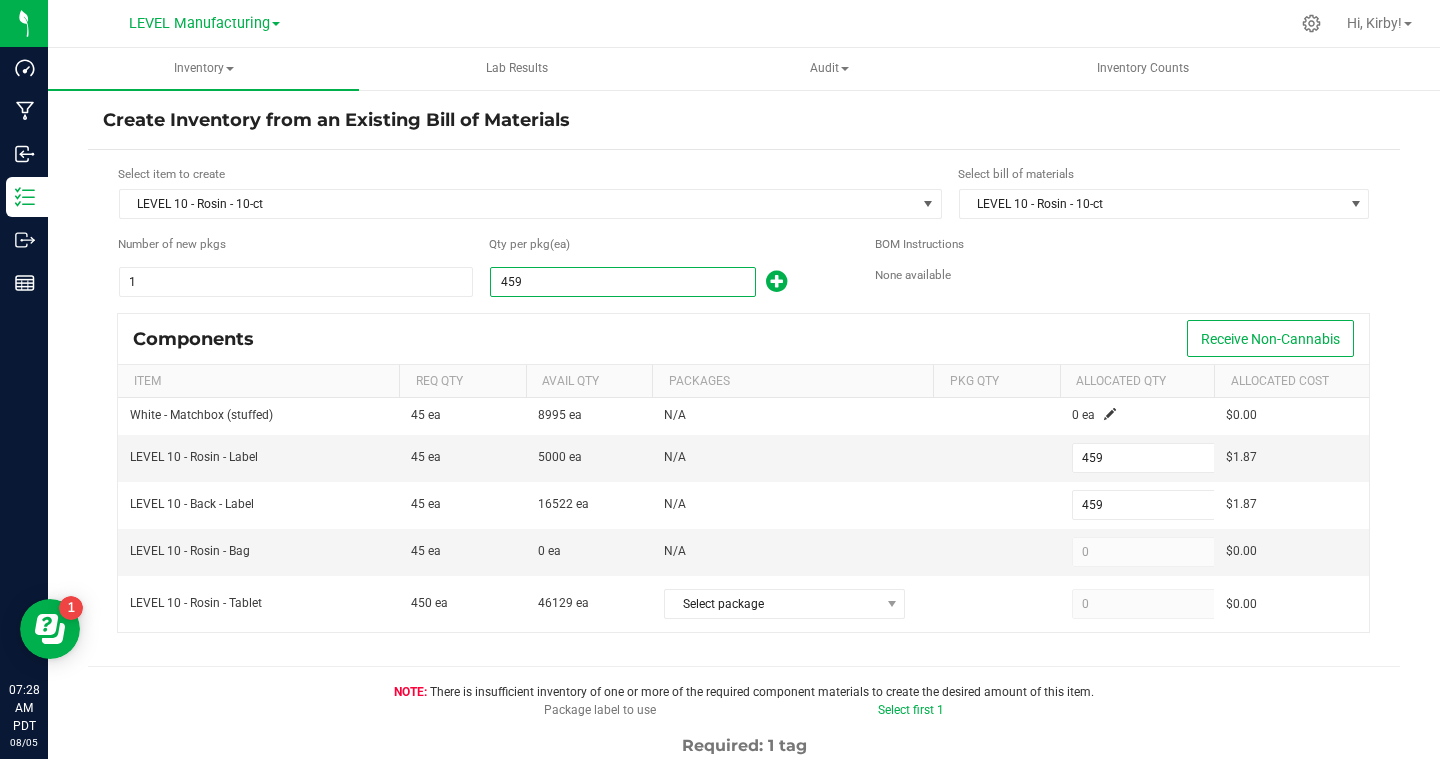 type on "4594" 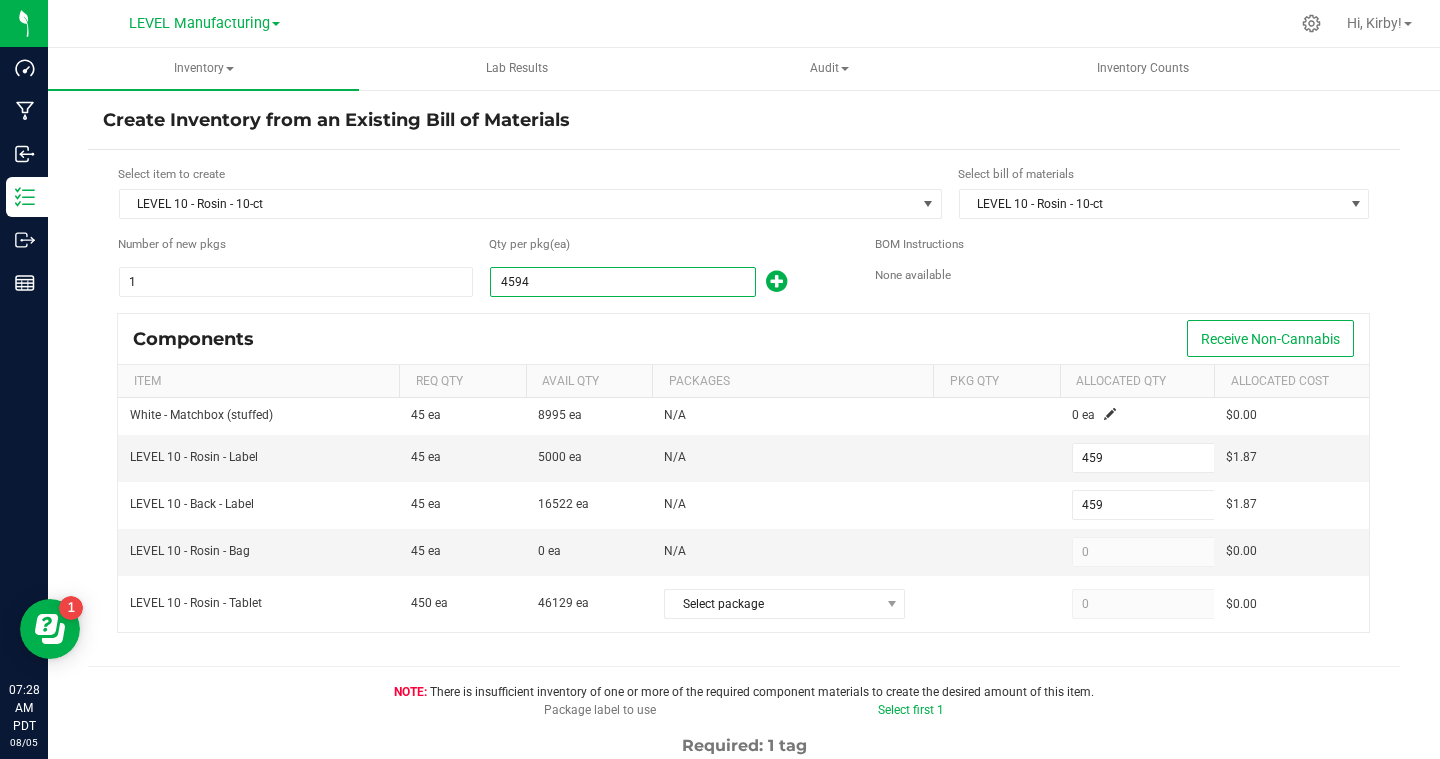 type on "4,594" 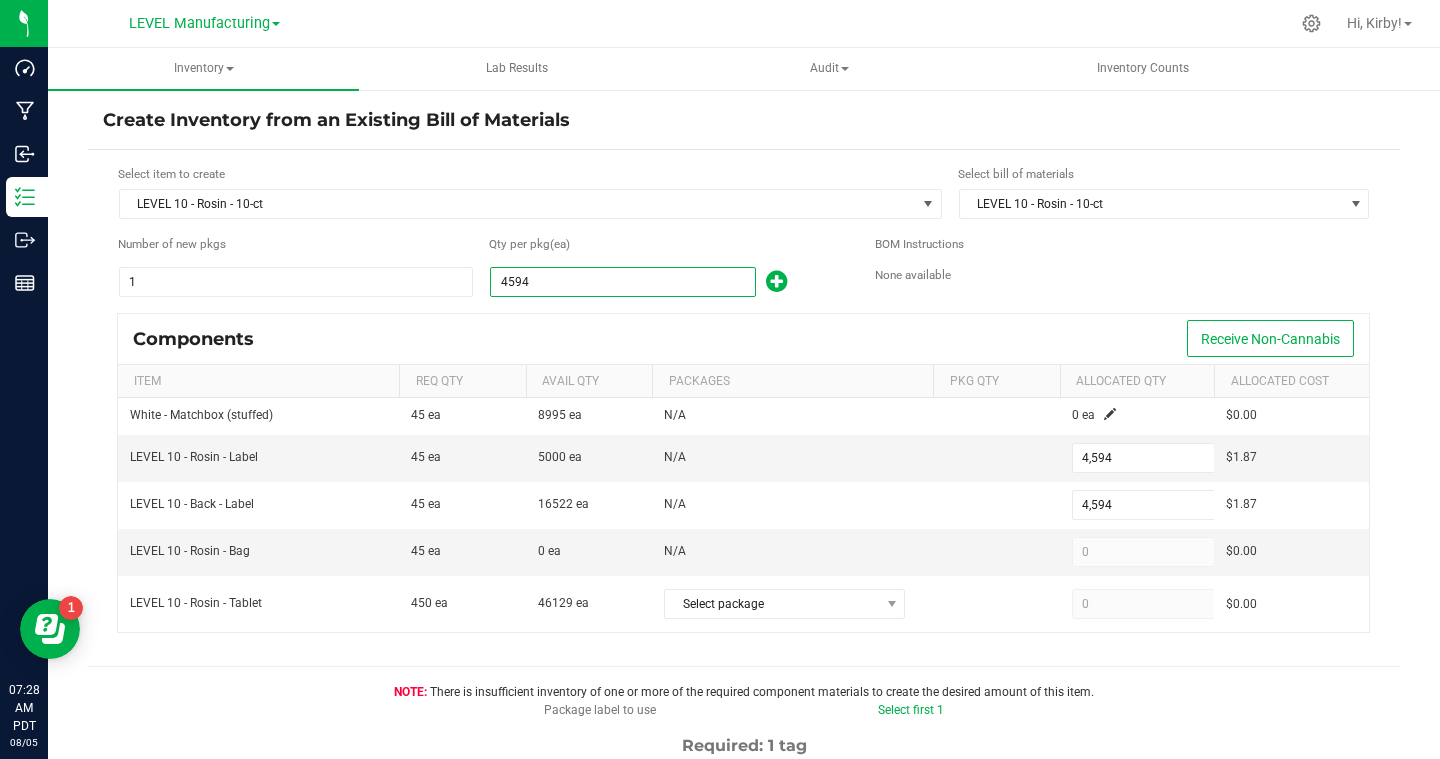 type on "45945" 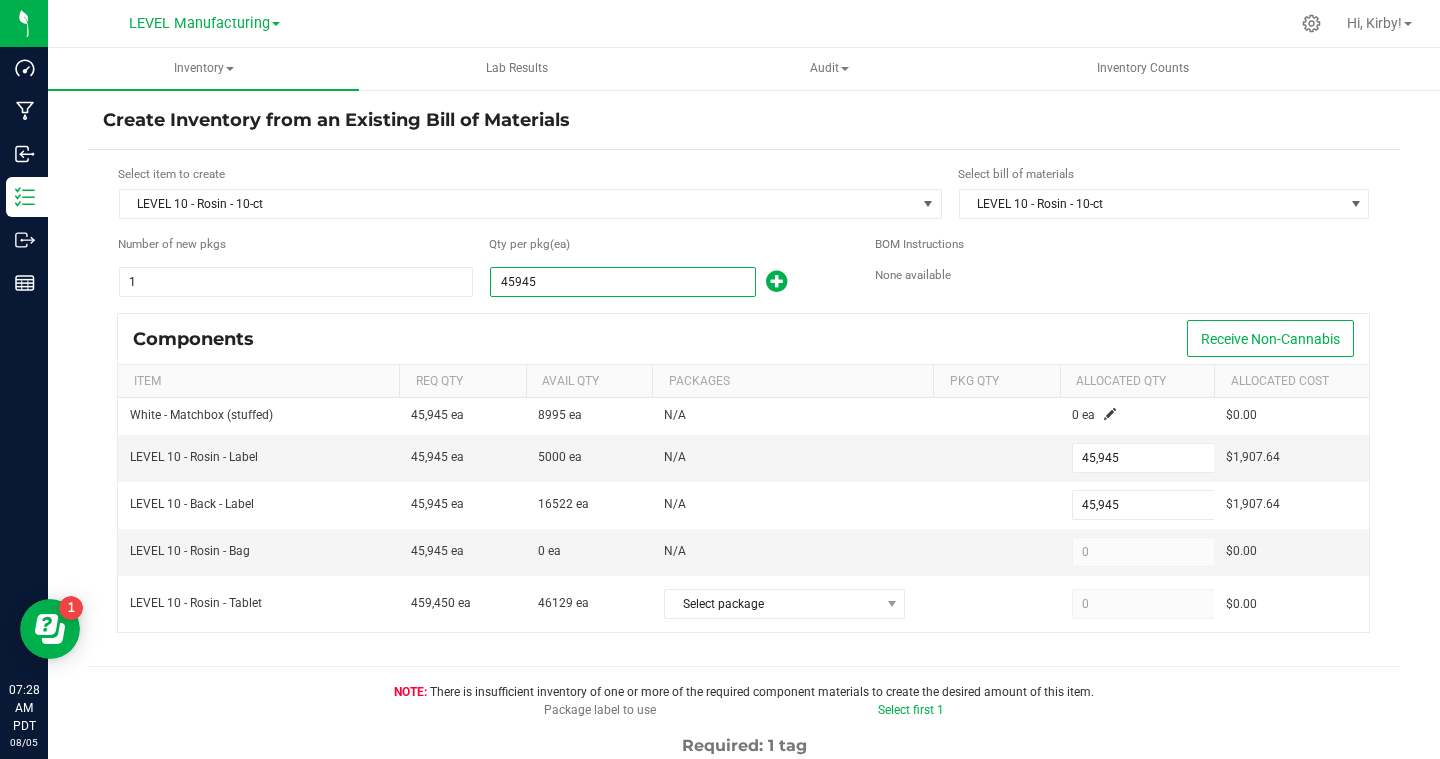 type on "4594" 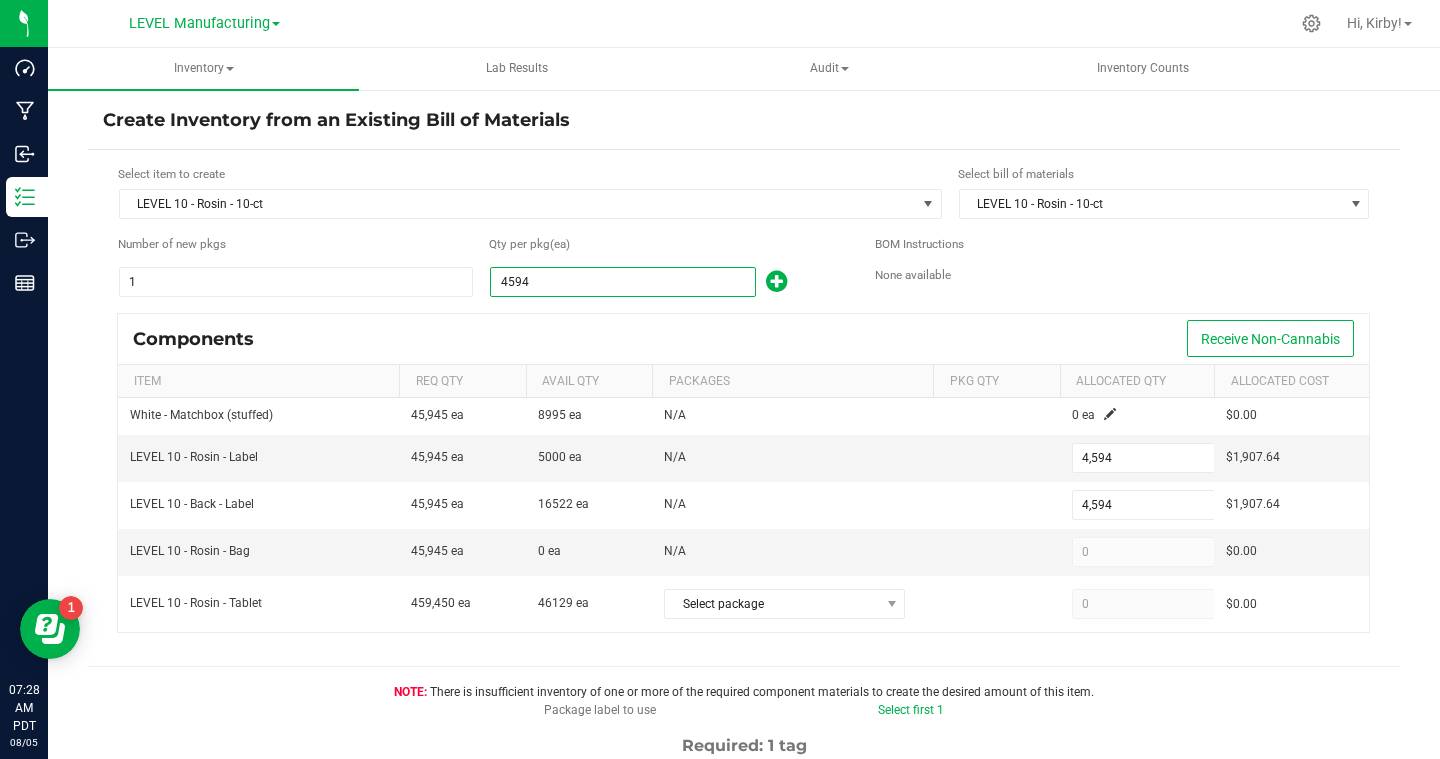 type on "459" 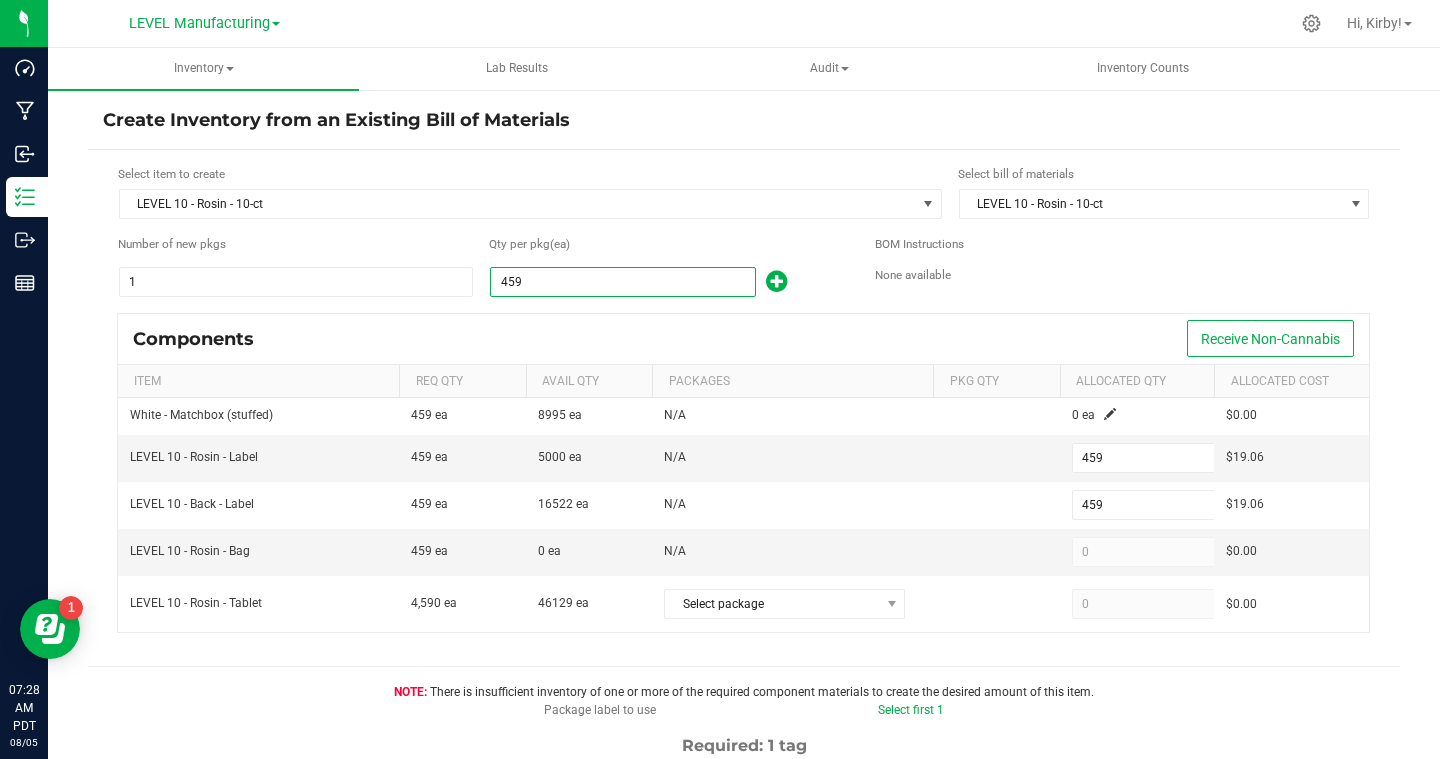 type on "4595" 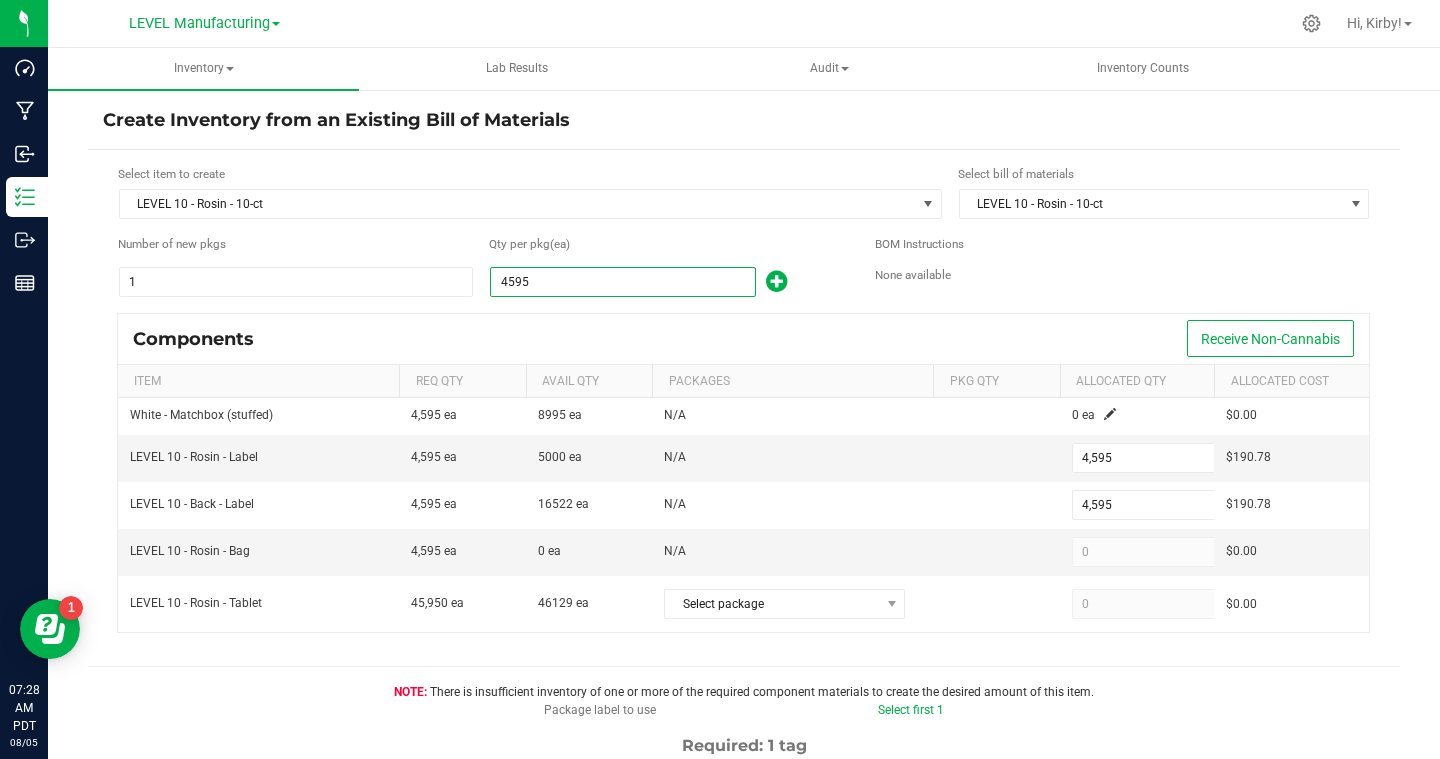 type on "4,595" 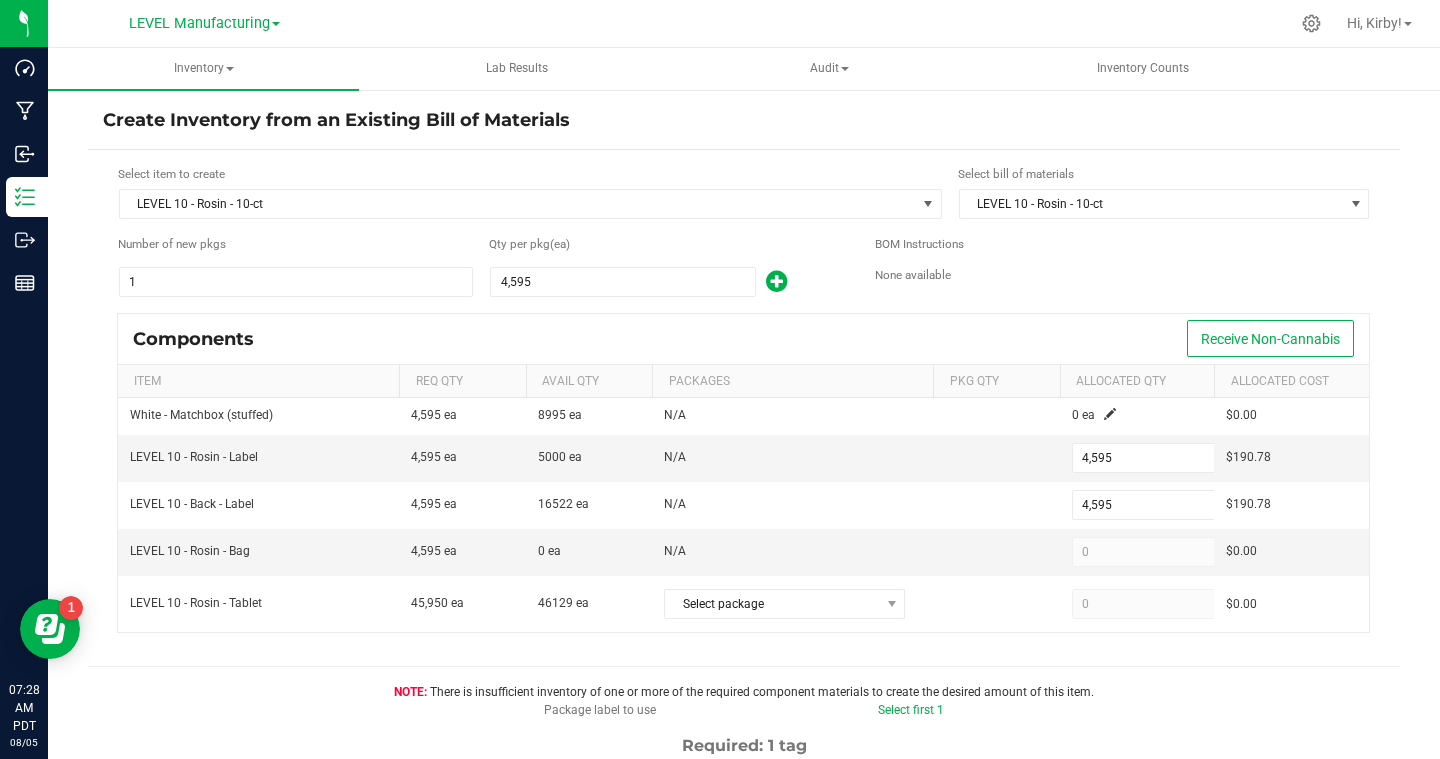 click on "Components   Receive Non-Cannabis" at bounding box center (743, 339) 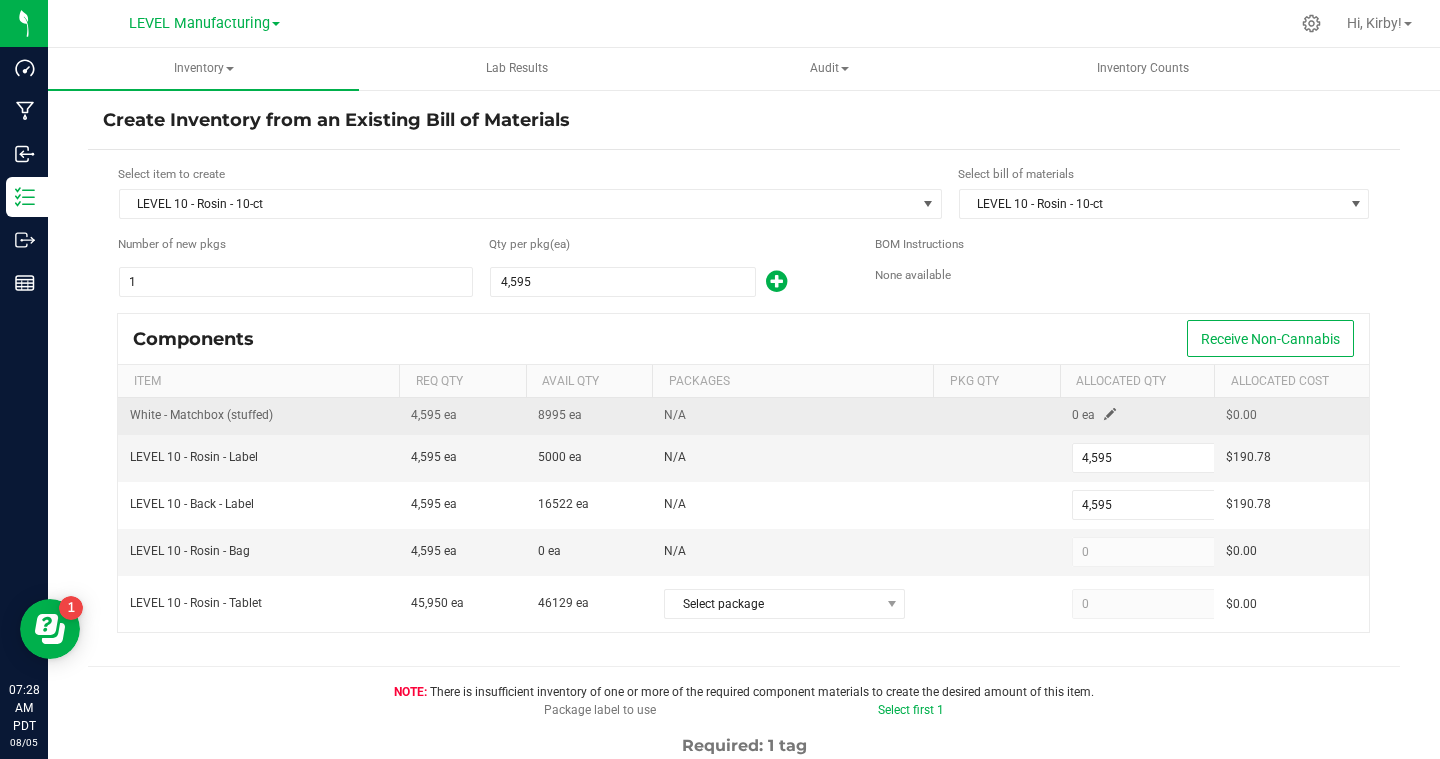 click at bounding box center (1110, 414) 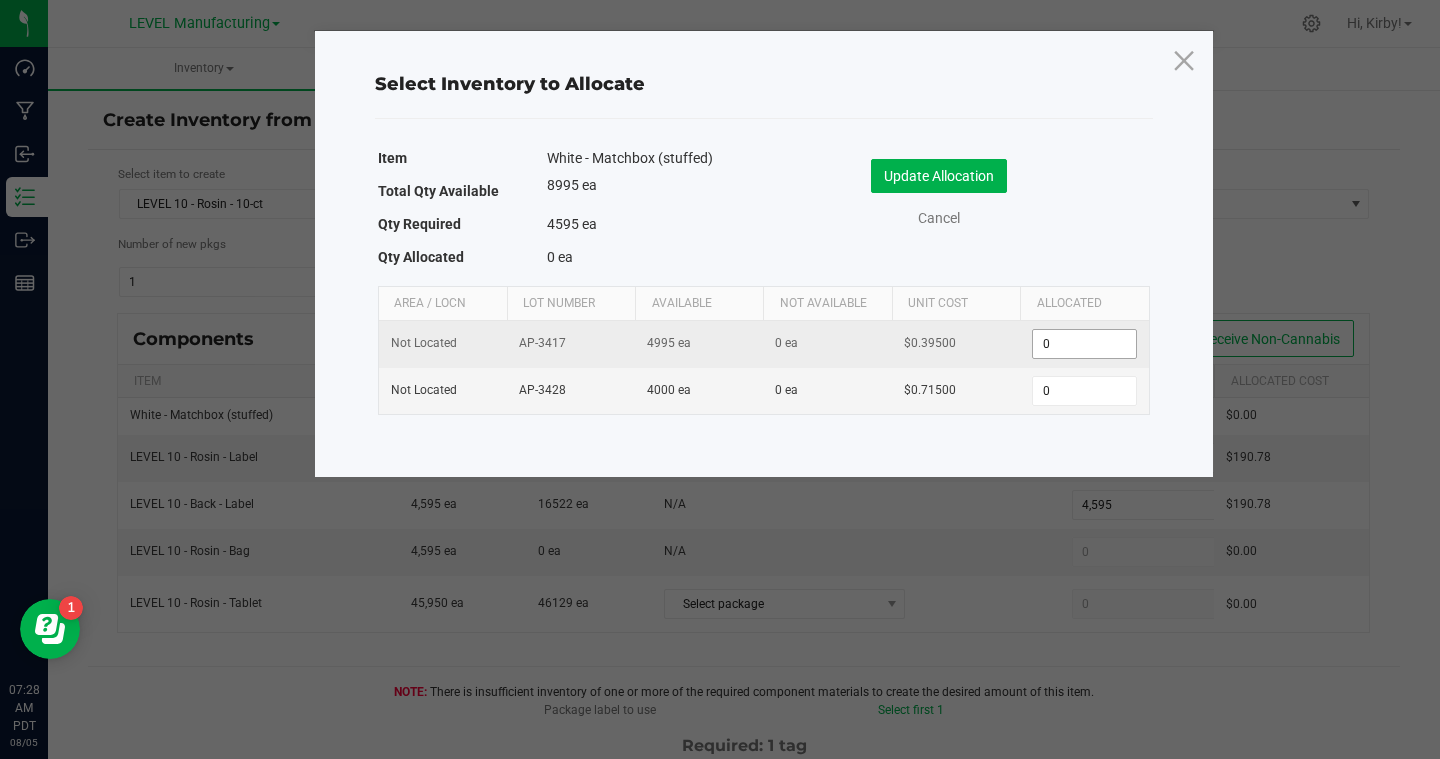 click on "0" at bounding box center [1084, 344] 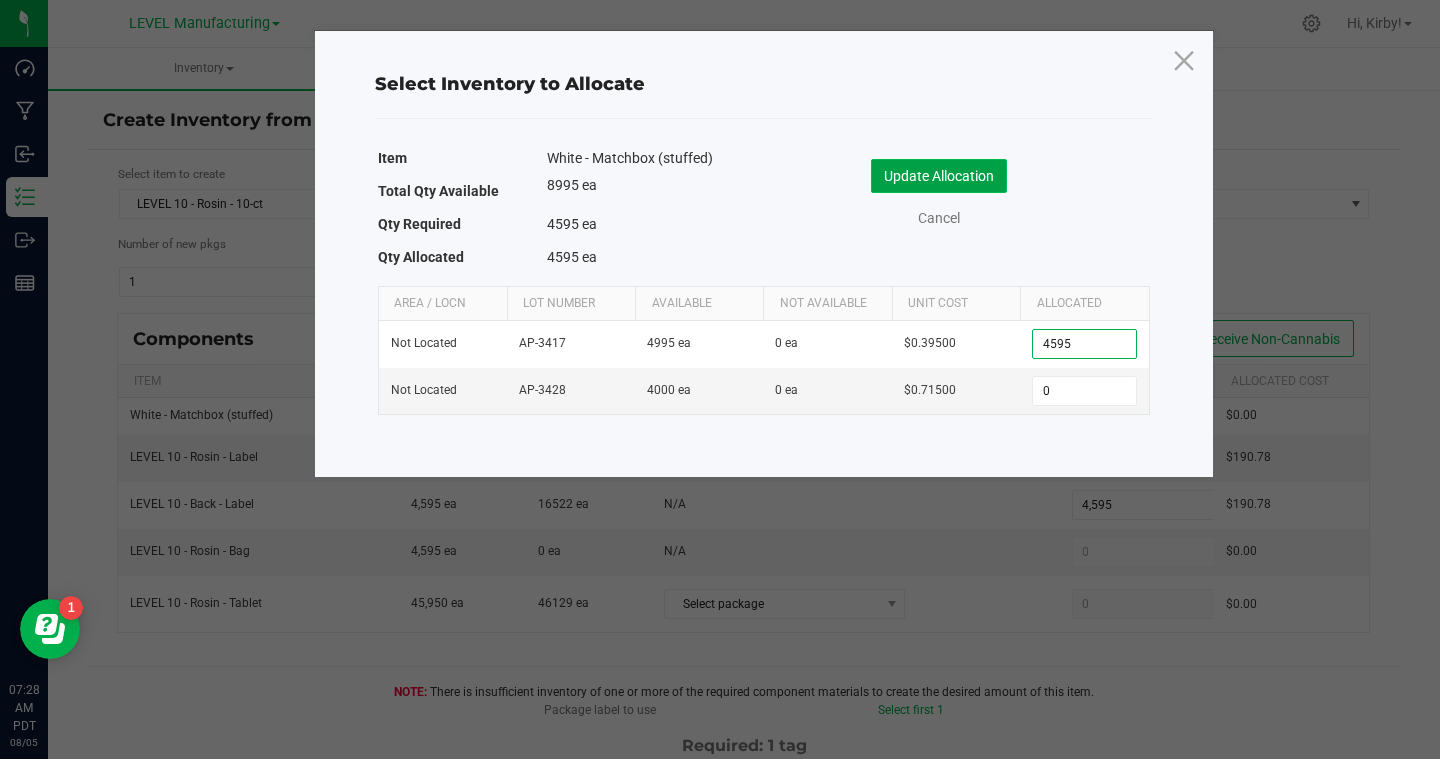 type on "4,595" 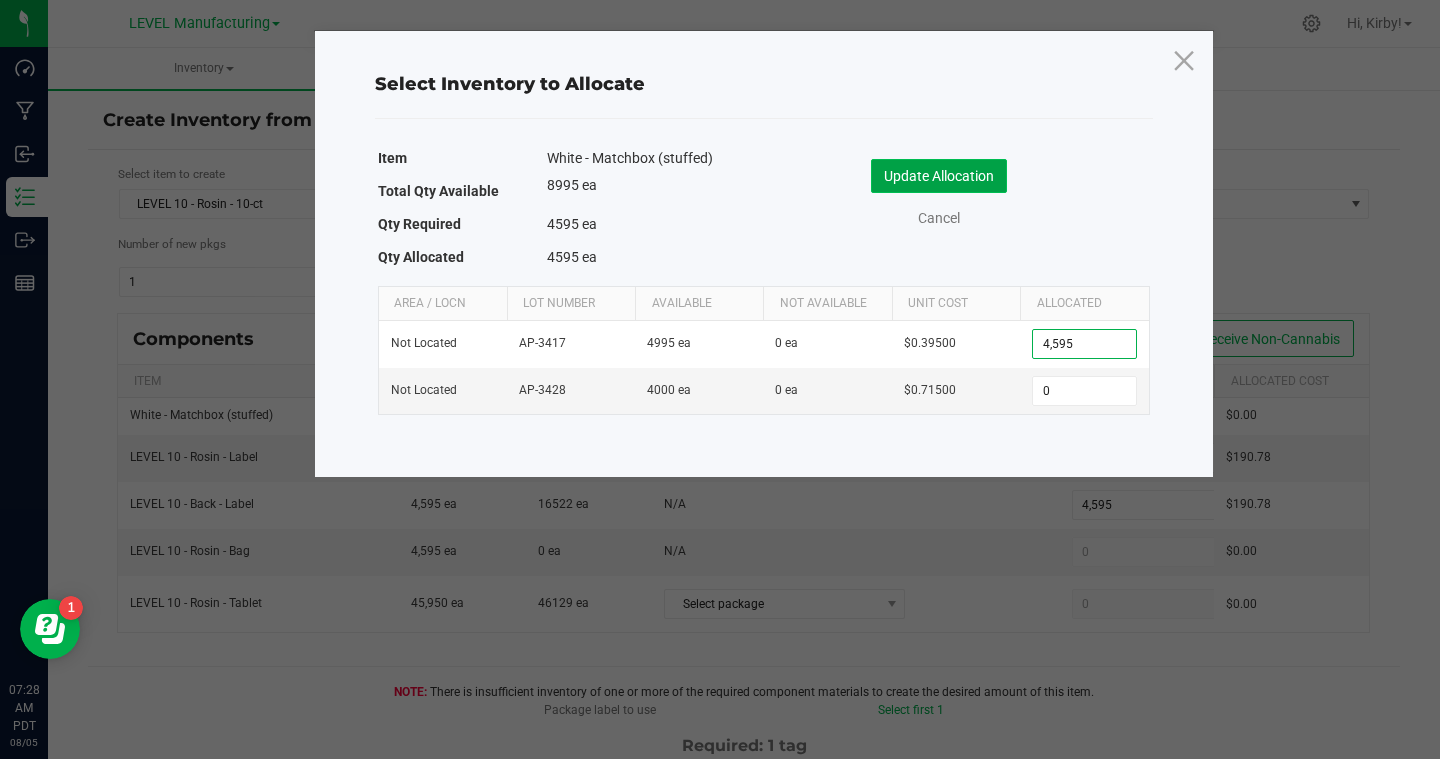click on "Update Allocation" 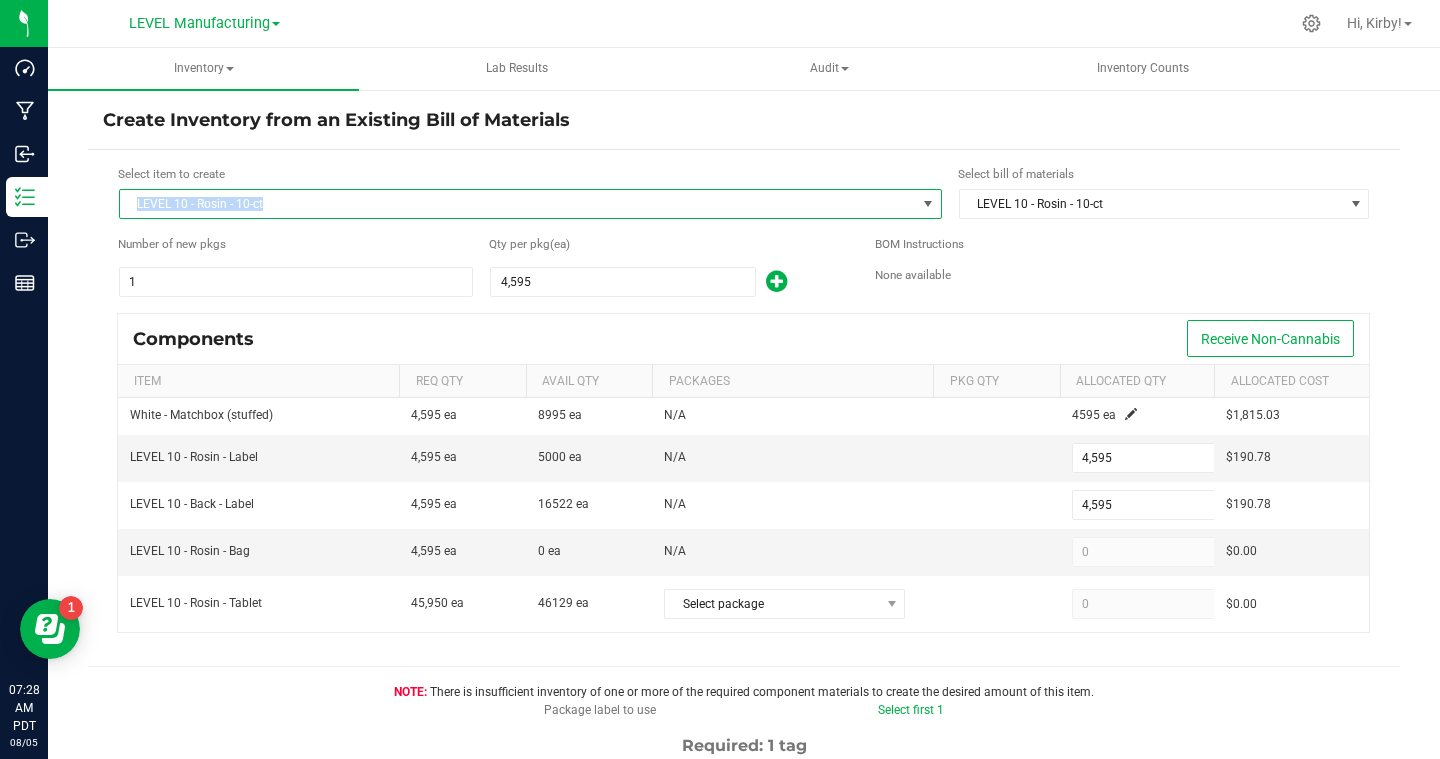 drag, startPoint x: 384, startPoint y: 193, endPoint x: 296, endPoint y: 207, distance: 89.106674 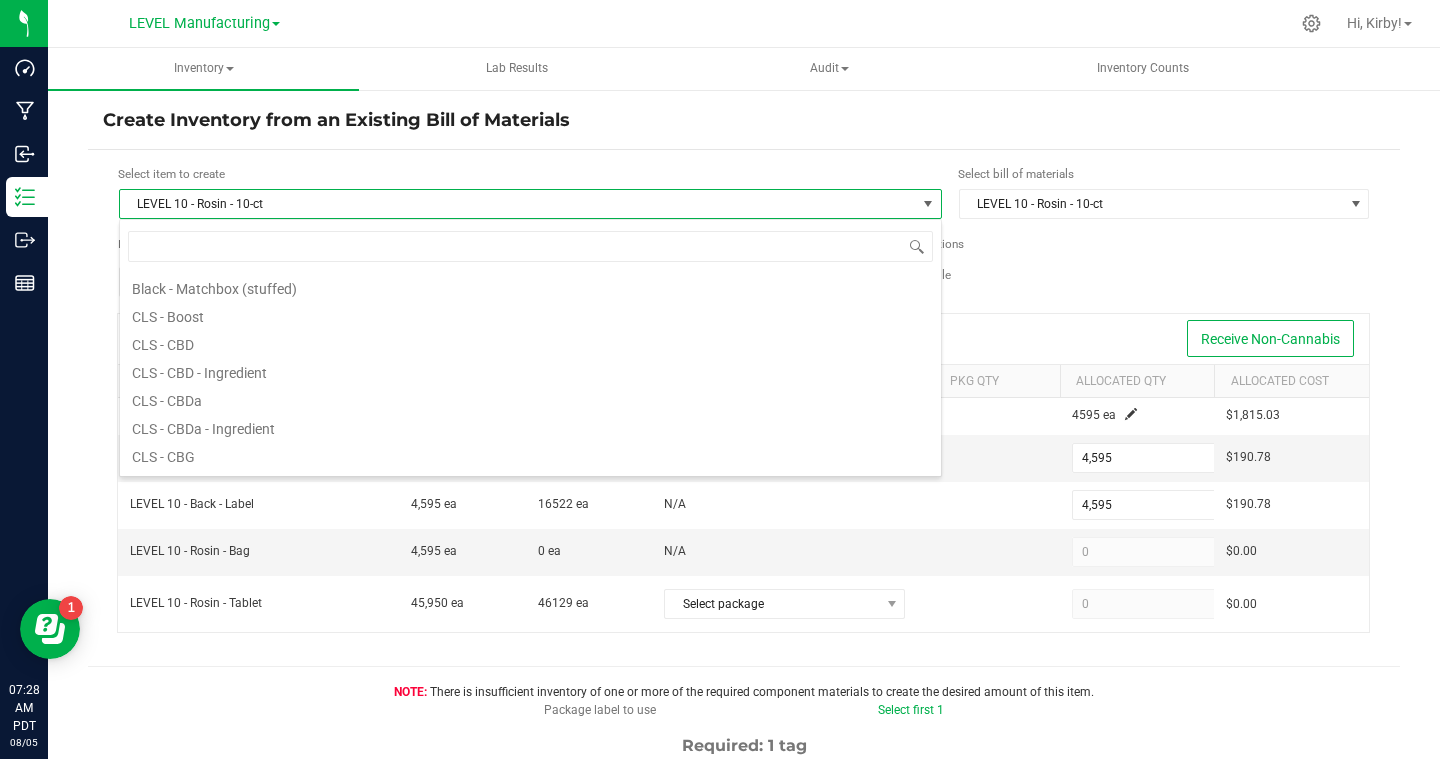 scroll, scrollTop: 1424, scrollLeft: 0, axis: vertical 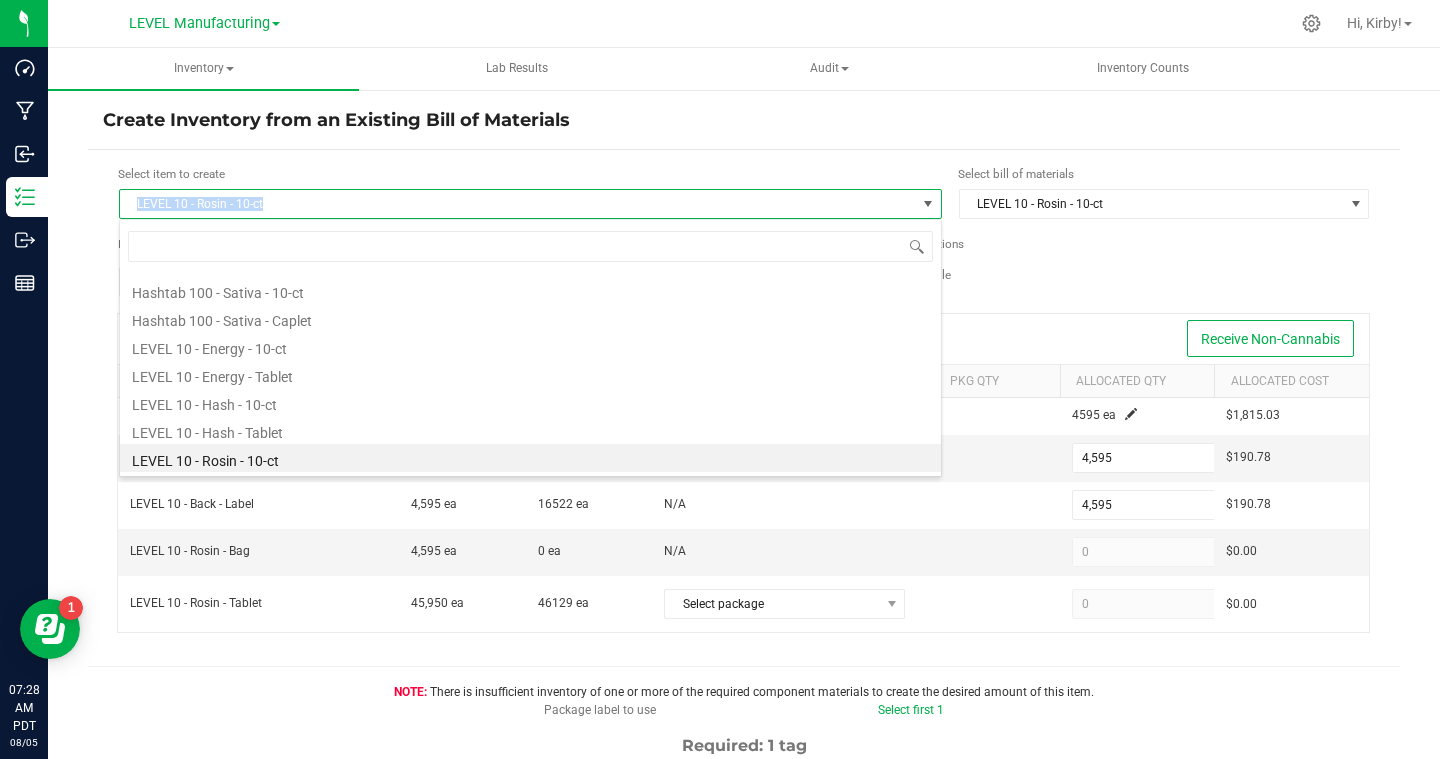 drag, startPoint x: 299, startPoint y: 208, endPoint x: 119, endPoint y: 206, distance: 180.01111 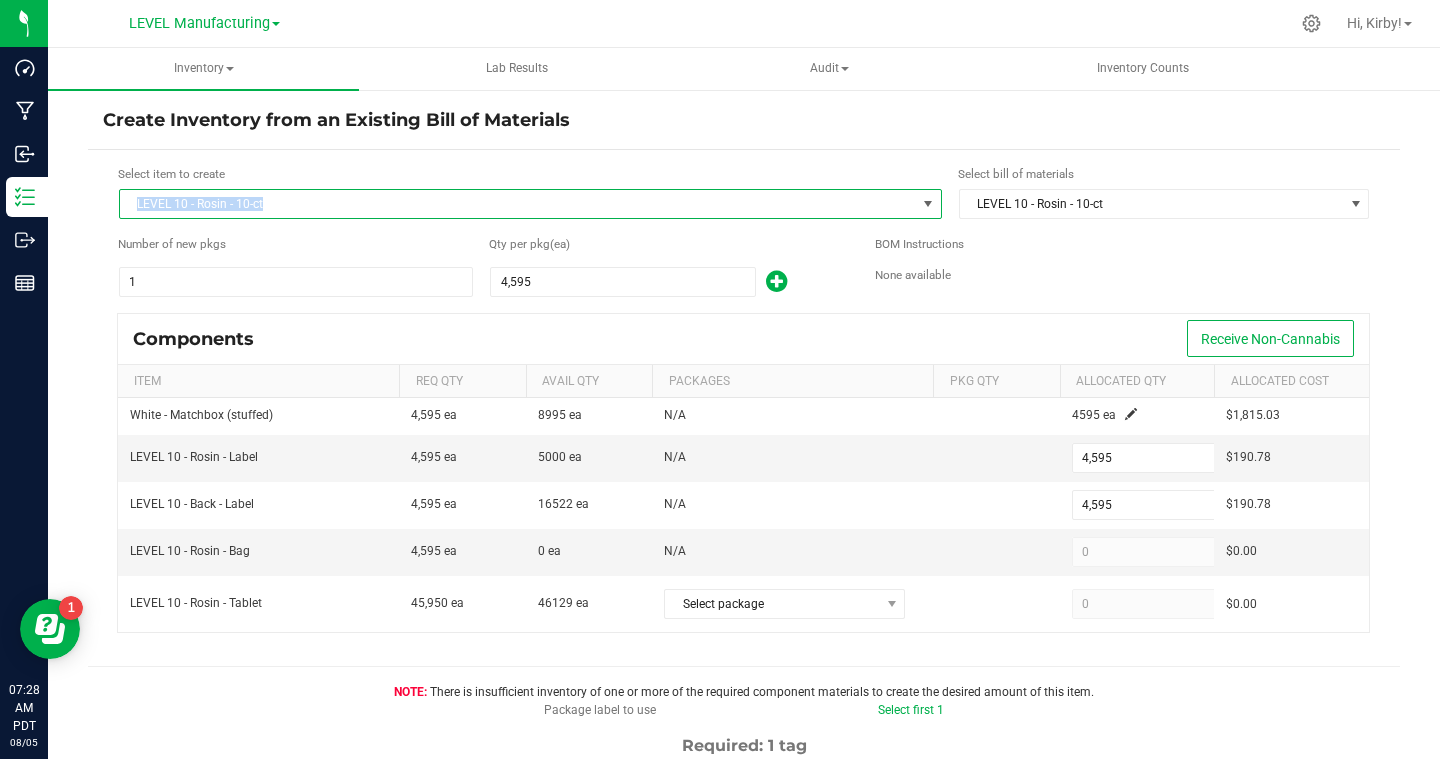 copy on "LEVEL 10 - Rosin - 10-ct" 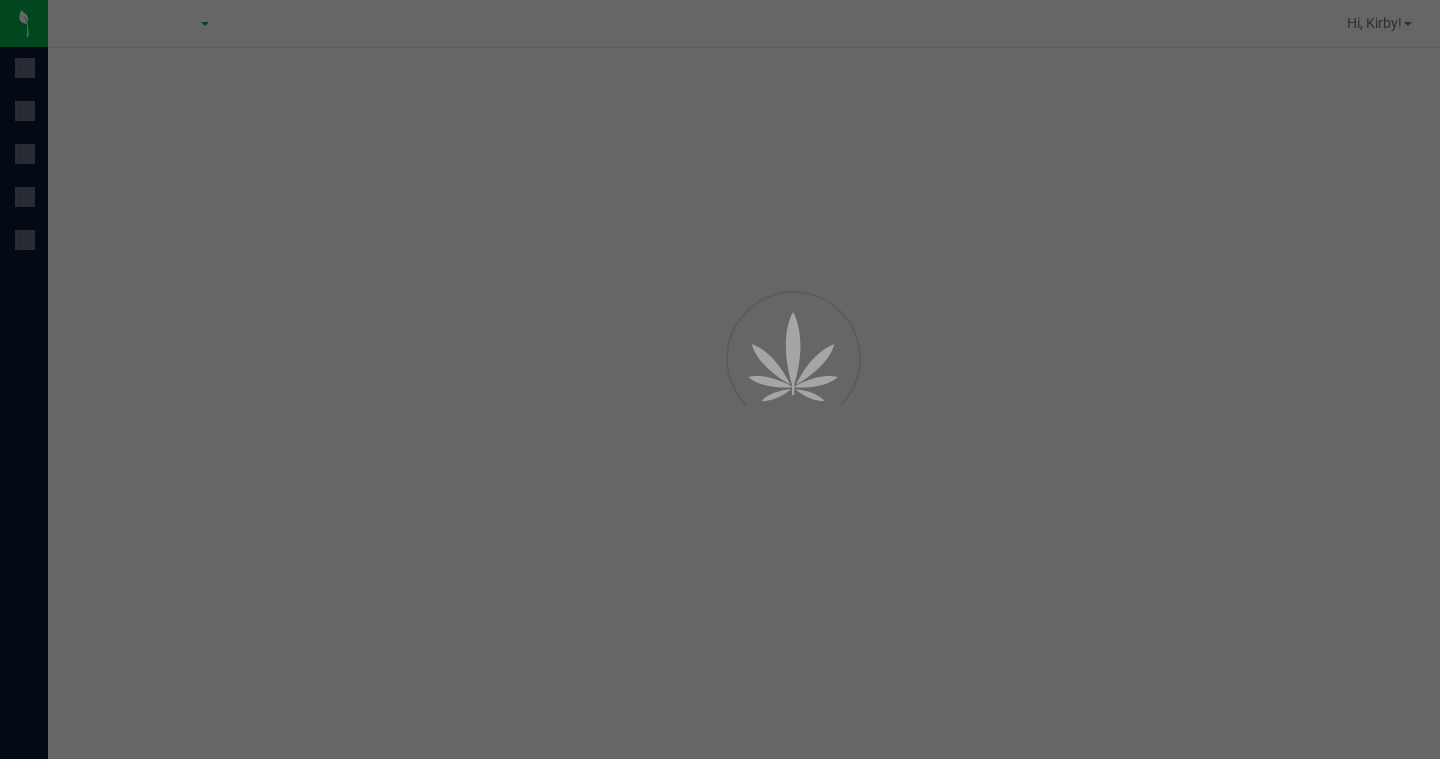 scroll, scrollTop: 0, scrollLeft: 0, axis: both 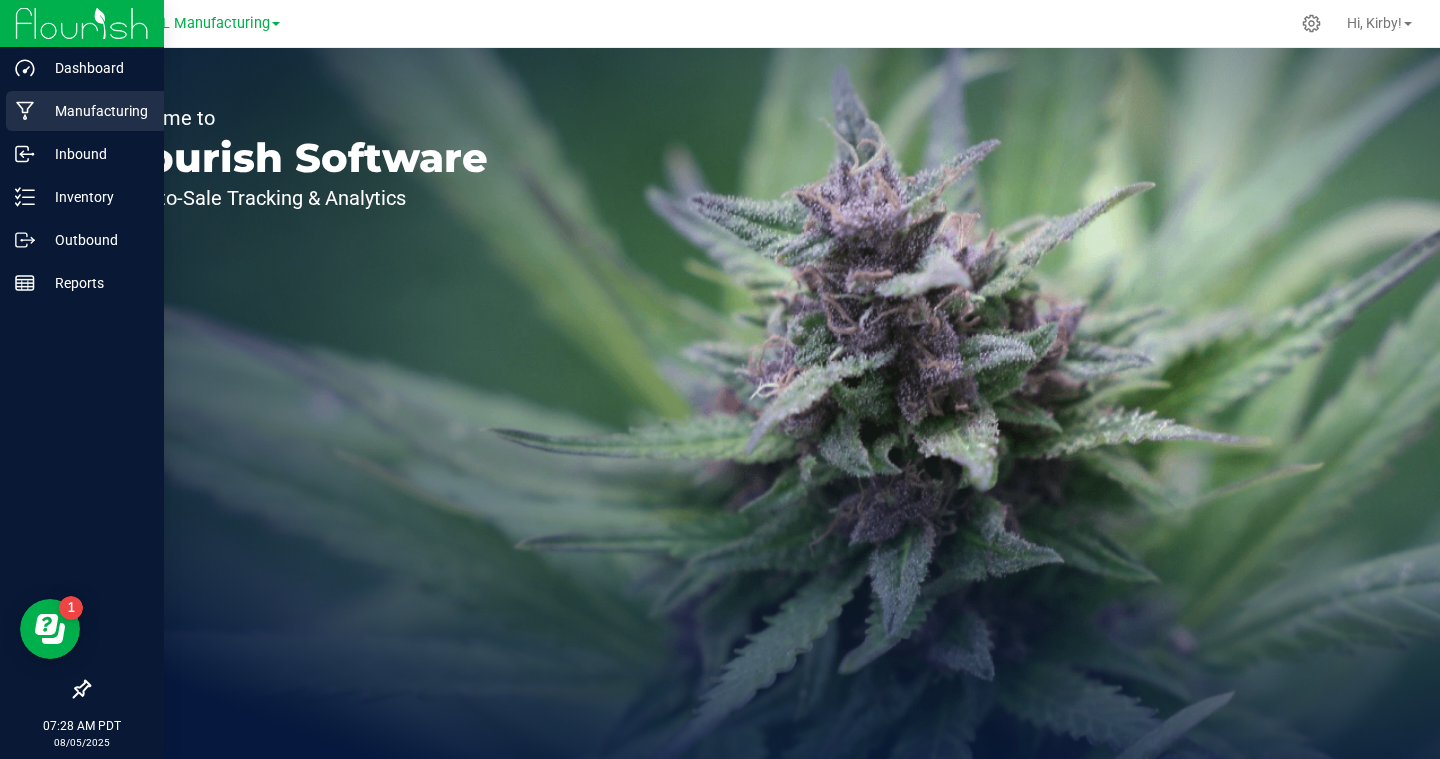 click on "Manufacturing" at bounding box center (95, 111) 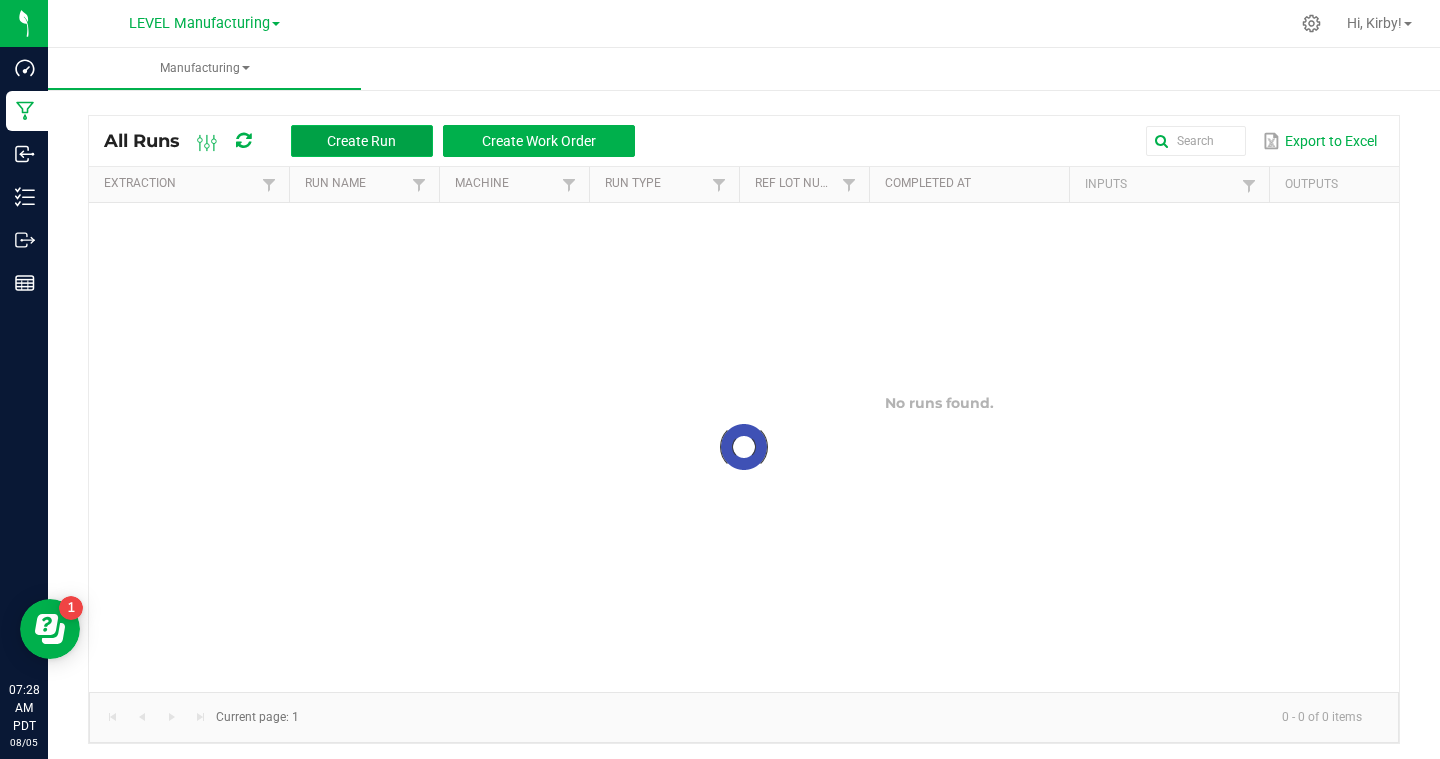 click on "Create Run" at bounding box center (361, 141) 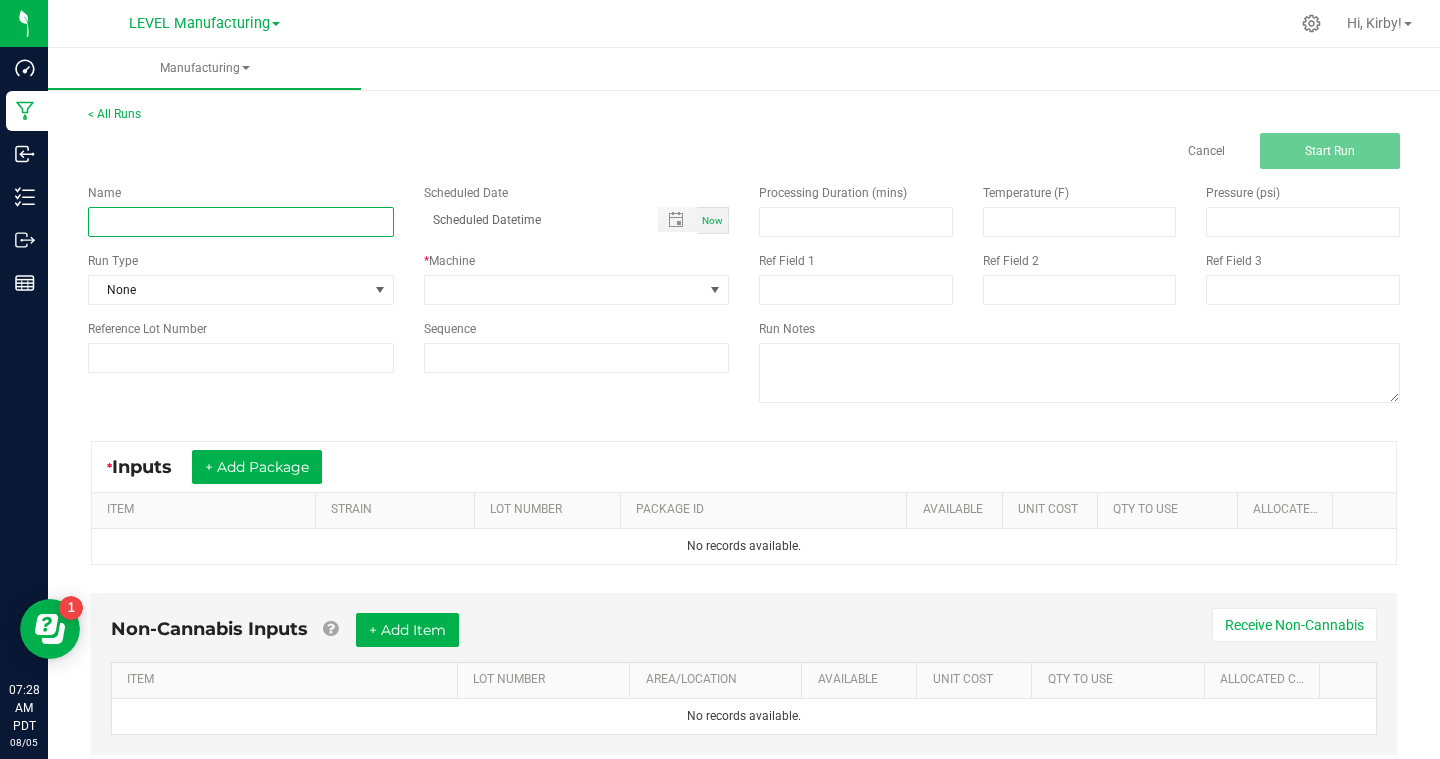 click at bounding box center [241, 222] 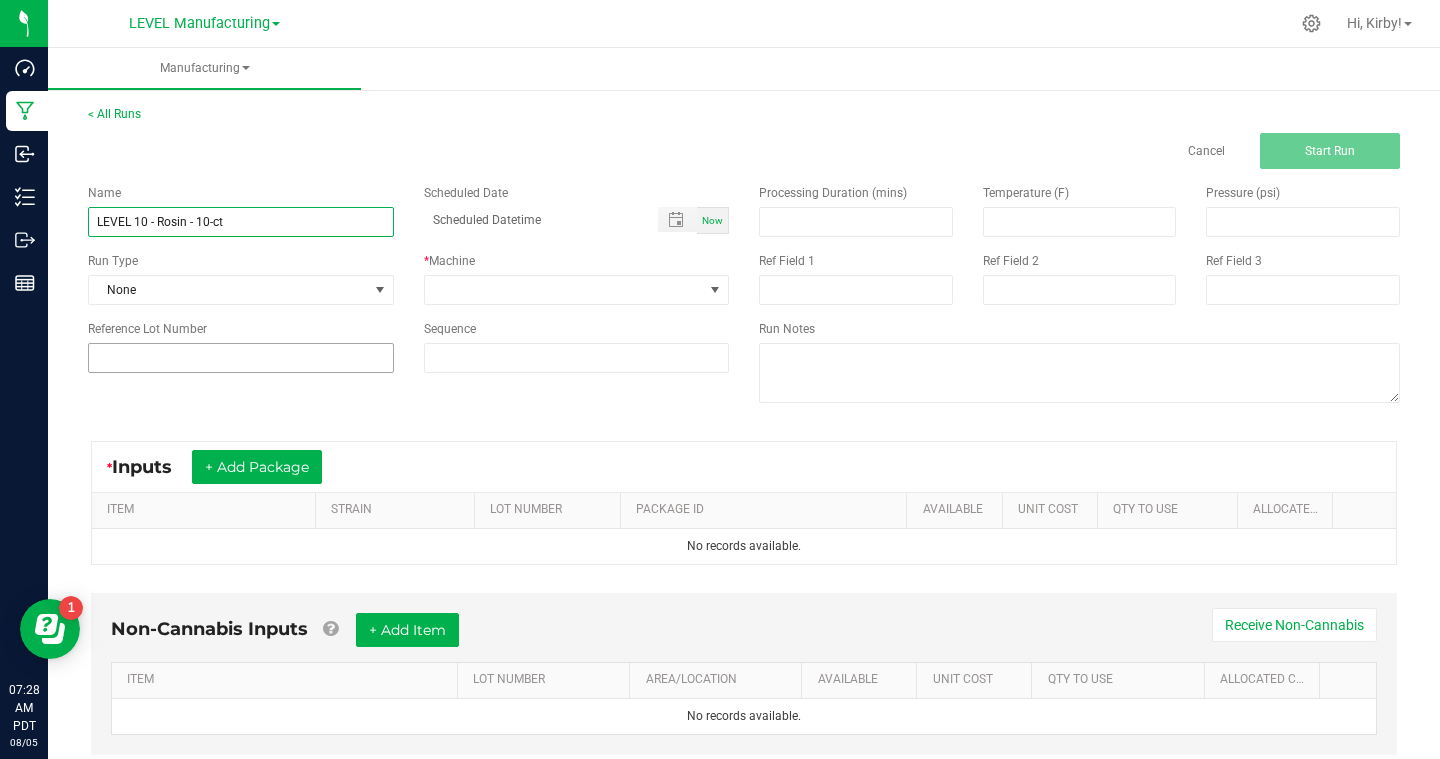 type on "LEVEL 10 - Rosin - 10-ct" 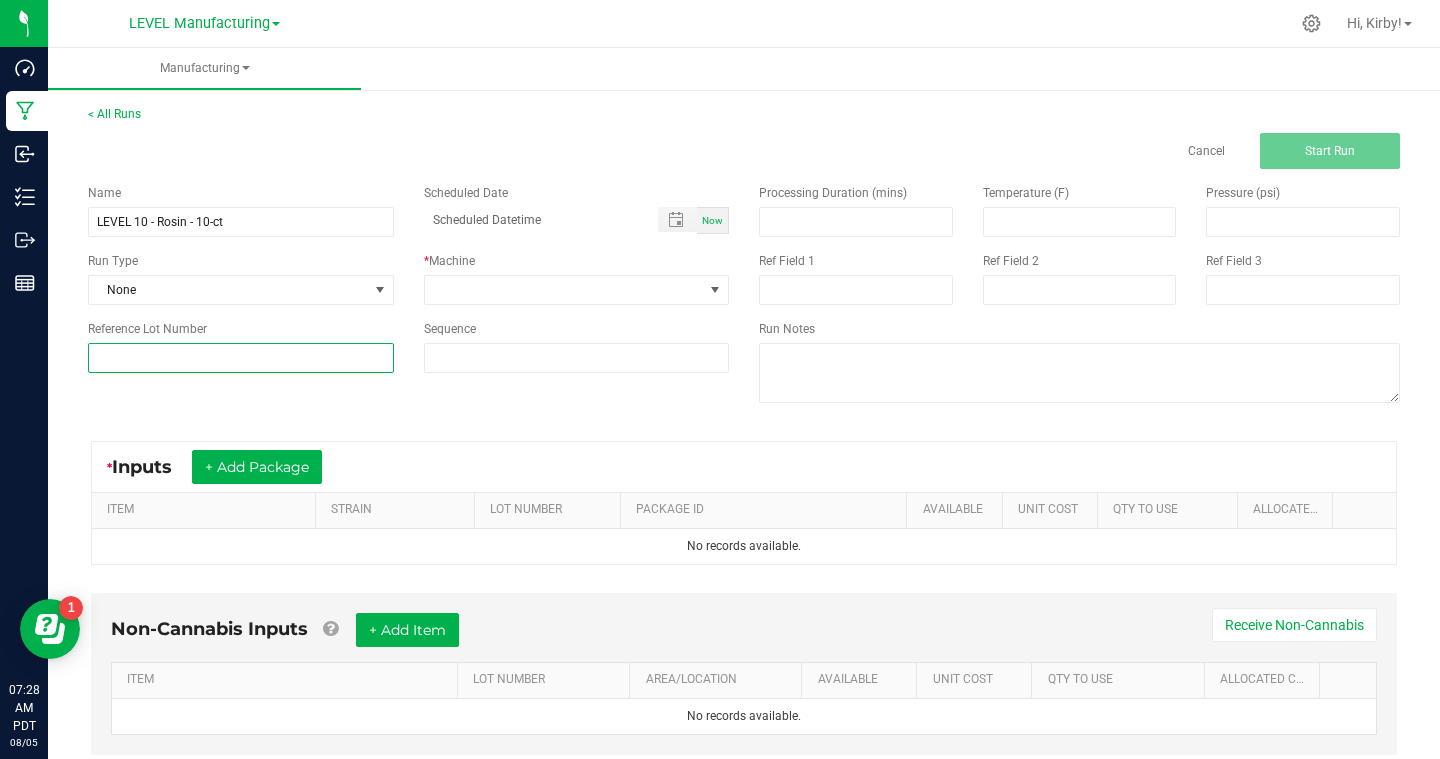 click at bounding box center (241, 358) 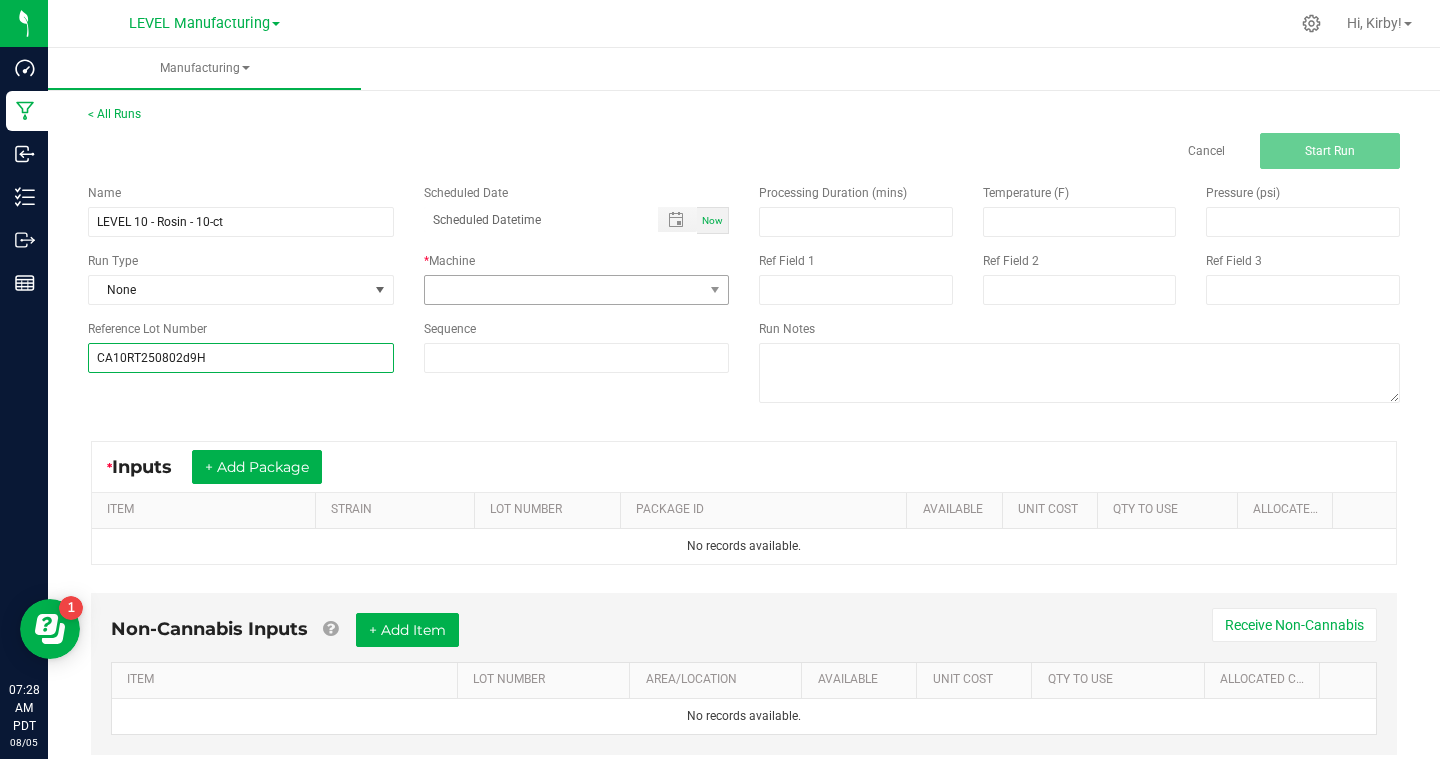 type on "CA10RT250802d9H" 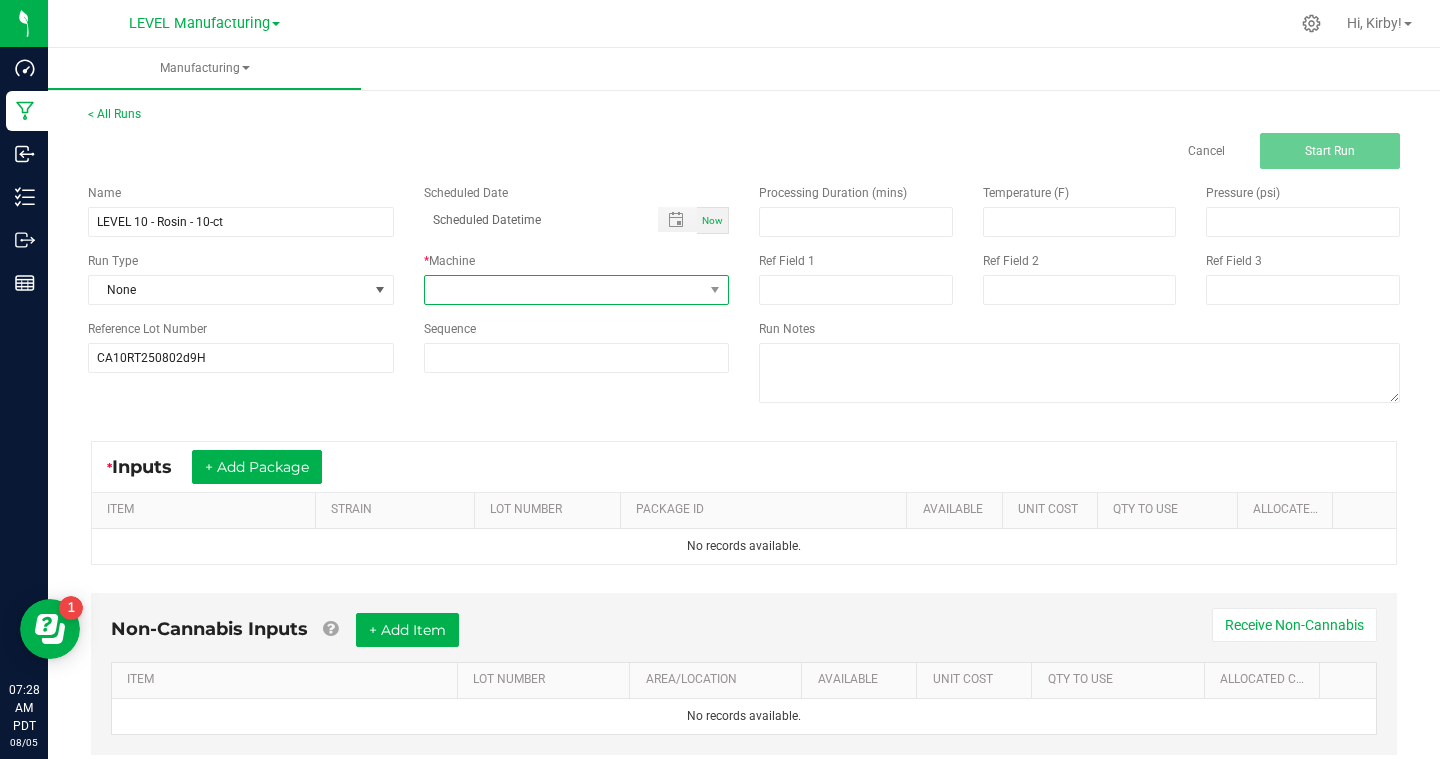 click at bounding box center [564, 290] 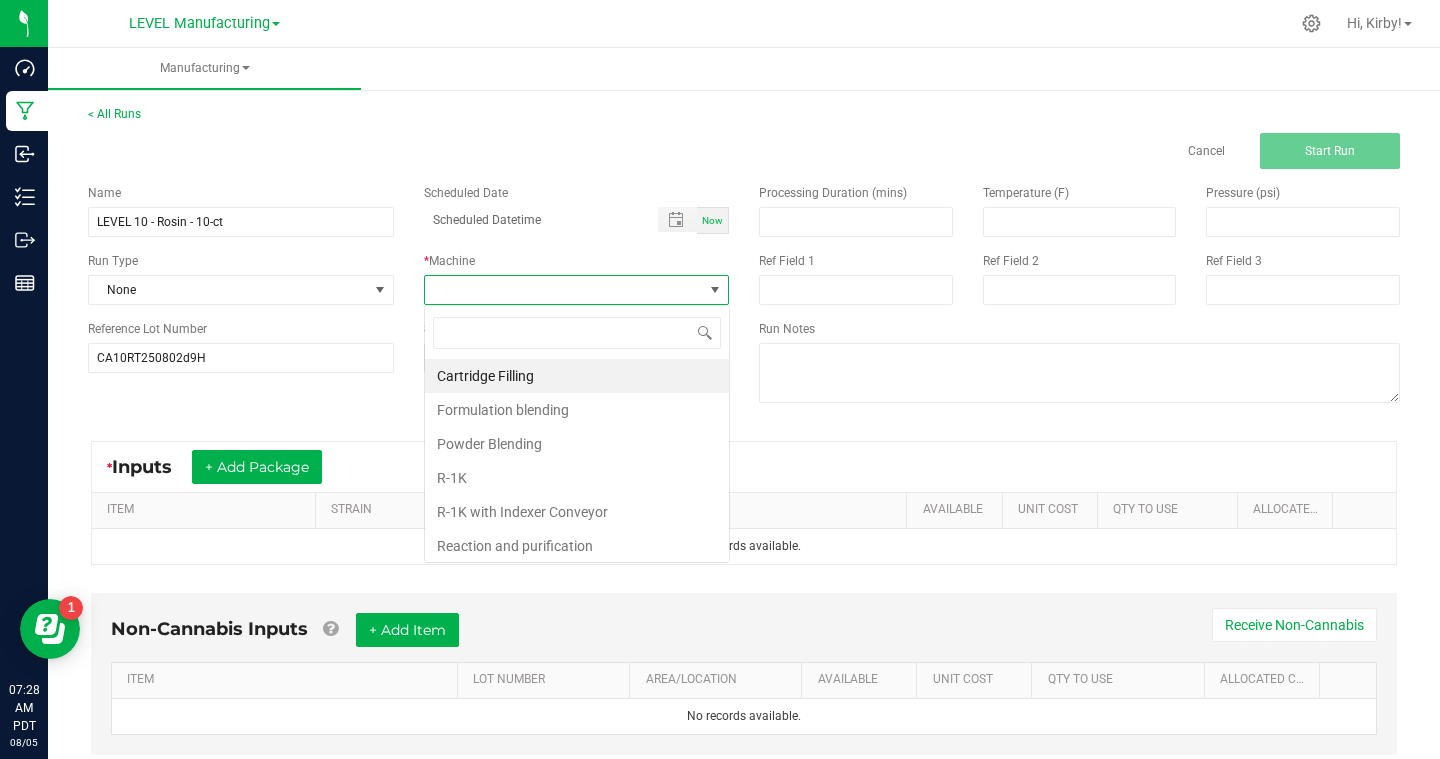 scroll, scrollTop: 99970, scrollLeft: 99694, axis: both 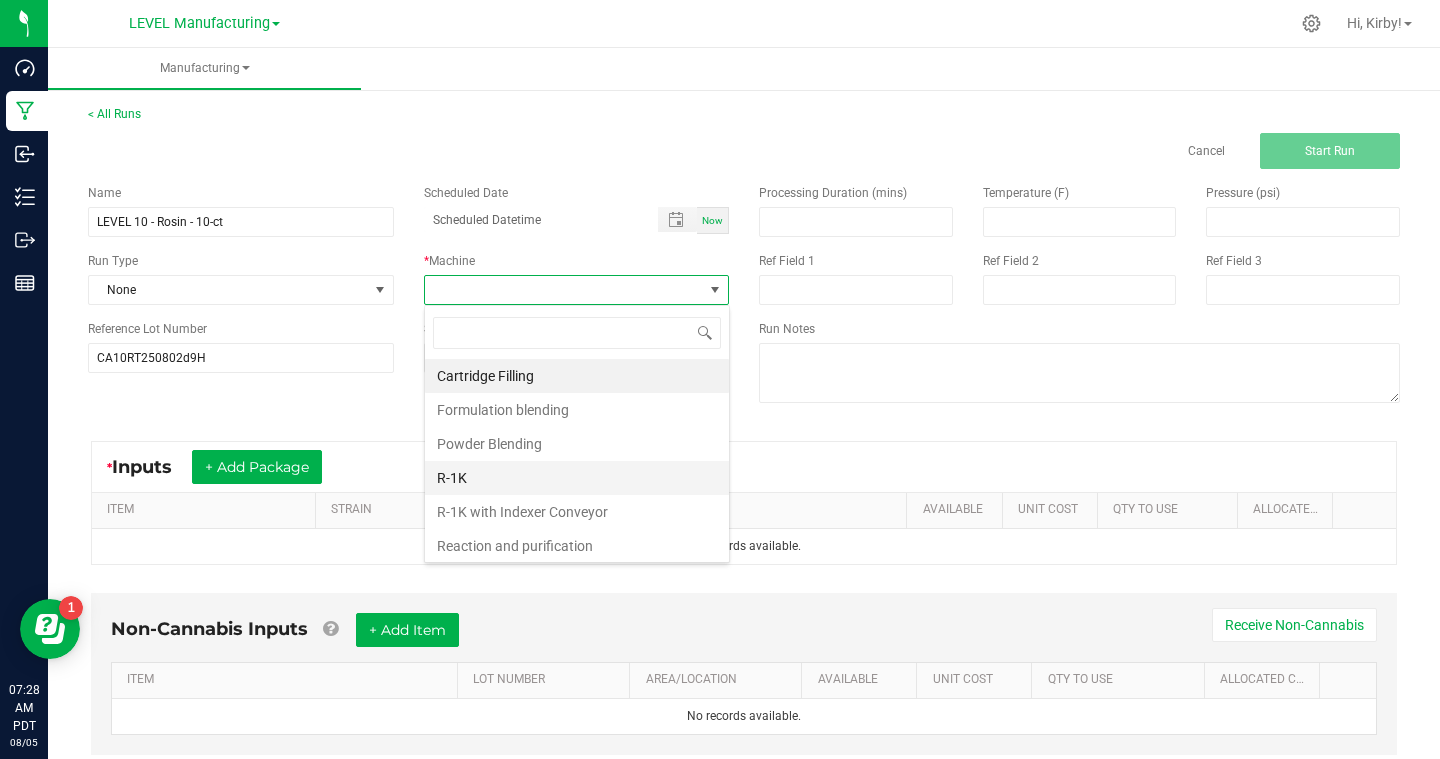 click on "R-1K" at bounding box center [577, 478] 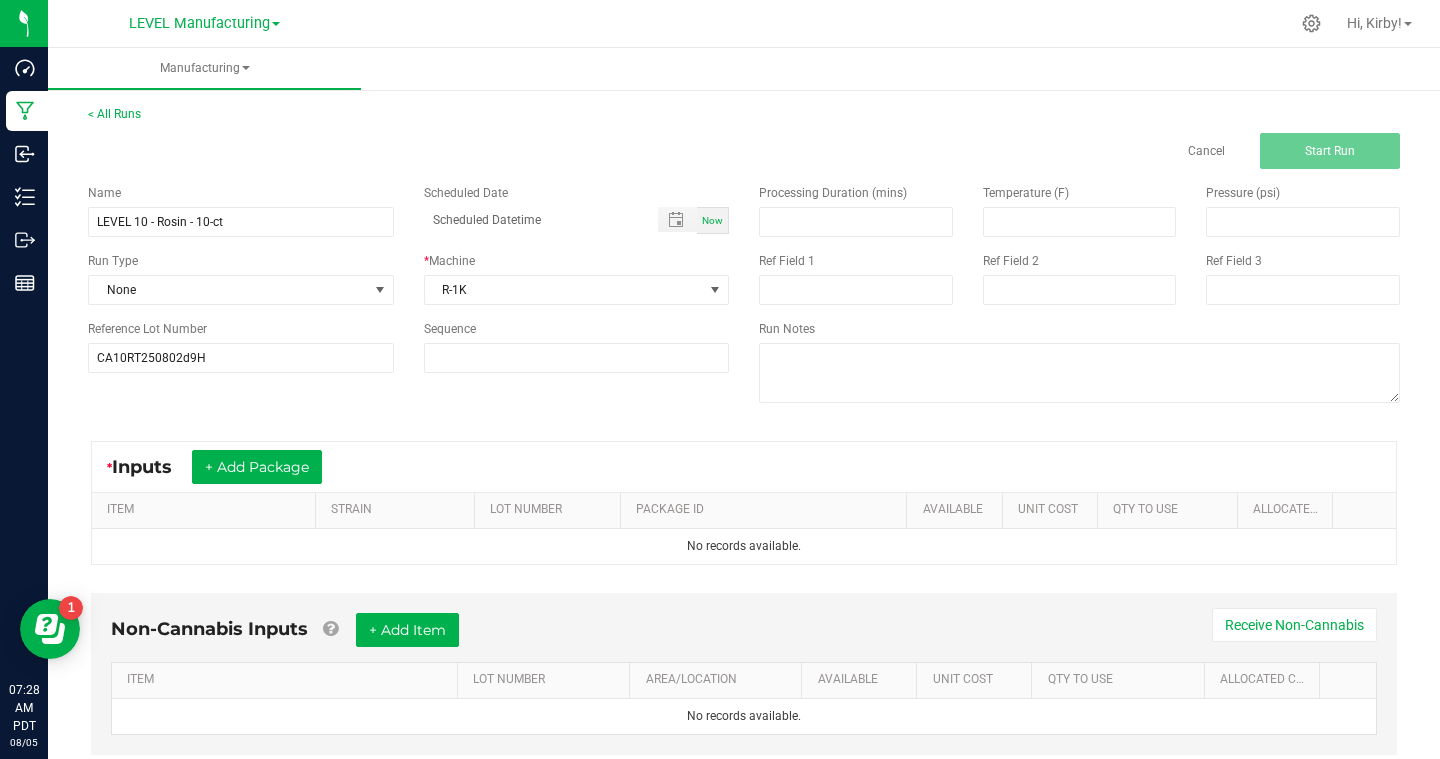 click on "*    Inputs    + Add Package  ITEM STRAIN LOT NUMBER PACKAGE ID AVAILABLE Unit Cost QTY TO USE Allocated Cost  No records available." at bounding box center [744, 503] 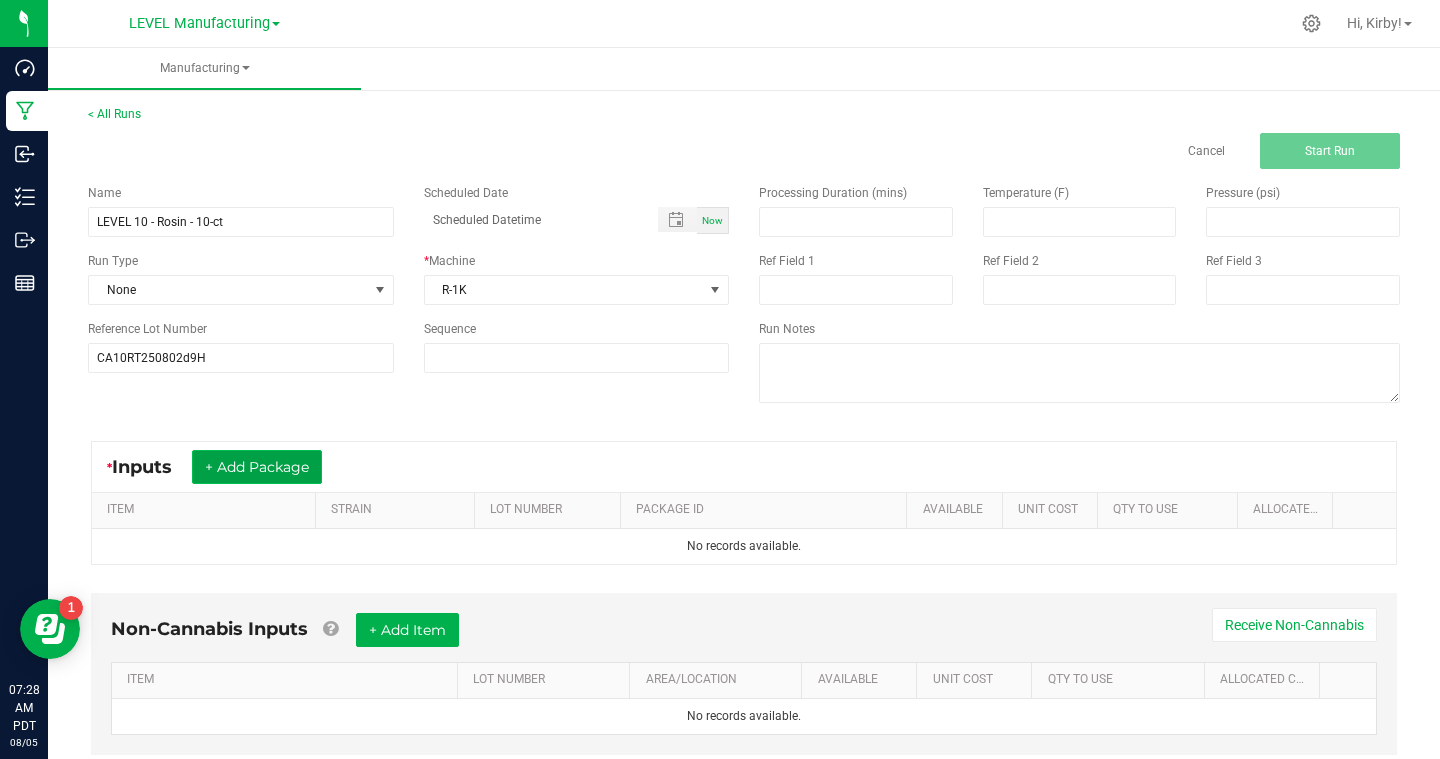click on "+ Add Package" at bounding box center (257, 467) 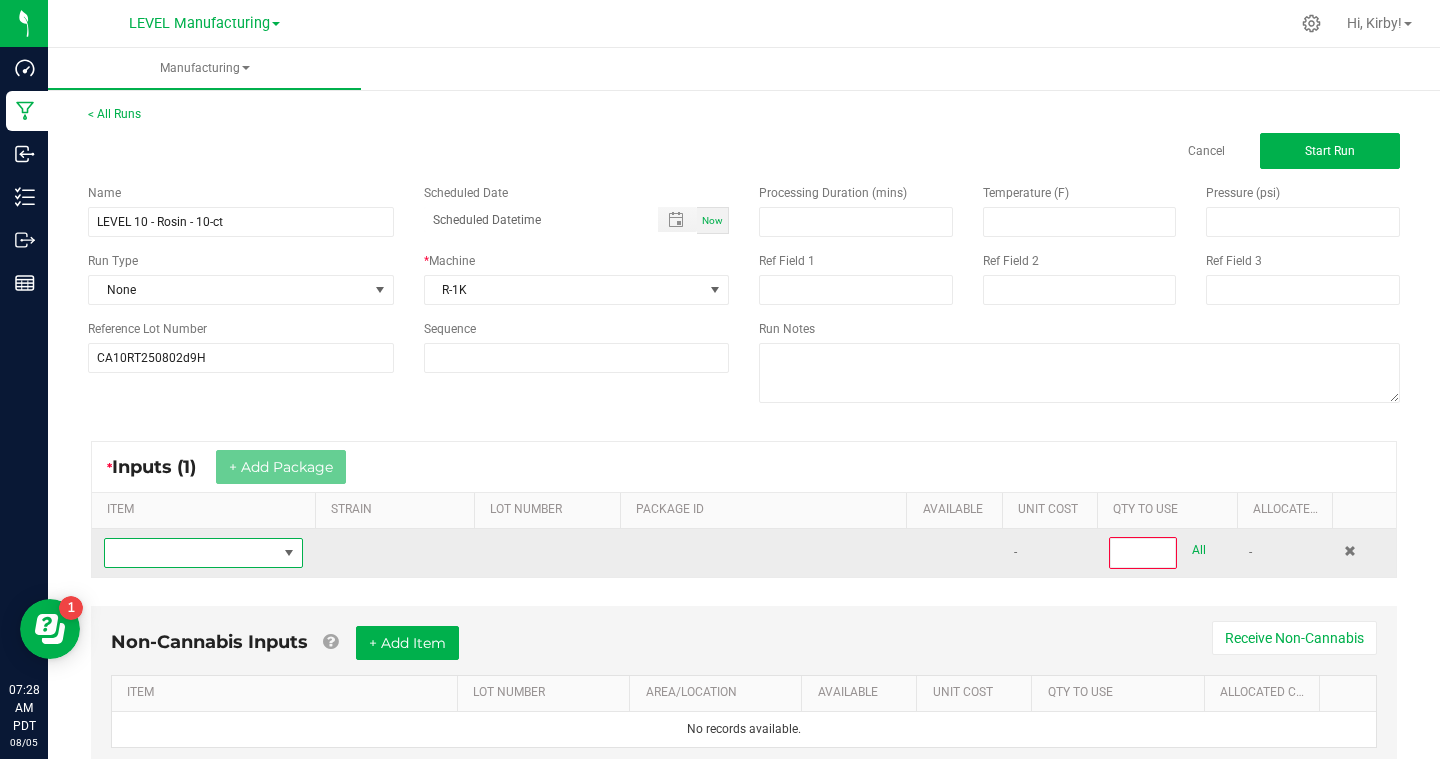 click at bounding box center [191, 553] 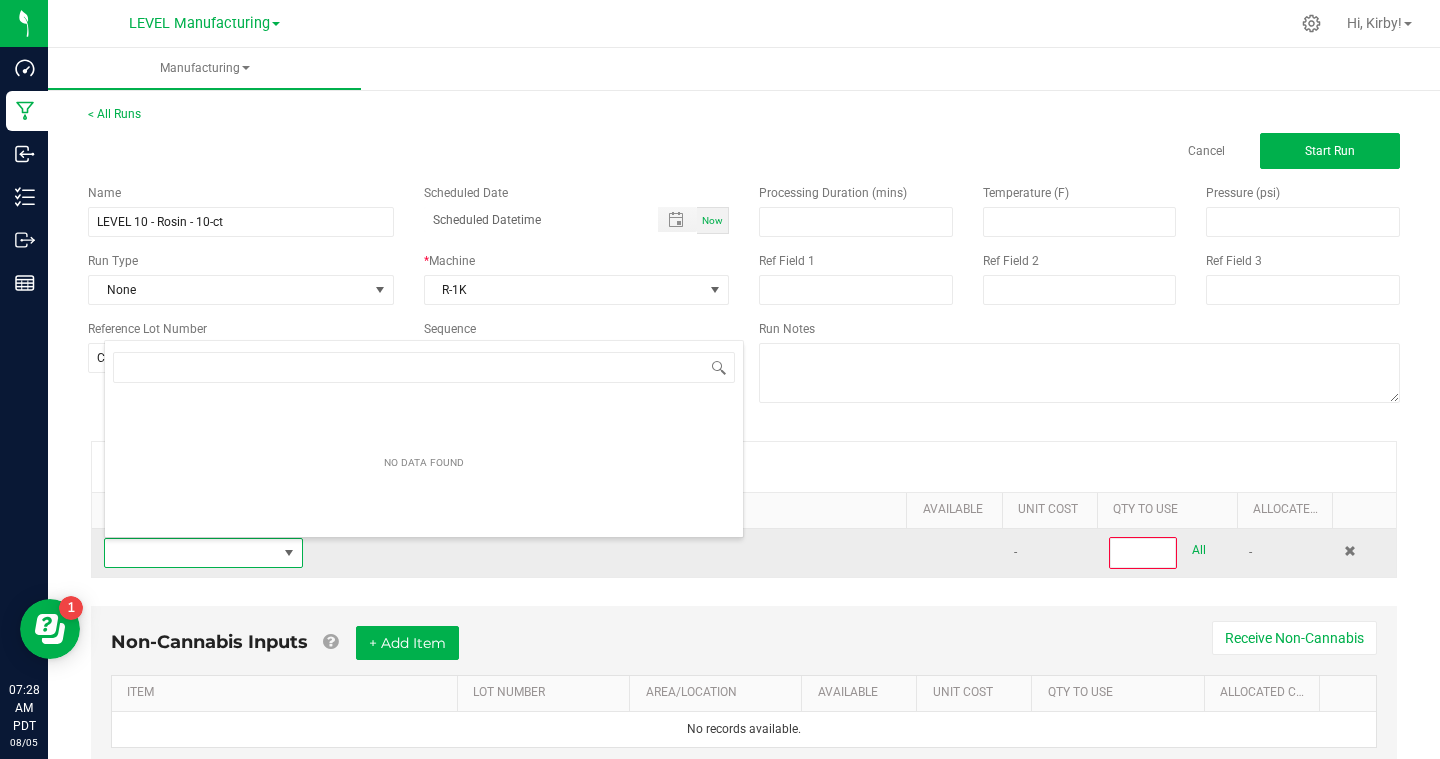 scroll, scrollTop: 99970, scrollLeft: 99801, axis: both 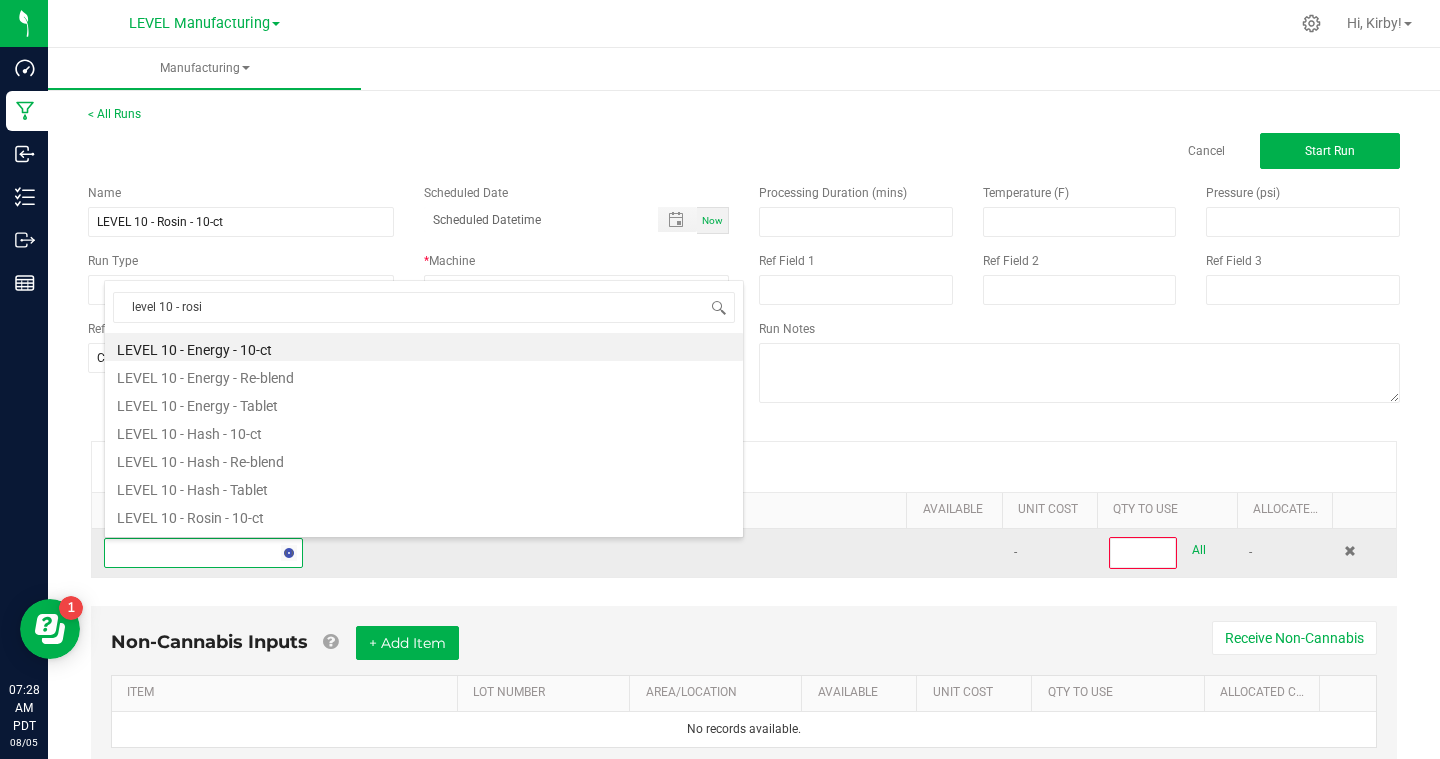 type on "level 10 - rosin" 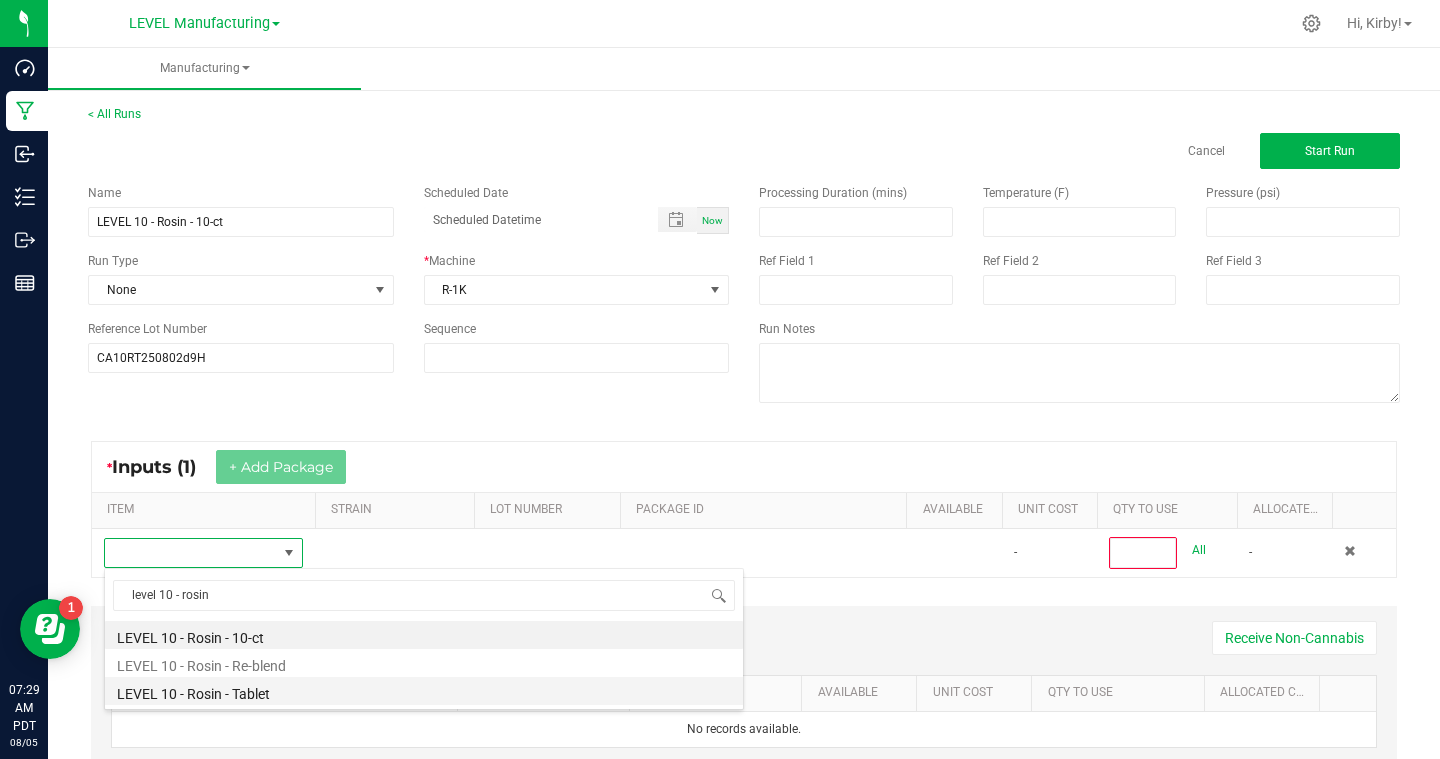 click on "LEVEL 10 - Rosin - Tablet" at bounding box center [424, 691] 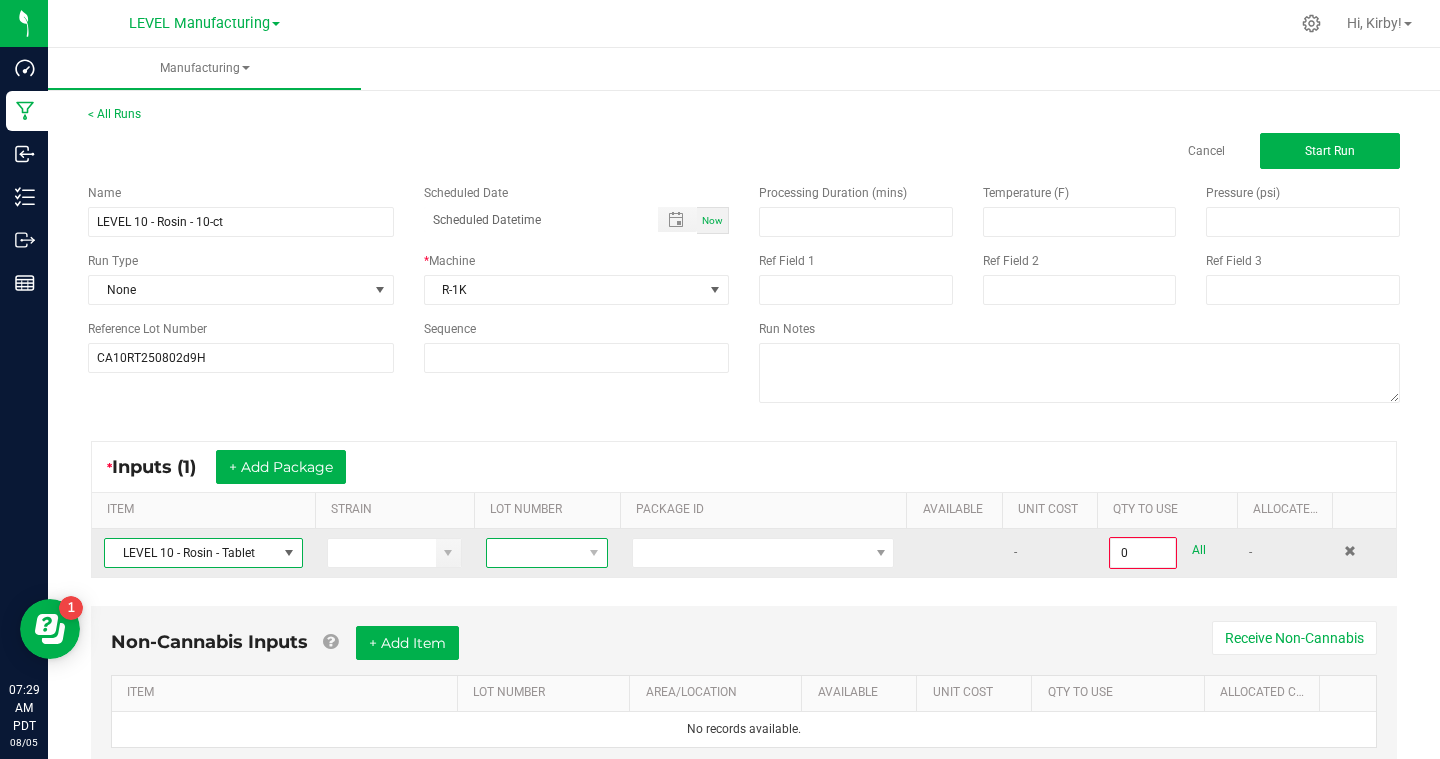 click at bounding box center [534, 553] 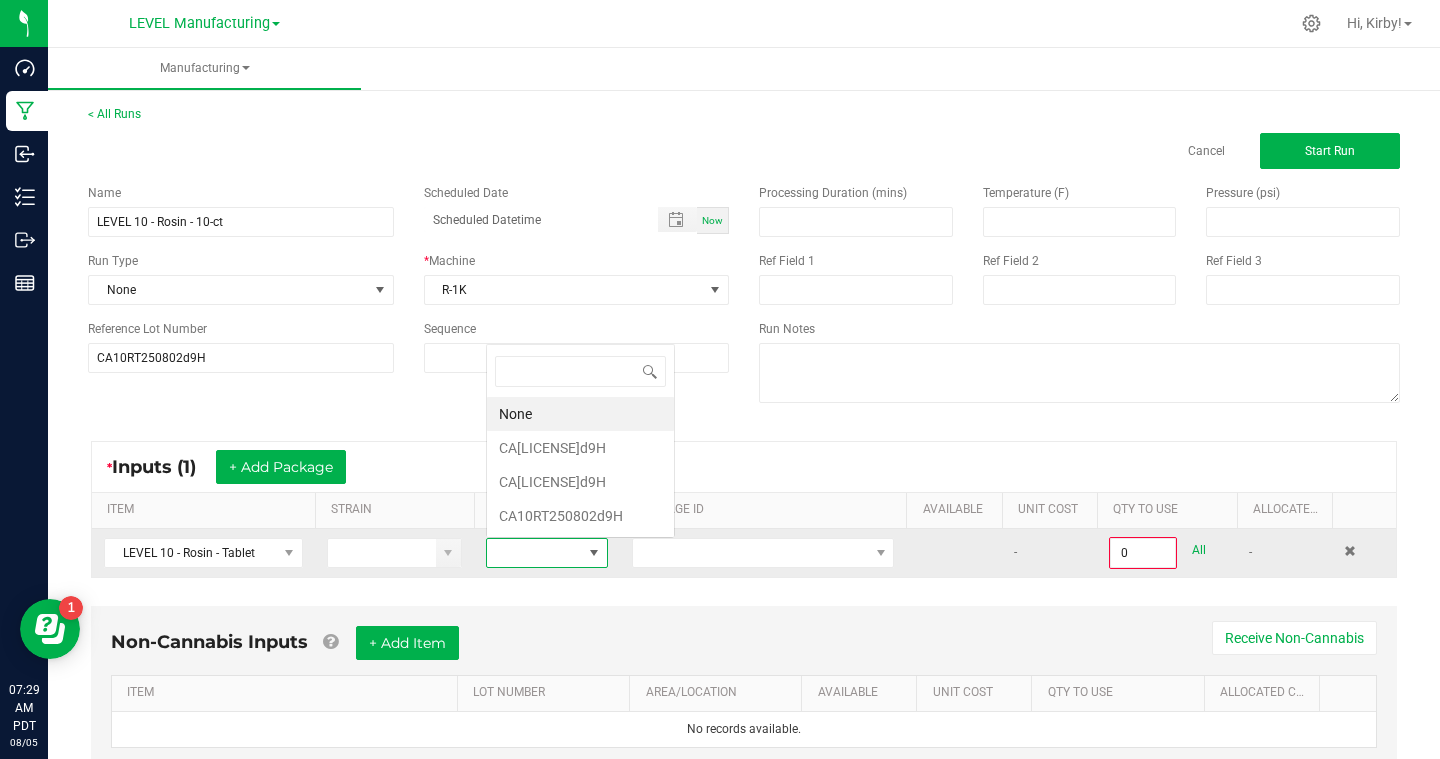 scroll, scrollTop: 0, scrollLeft: 0, axis: both 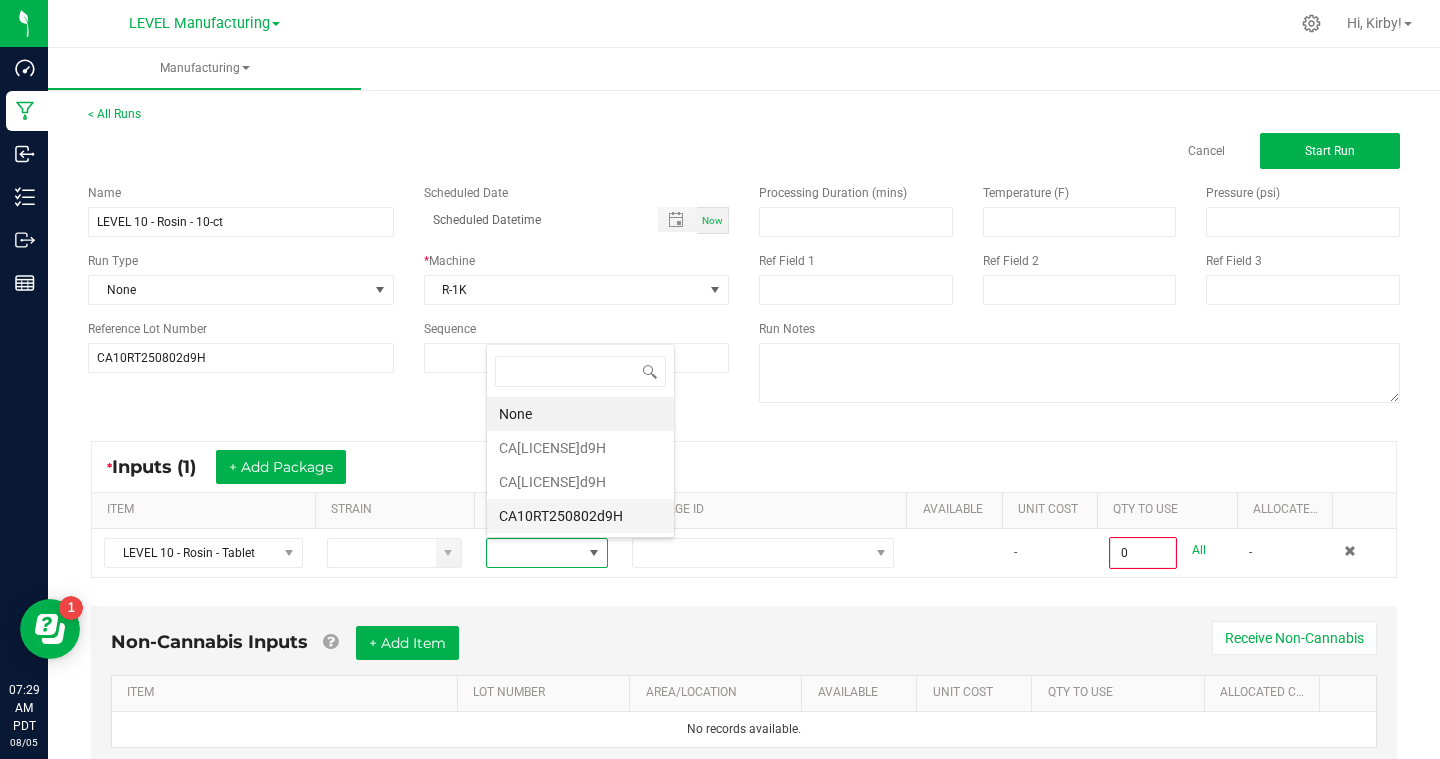 click on "CA10RT250802d9H" at bounding box center [580, 516] 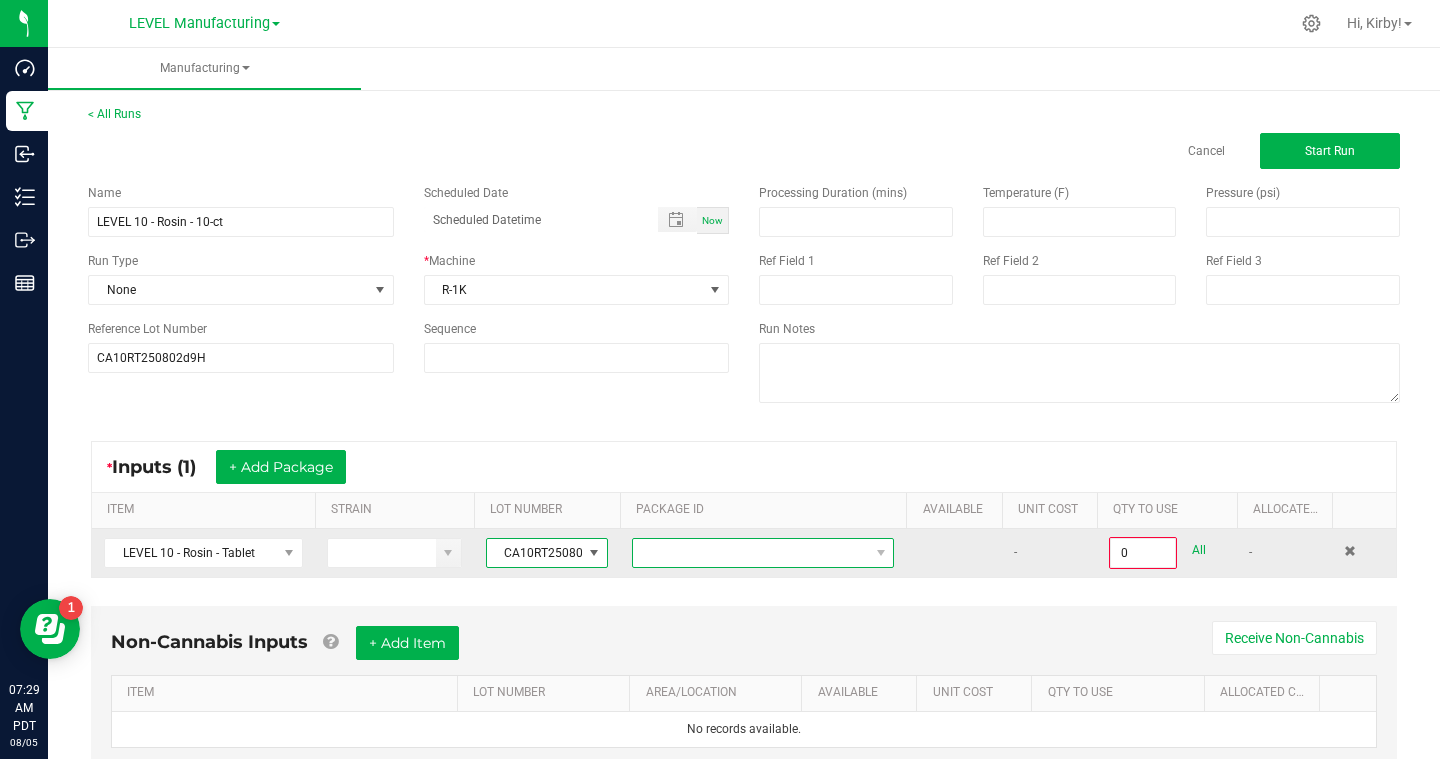 click at bounding box center [750, 553] 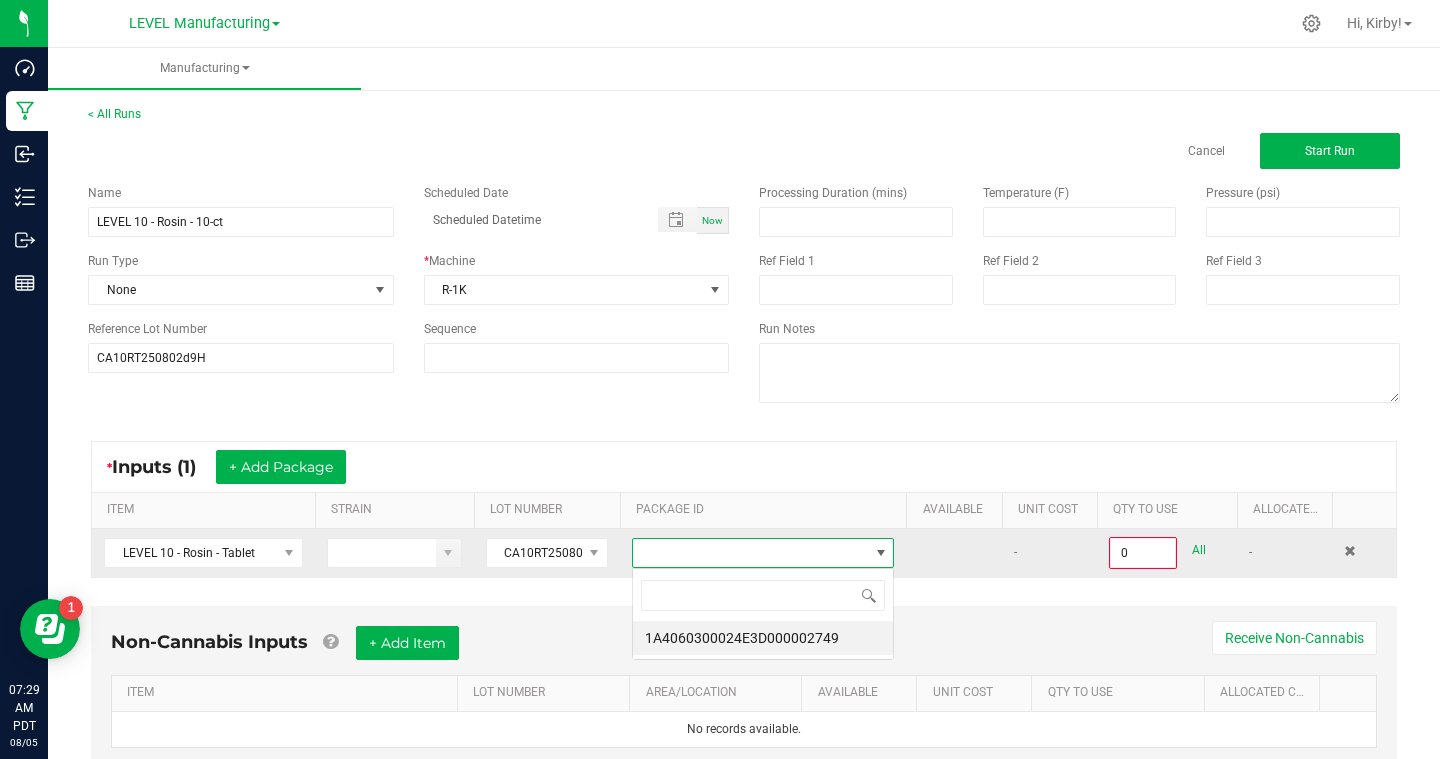 scroll, scrollTop: 99970, scrollLeft: 99738, axis: both 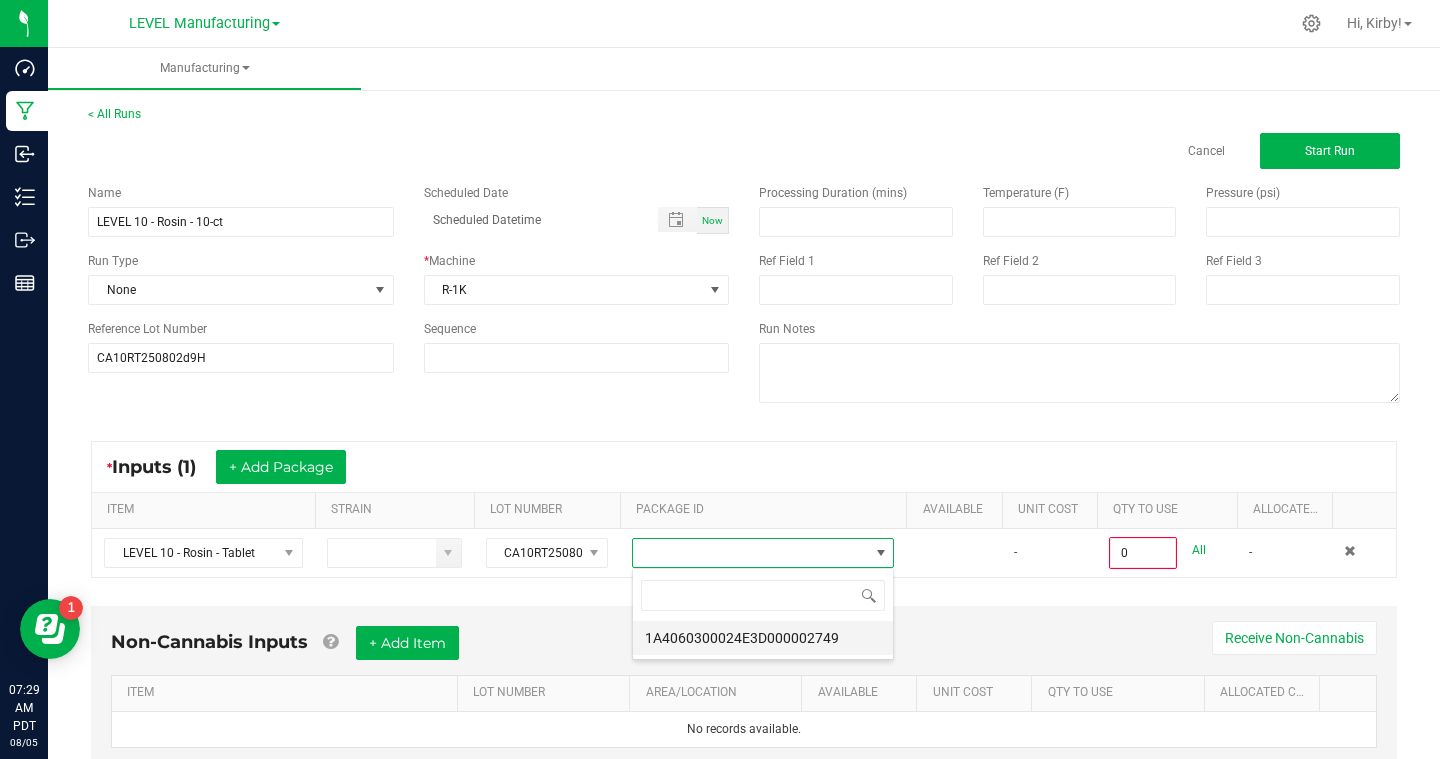 click on "1A4060300024E3D000002749" at bounding box center [763, 638] 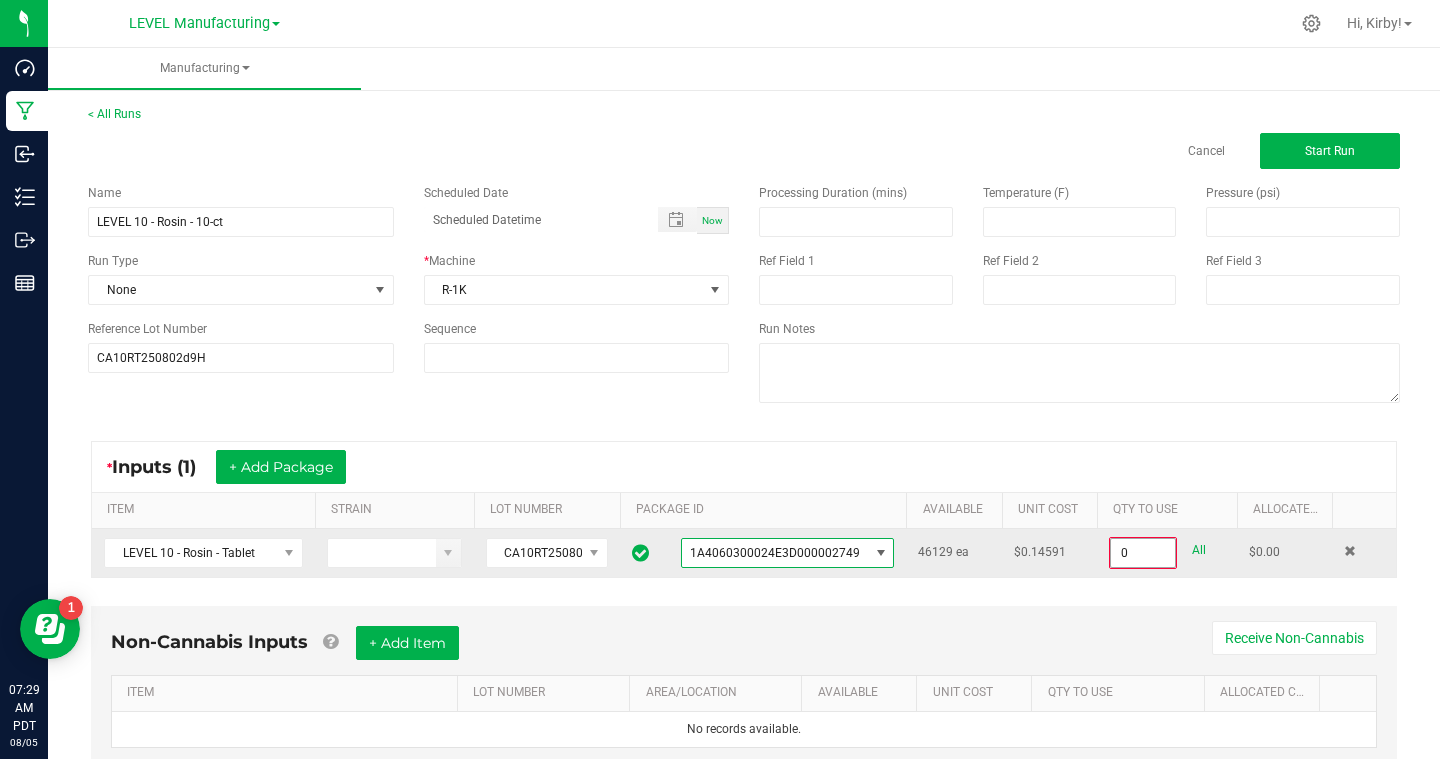 click on "0" at bounding box center [1143, 553] 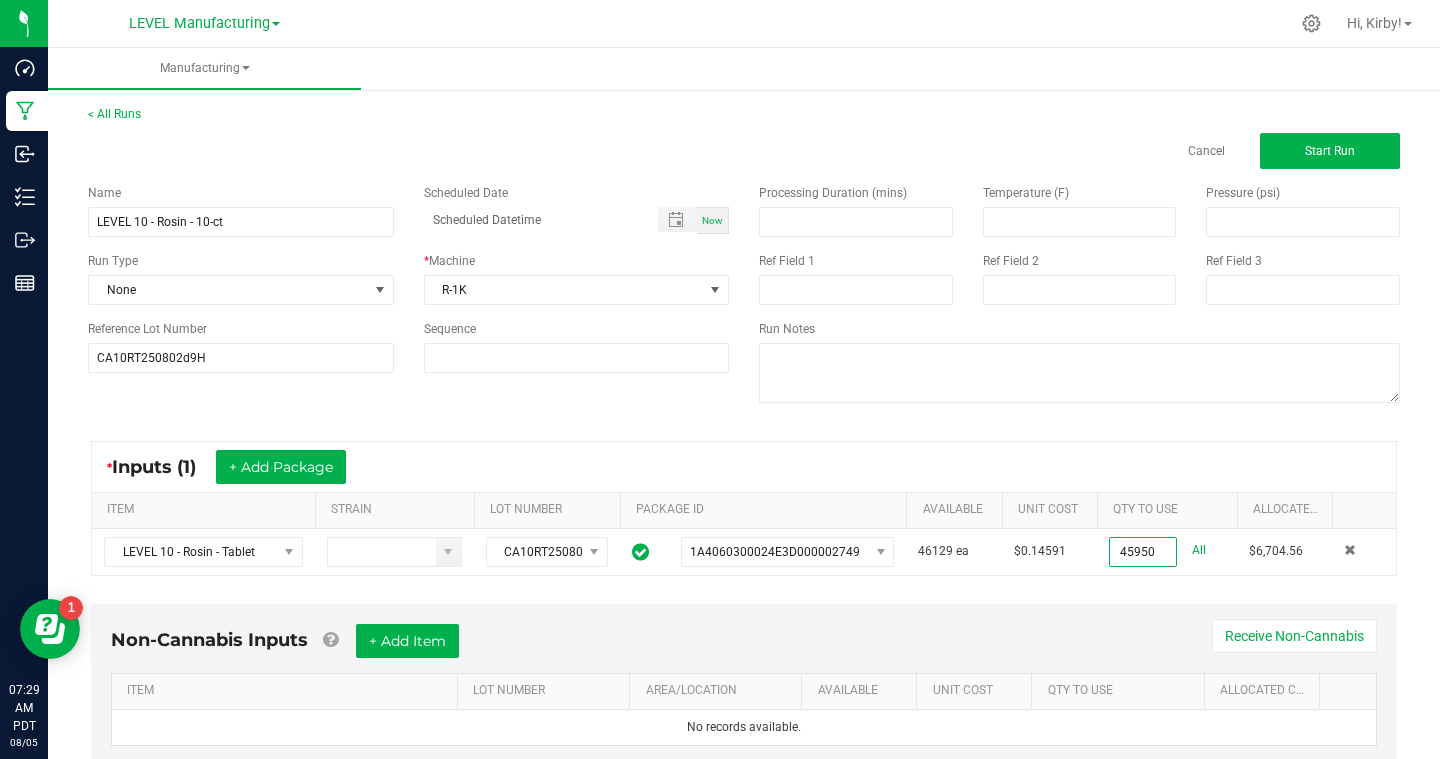 type on "45950 ea" 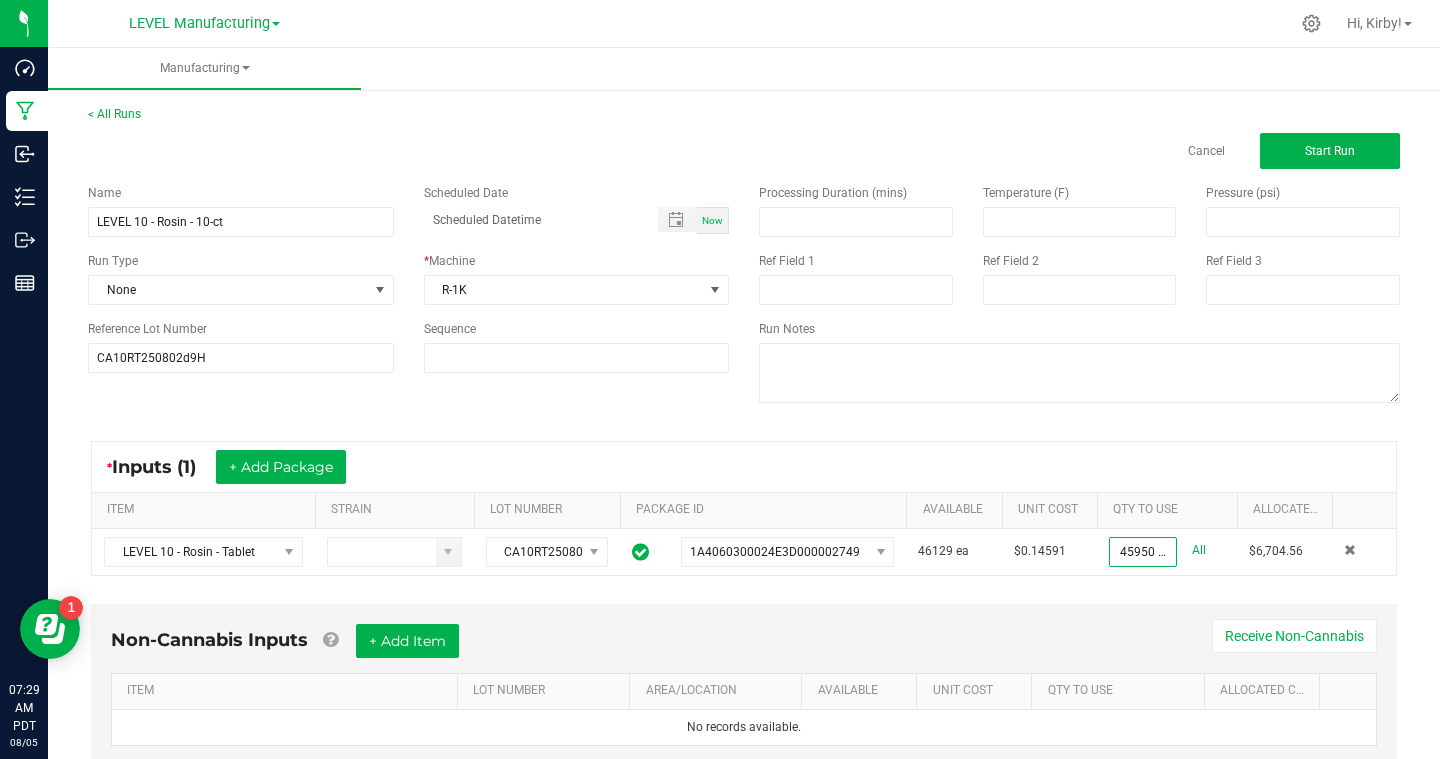 click on "Processing Duration (mins)   Temperature (F)   Pressure (psi)   Ref Field 1   Ref Field 2   Ref Field 3   Run Notes" at bounding box center (1079, 296) 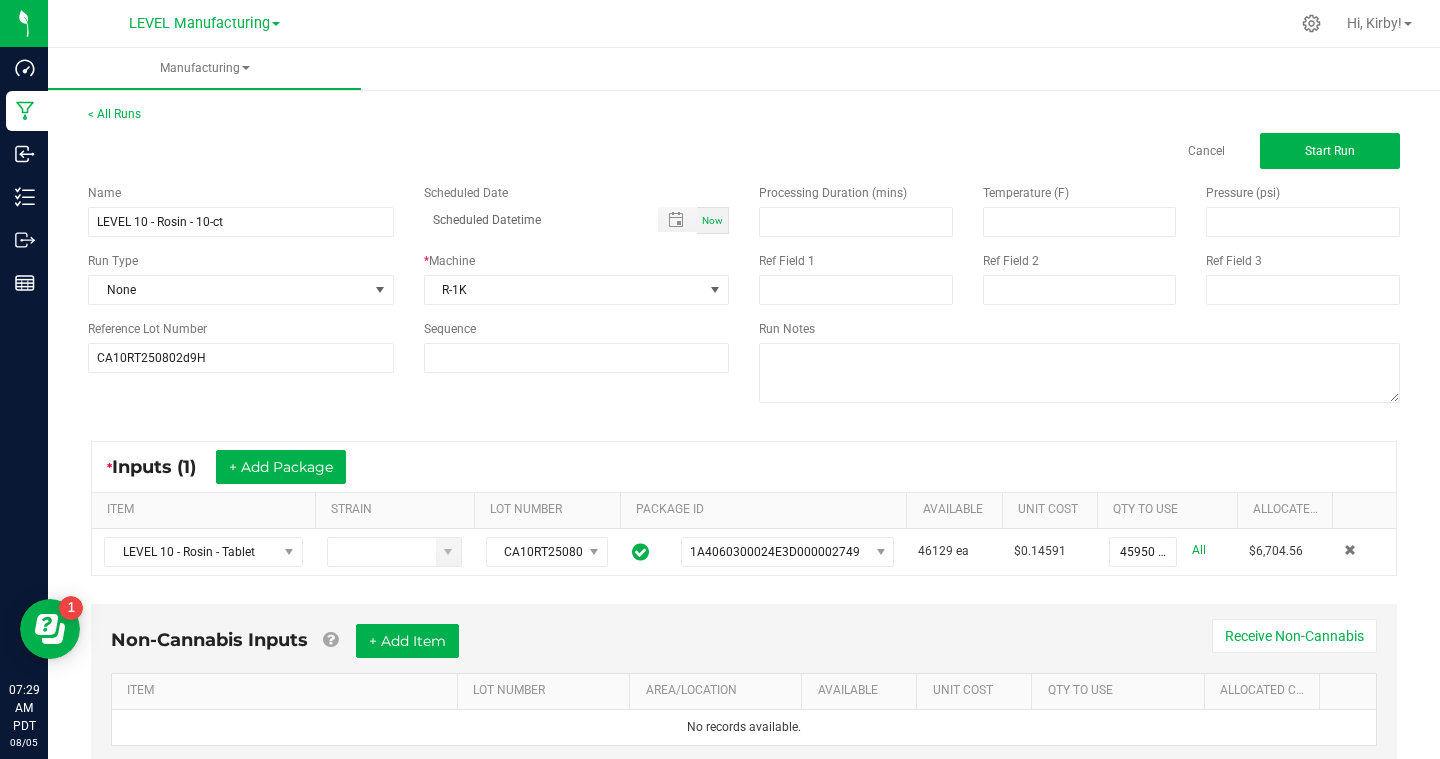 scroll, scrollTop: 65, scrollLeft: 0, axis: vertical 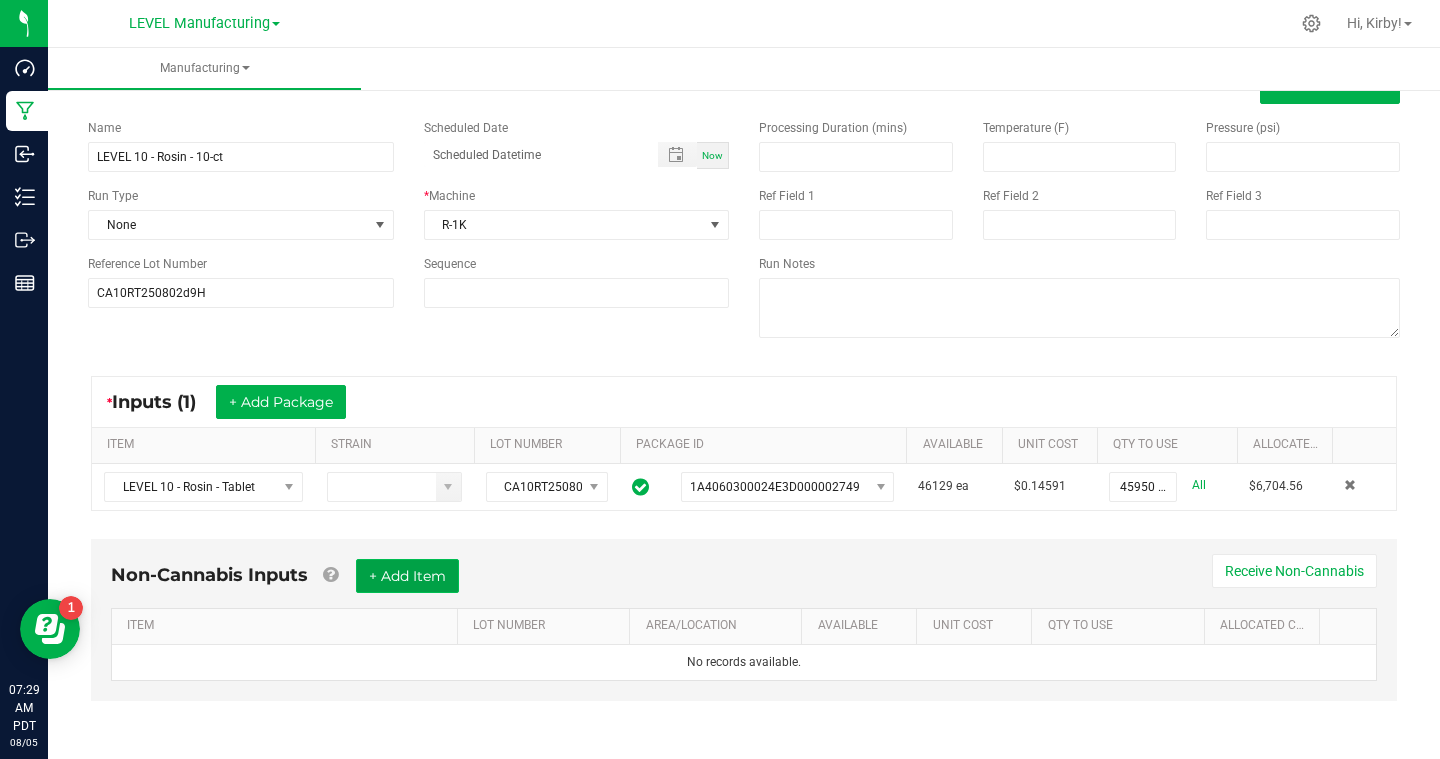 click on "+ Add Item" at bounding box center [407, 576] 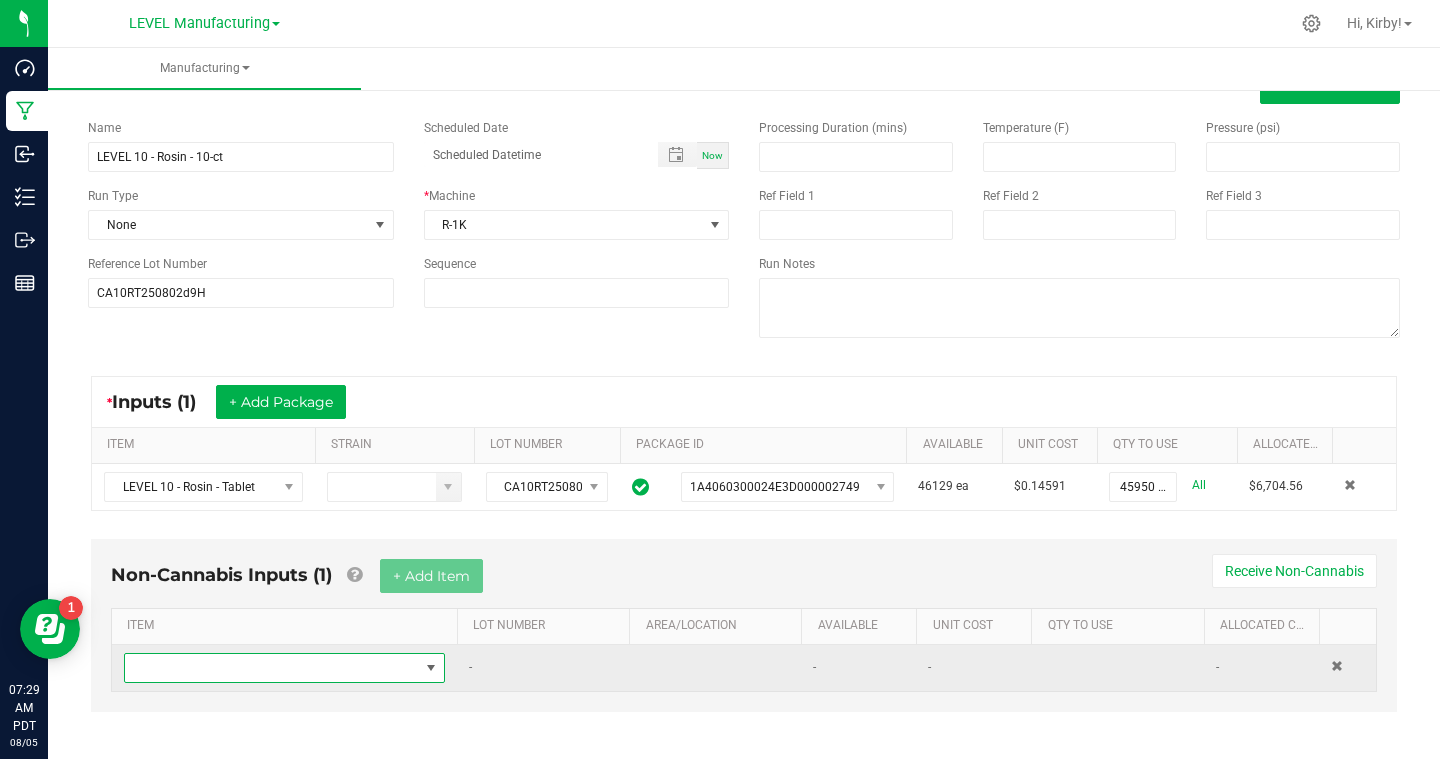 click at bounding box center (272, 668) 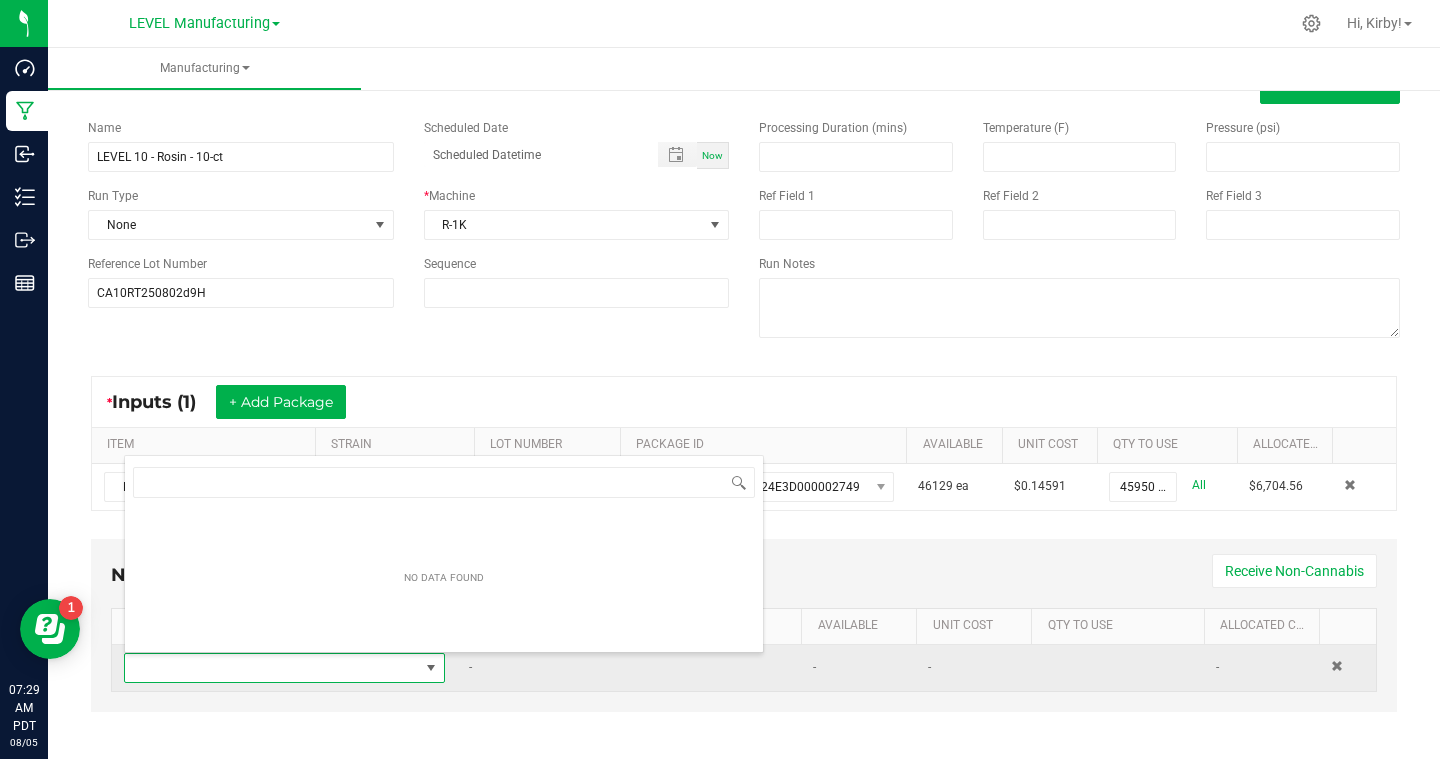 scroll, scrollTop: 99970, scrollLeft: 99679, axis: both 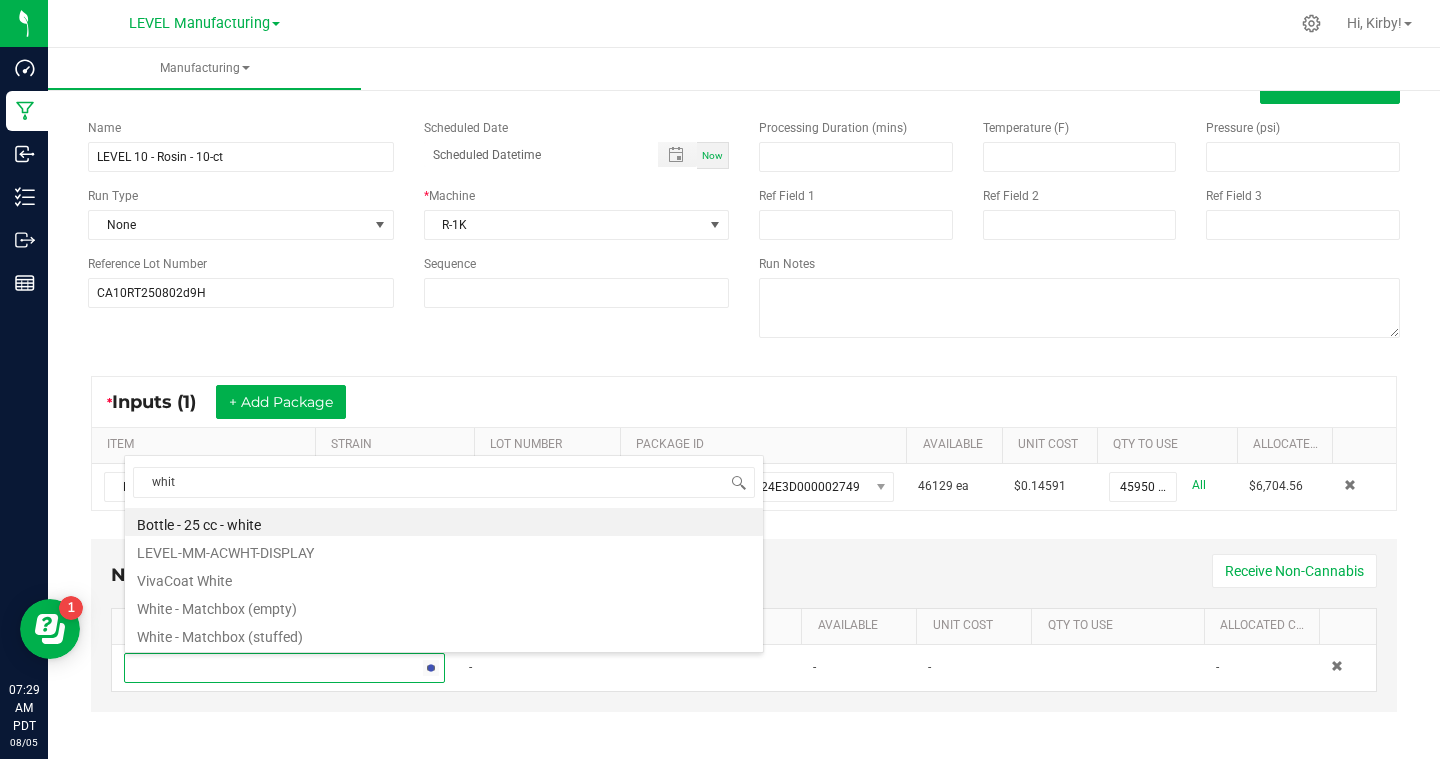 type on "white" 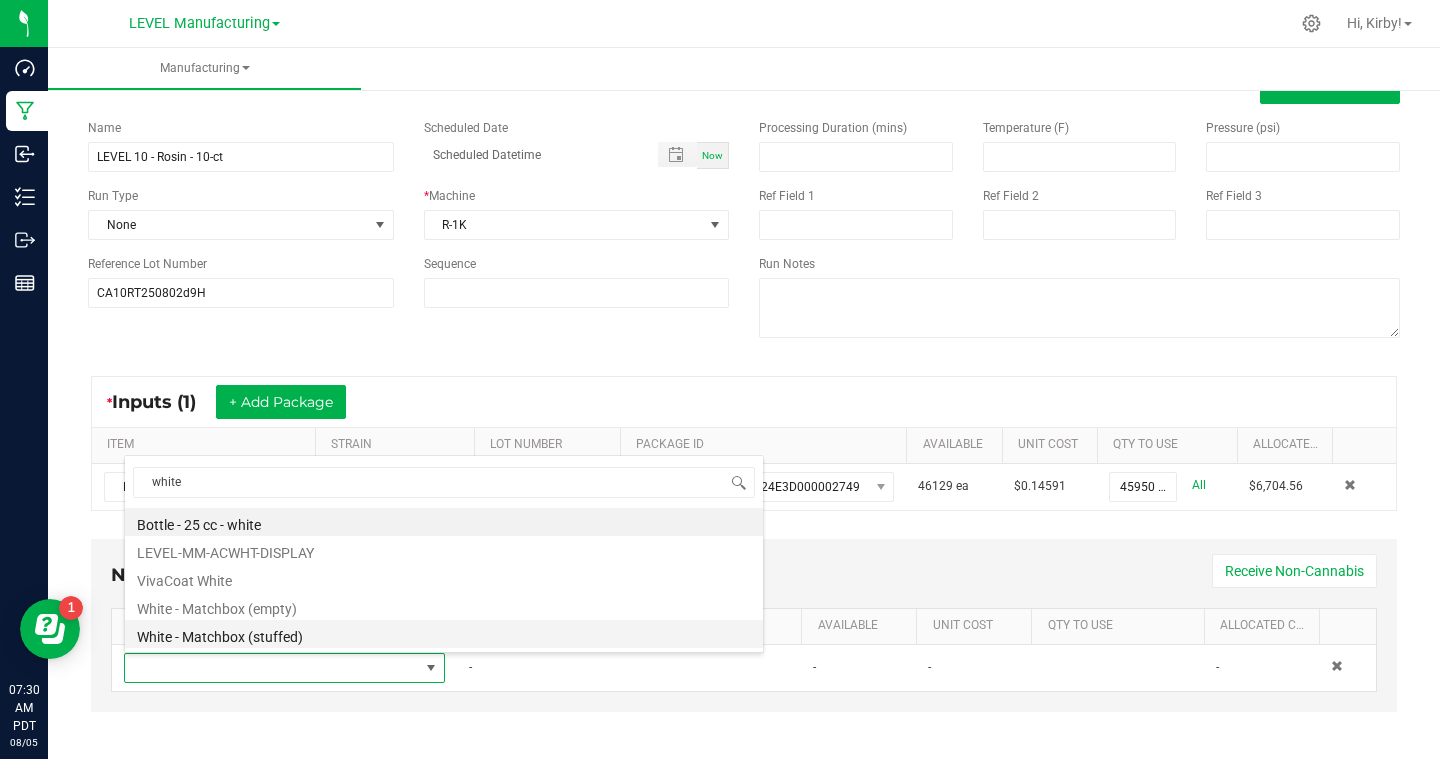 click on "White - Matchbox (stuffed)" at bounding box center [444, 634] 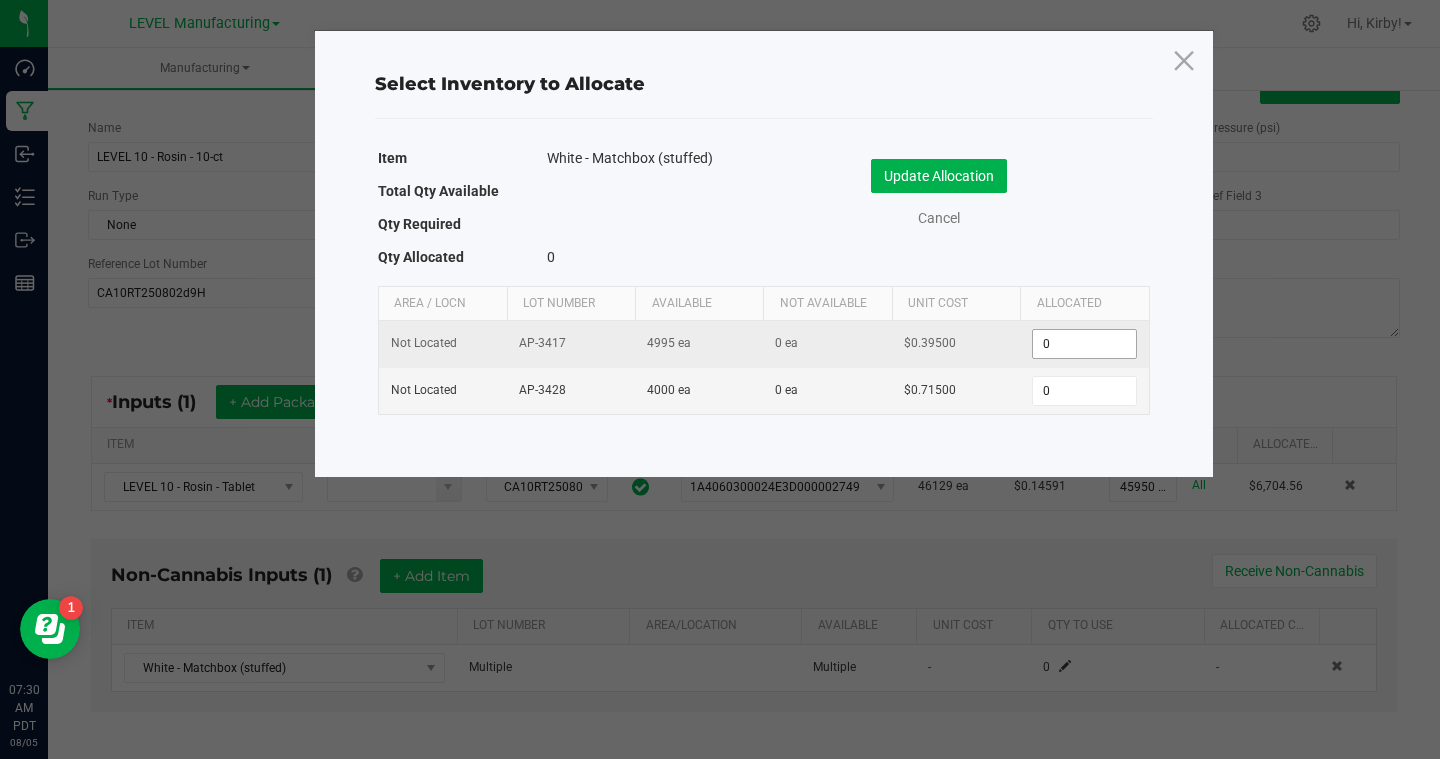 click on "0" at bounding box center [1084, 344] 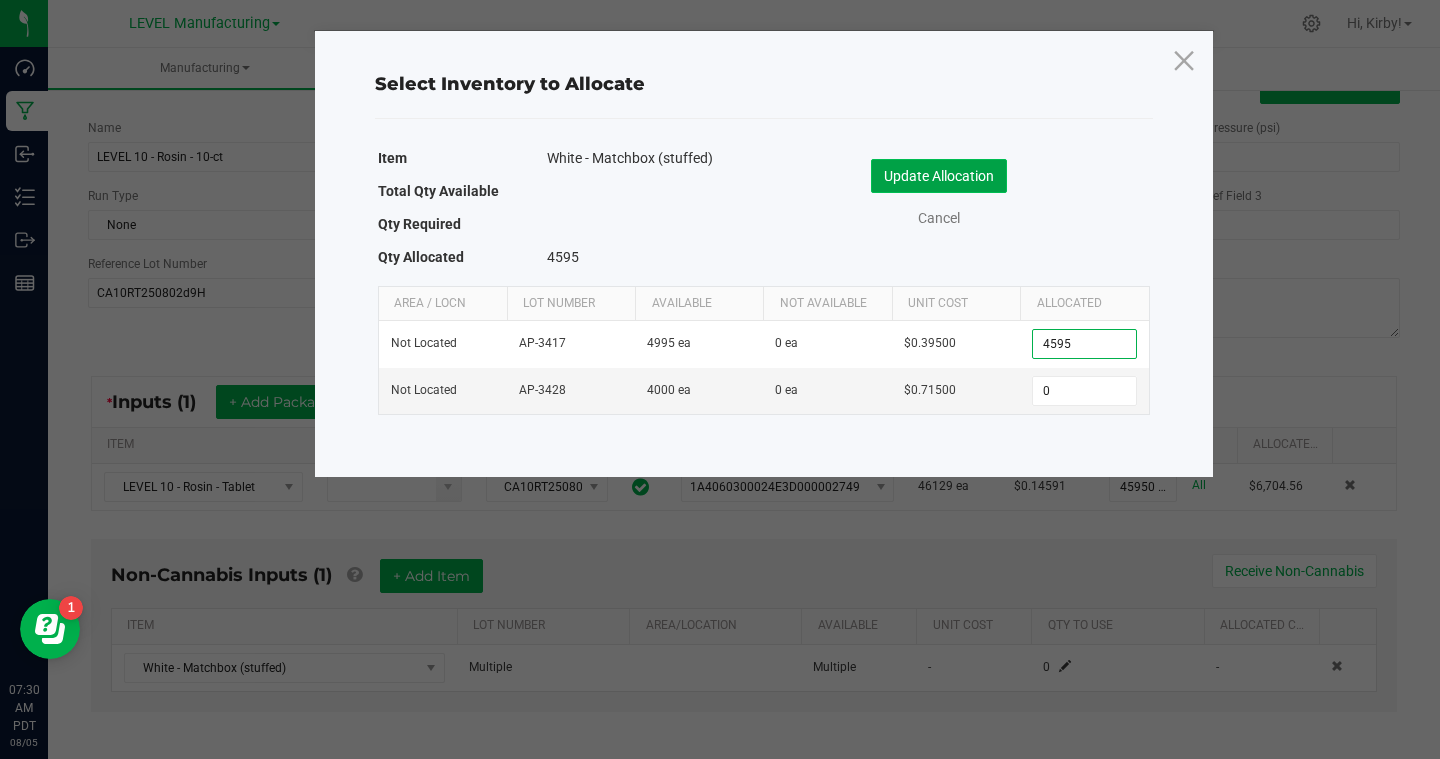 type on "4,595" 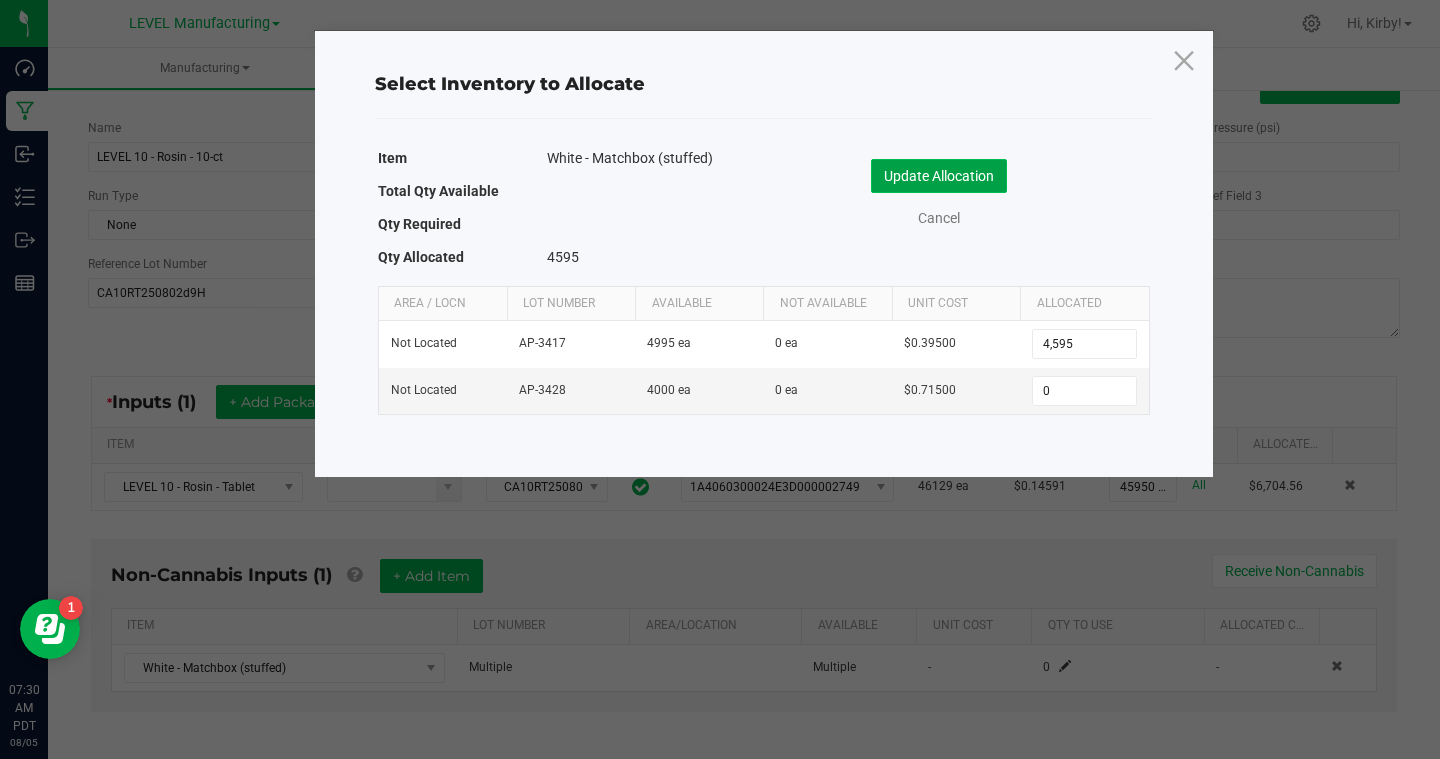 click on "Update Allocation" 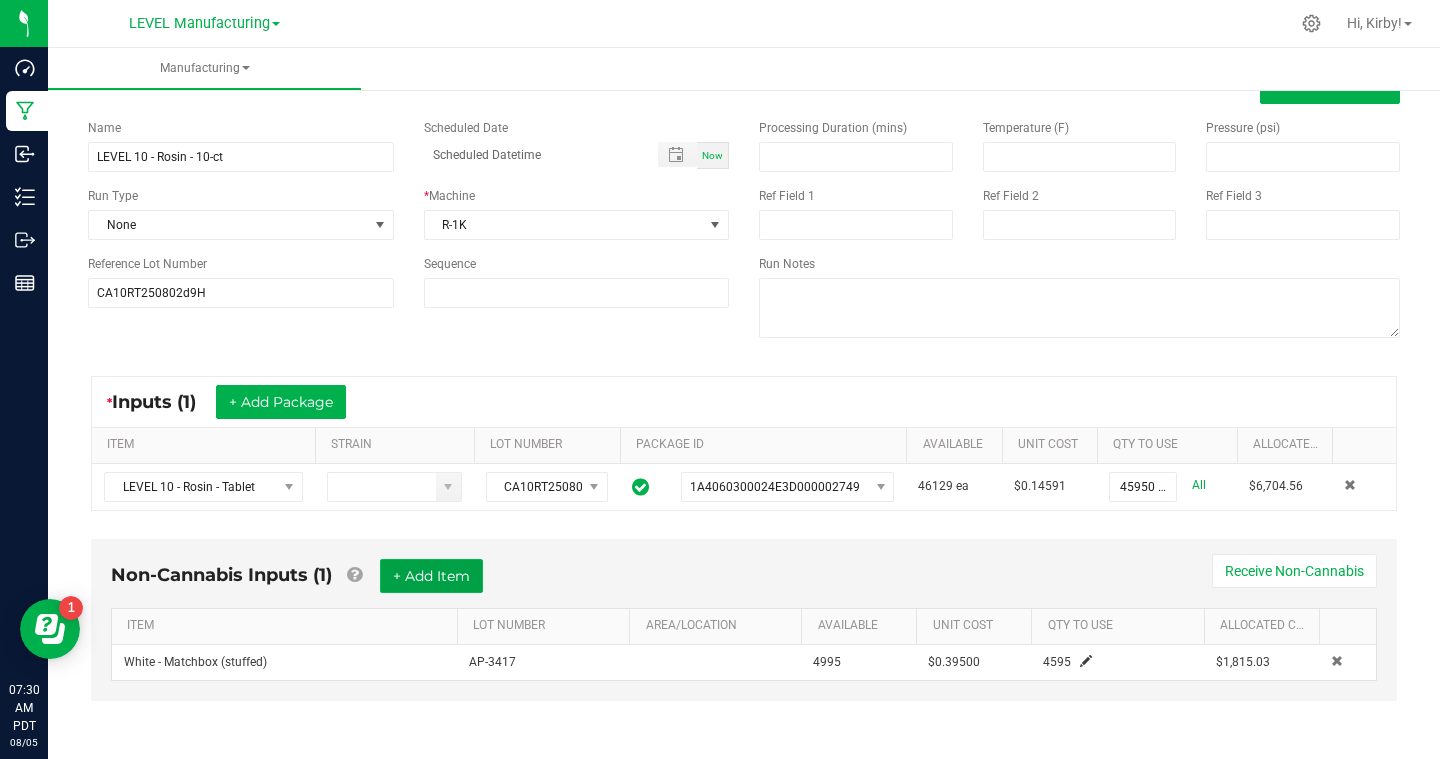 click on "+ Add Item" at bounding box center (431, 576) 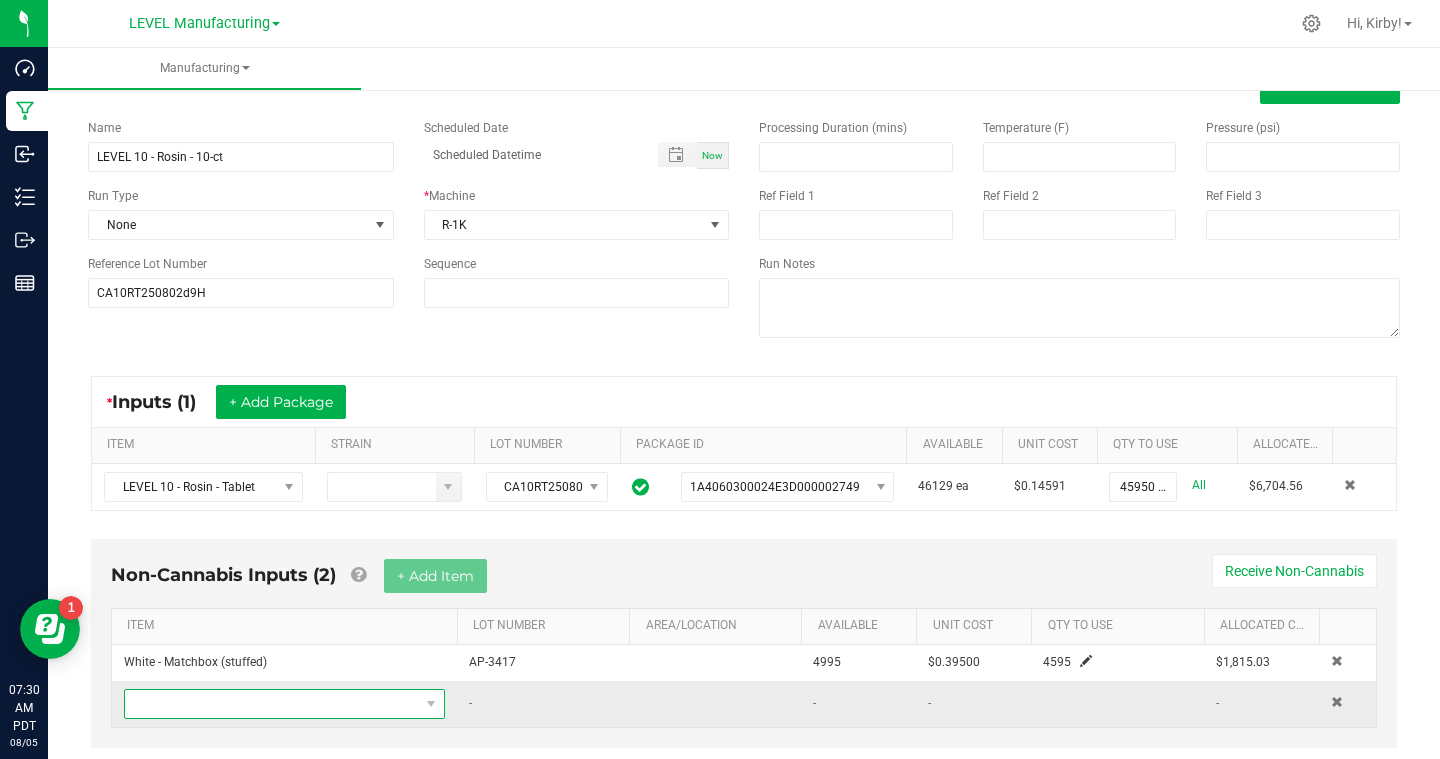 click at bounding box center [272, 704] 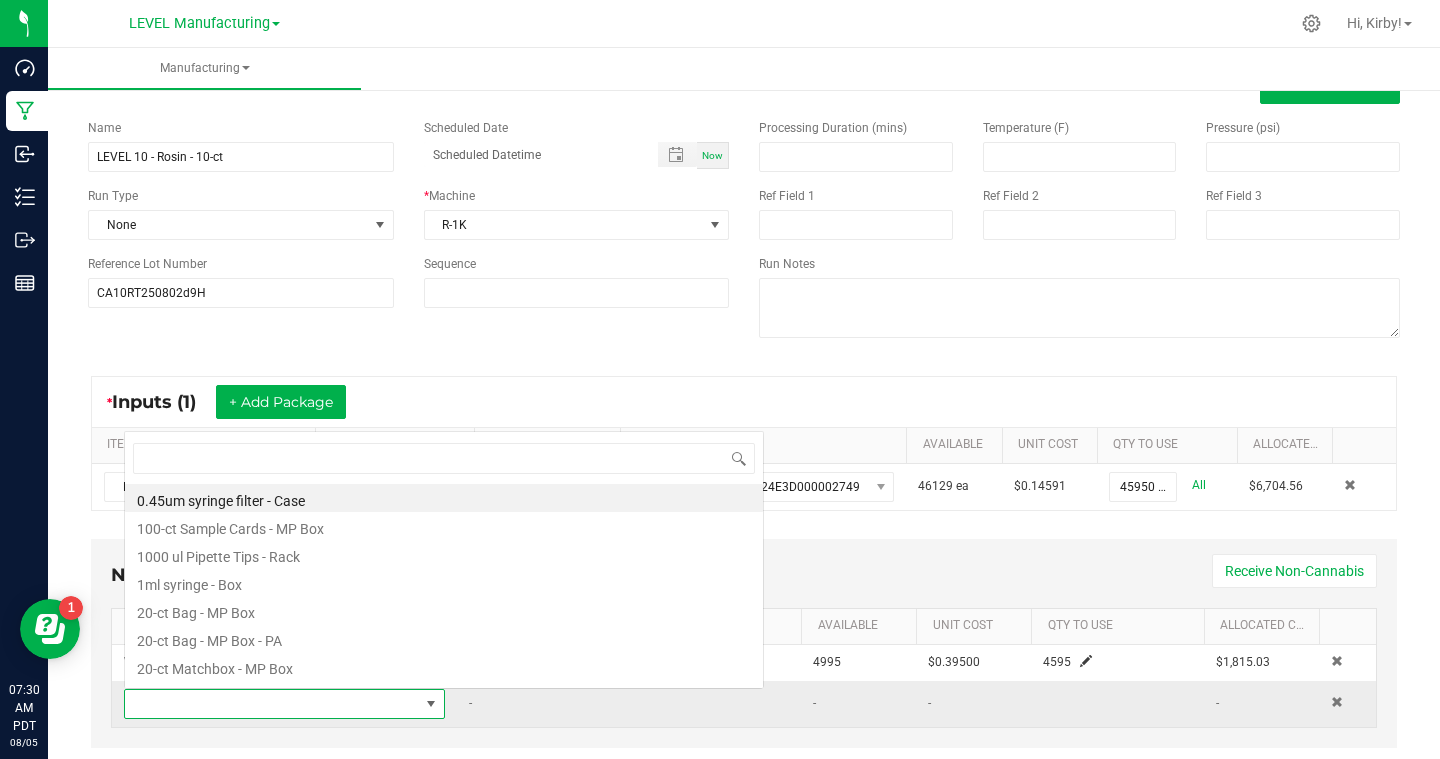 scroll, scrollTop: 0, scrollLeft: 0, axis: both 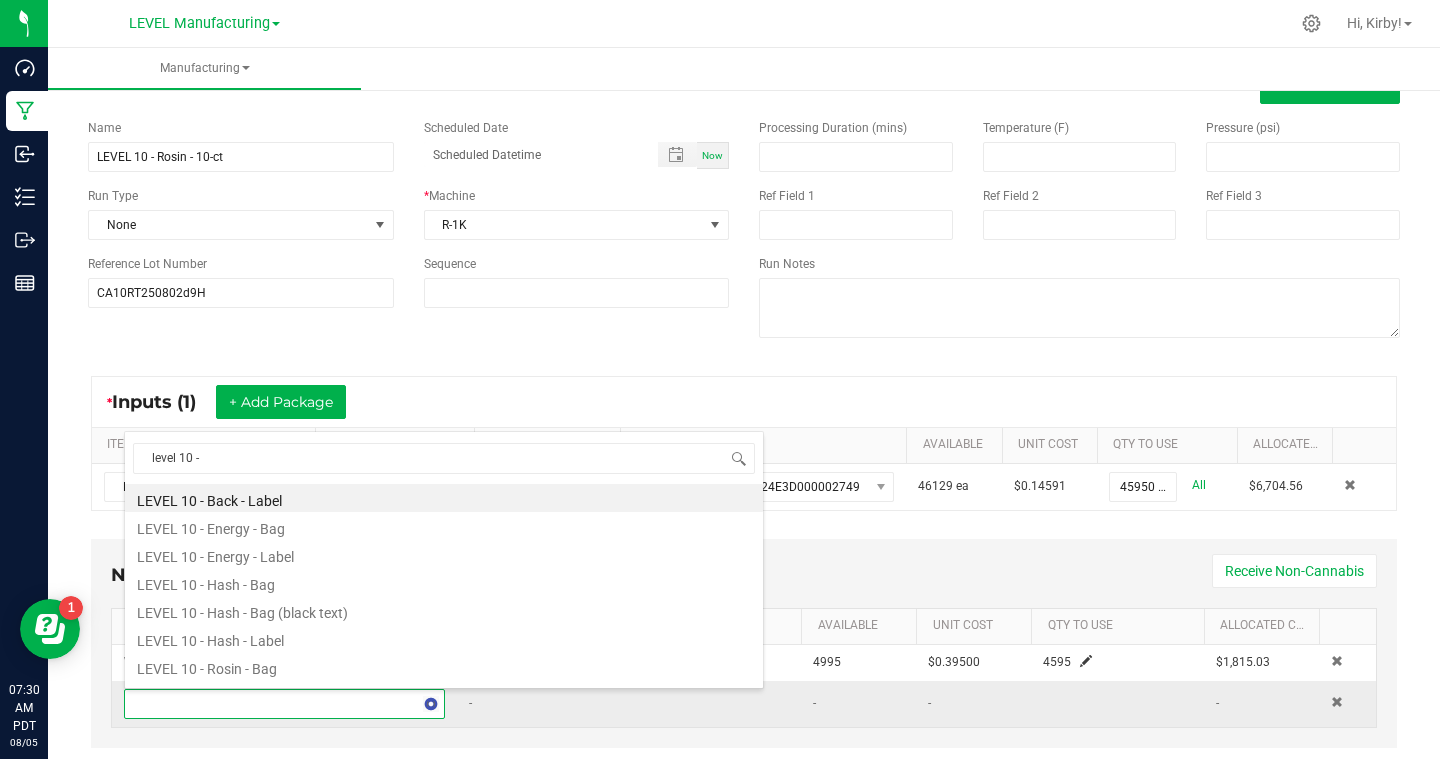 type on "level 10 - r" 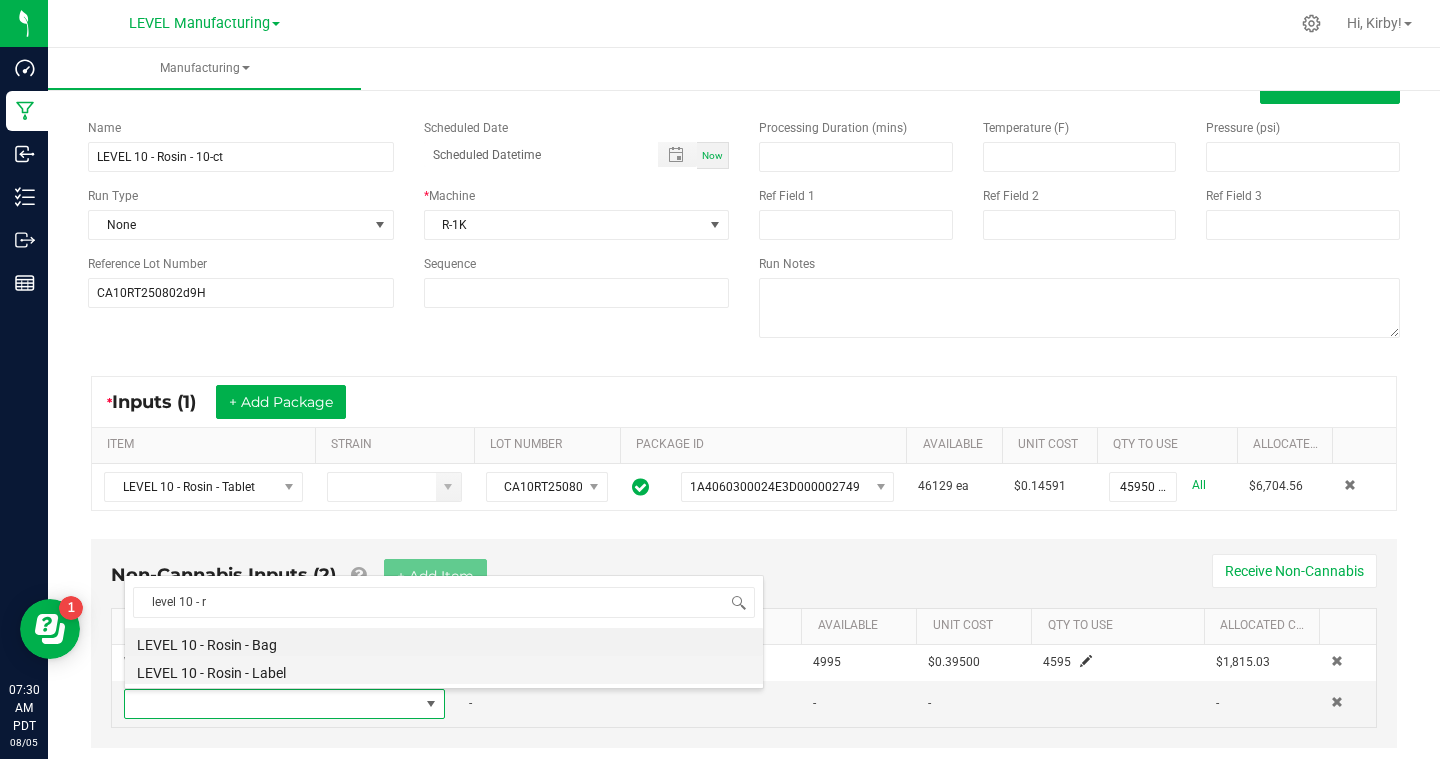 click on "LEVEL 10 - Rosin - Label" at bounding box center (444, 670) 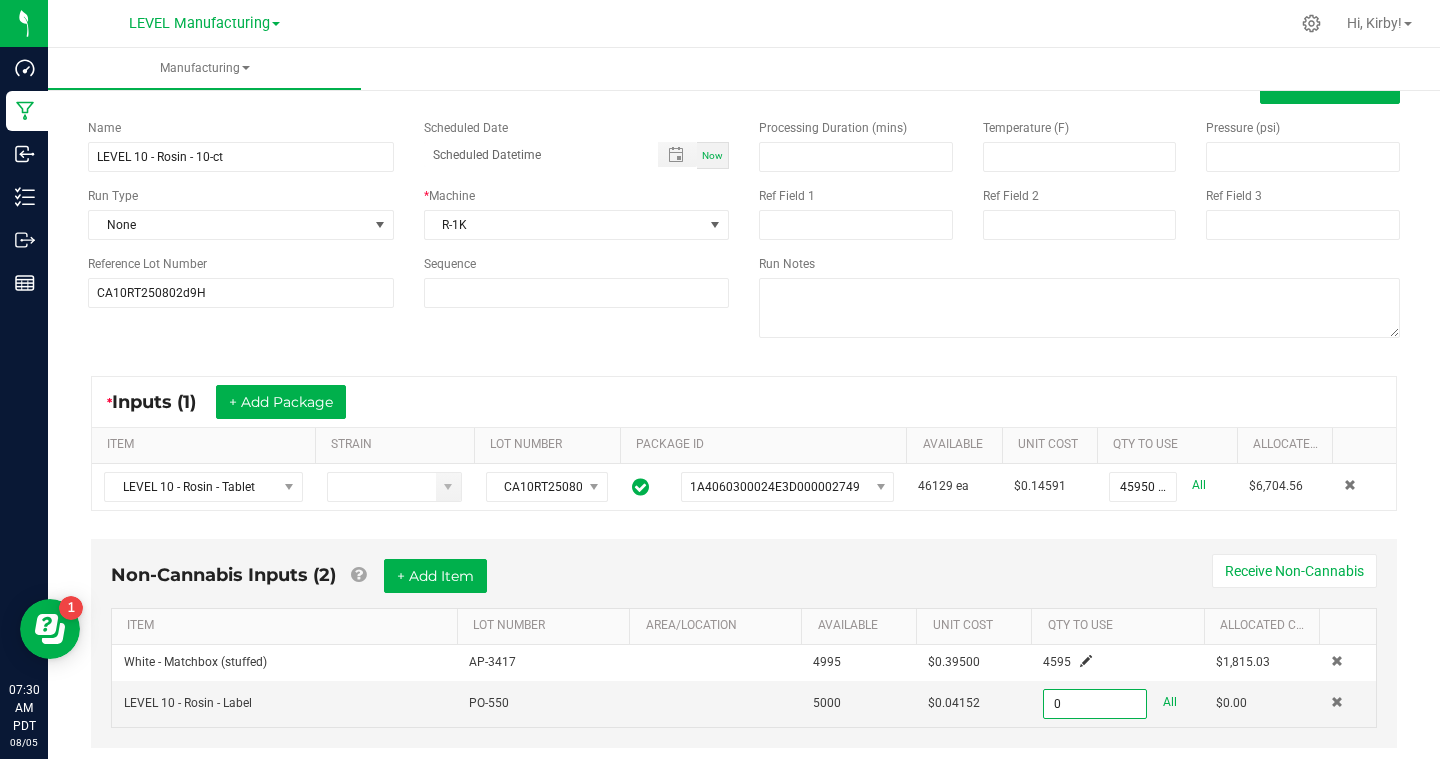 scroll, scrollTop: 112, scrollLeft: 0, axis: vertical 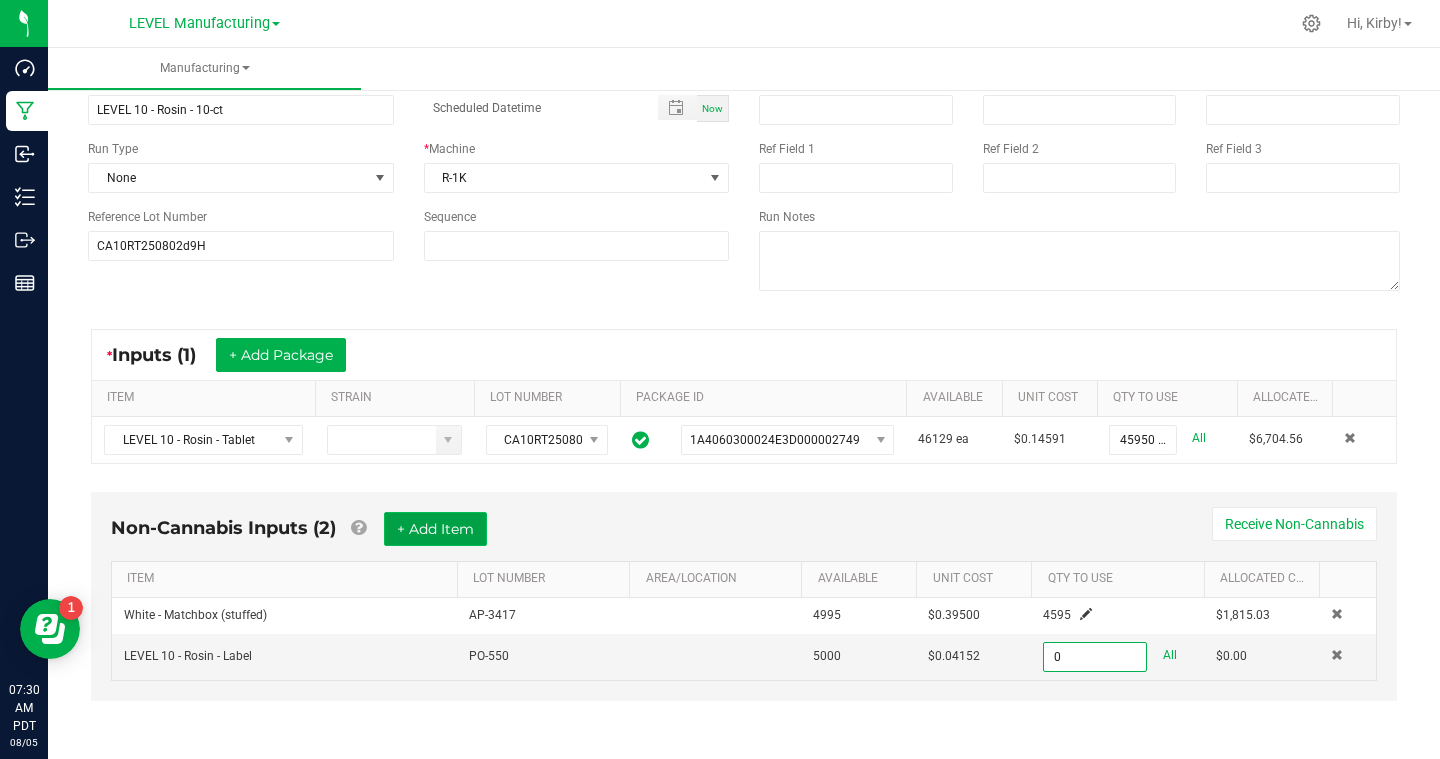 type on "0 ea" 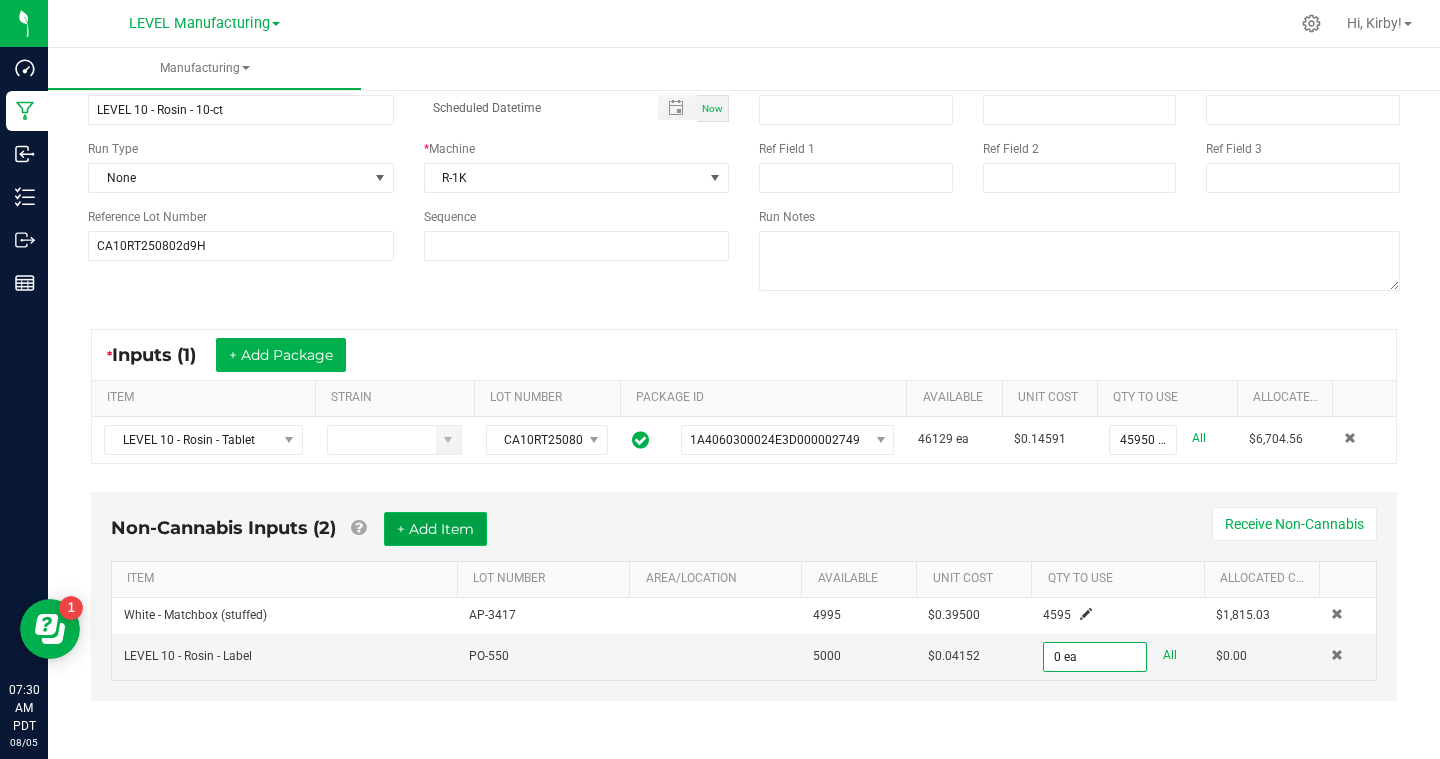 click on "+ Add Item" at bounding box center (435, 529) 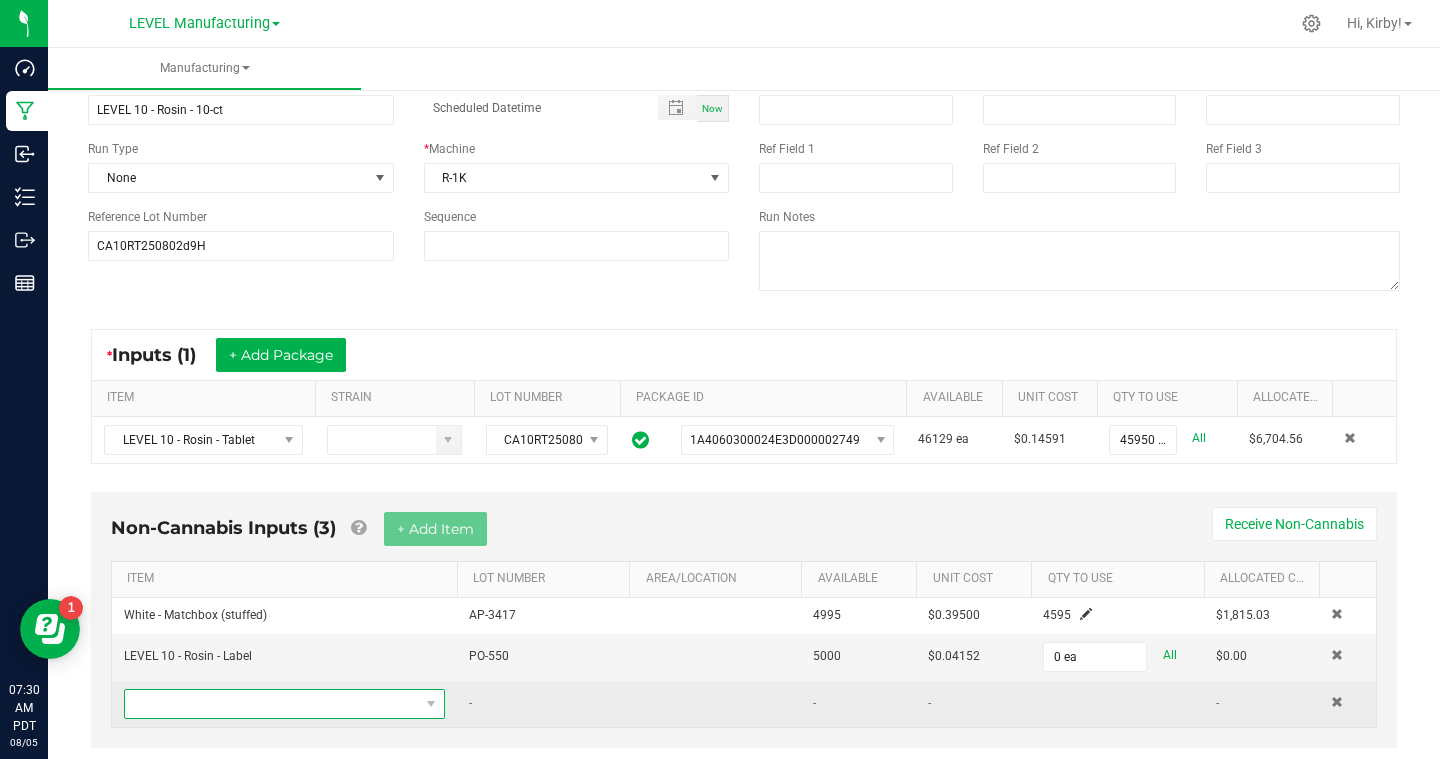 click at bounding box center (272, 704) 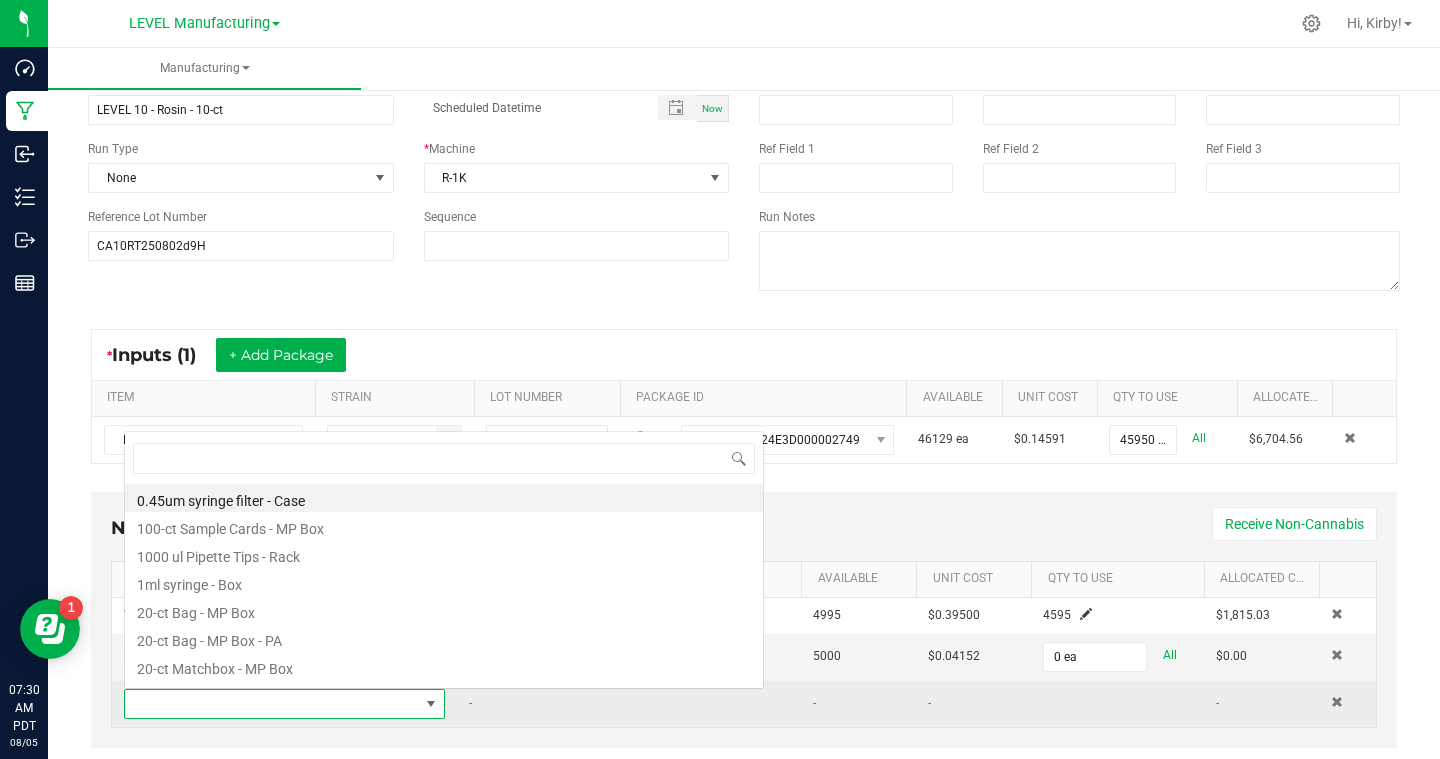 scroll, scrollTop: 0, scrollLeft: 0, axis: both 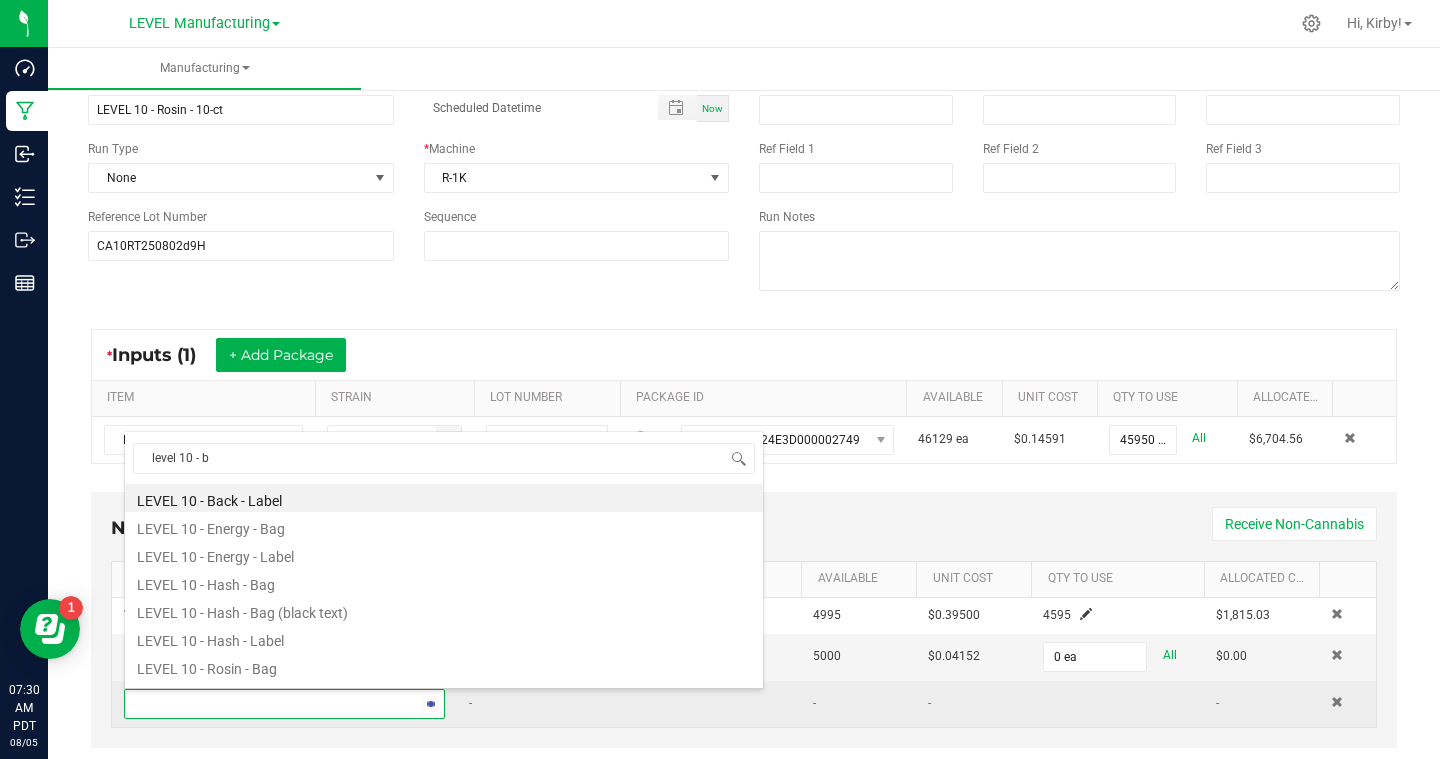type on "level 10 - ba" 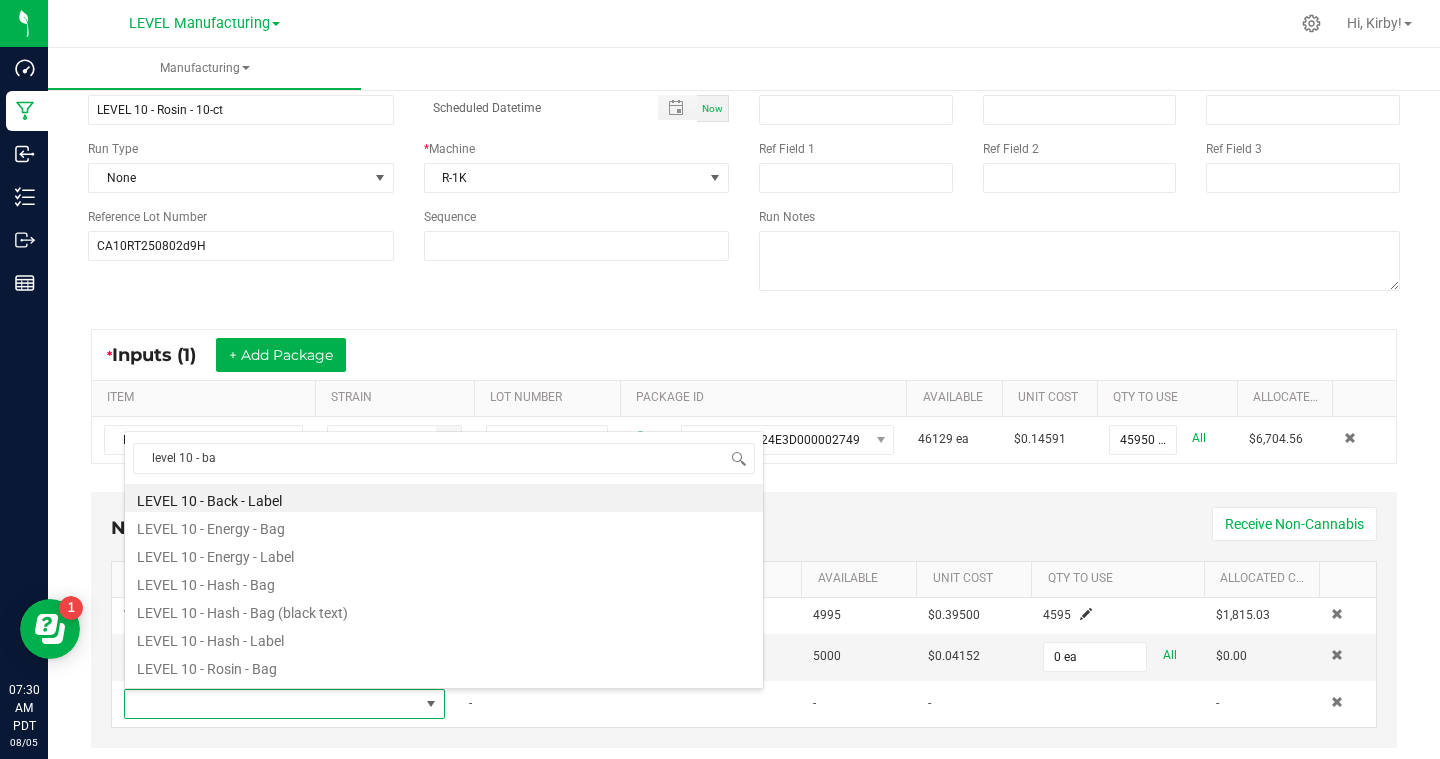 click on "Non-Cannabis Inputs ([NUMBER])  + Add Item   Receive Non-Cannabis  ITEM LOT NUMBER AREA/LOCATION AVAILABLE Unit Cost QTY TO USE Allocated Cost  White - Matchbox (stuffed)   AP-[NUMBER]      [NUMBER]    $[NUMBER]   [NUMBER]        $[NUMBER]   LEVEL 10 - Rosin - Label   PO-[NUMBER]      [NUMBER]    $[NUMBER]  0 ea All  $[NUMBER]   -   -   -   -" at bounding box center (744, 620) 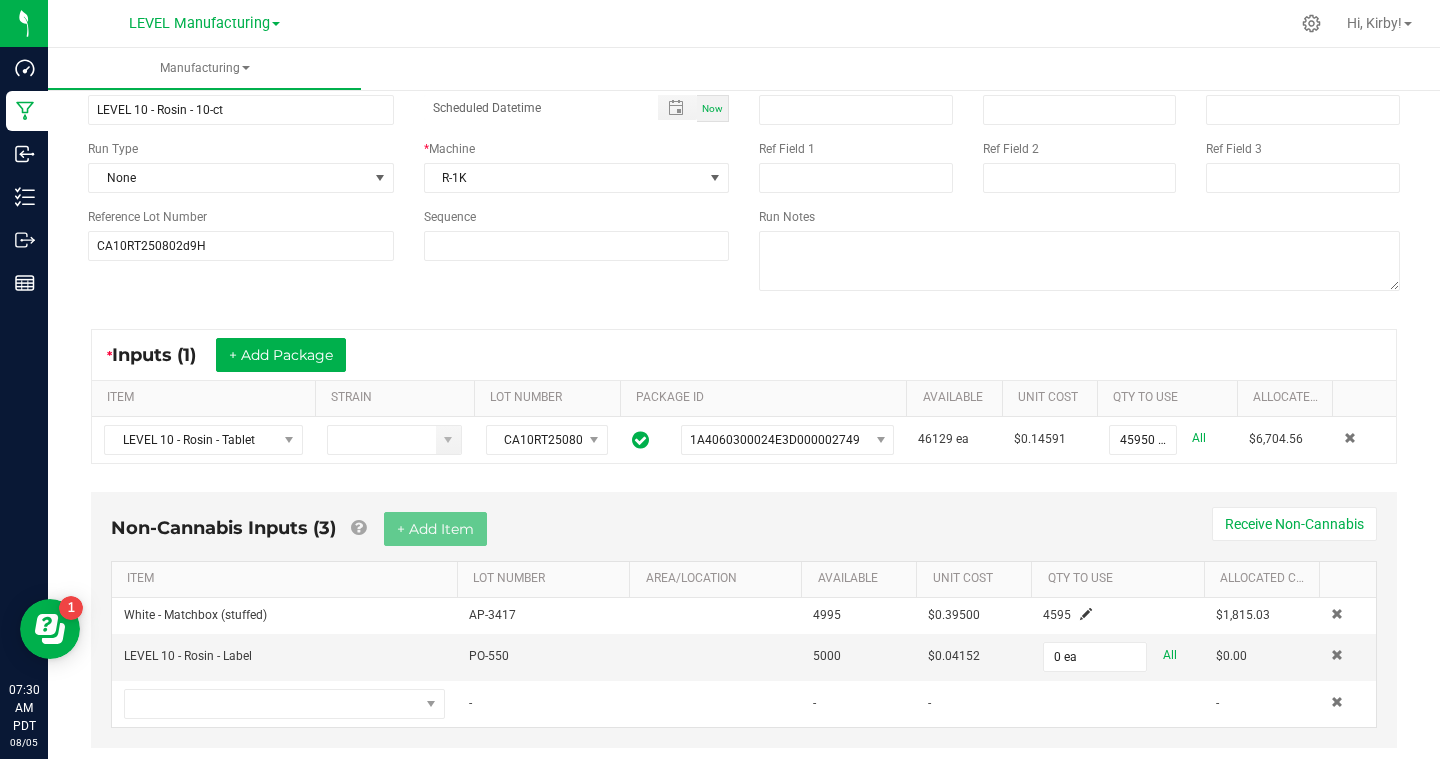 scroll, scrollTop: 159, scrollLeft: 0, axis: vertical 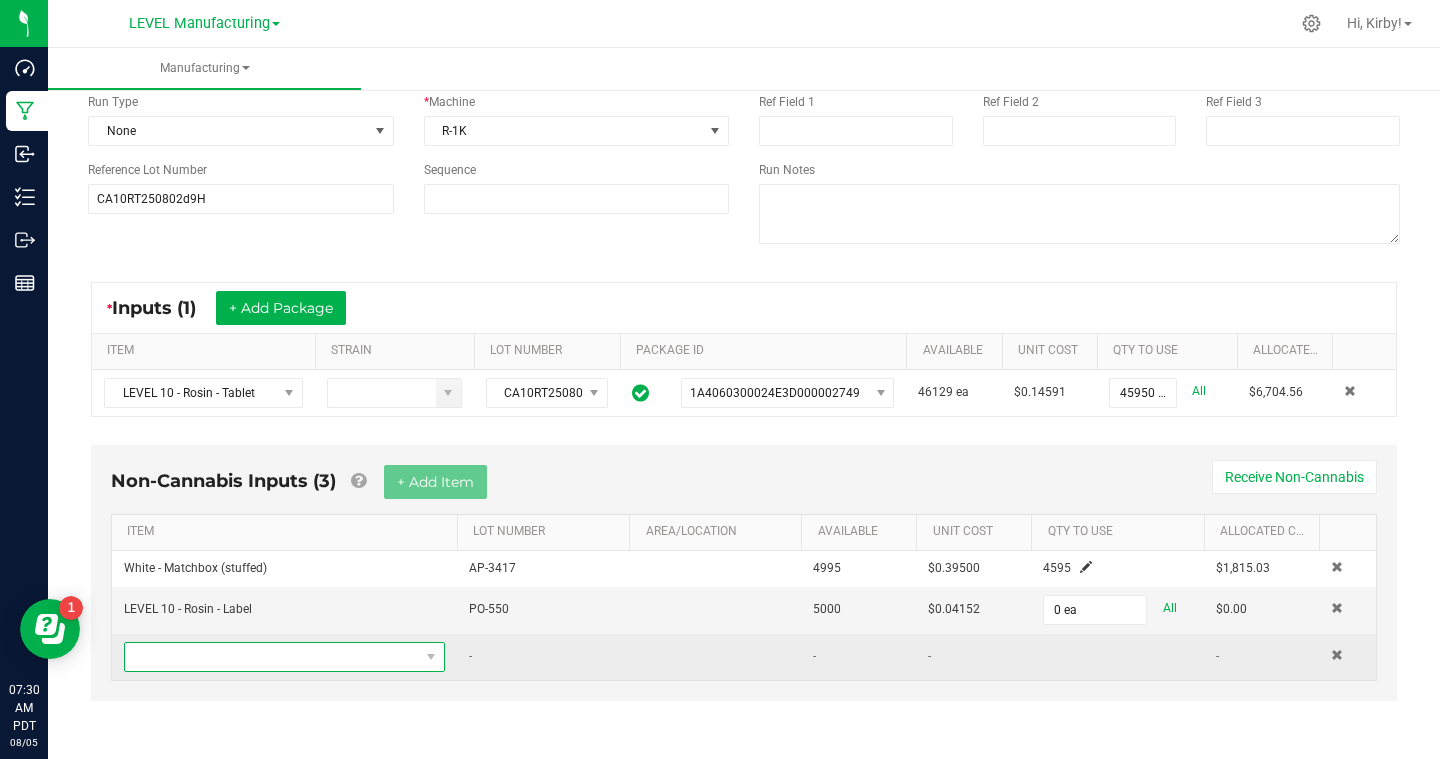 click at bounding box center (272, 657) 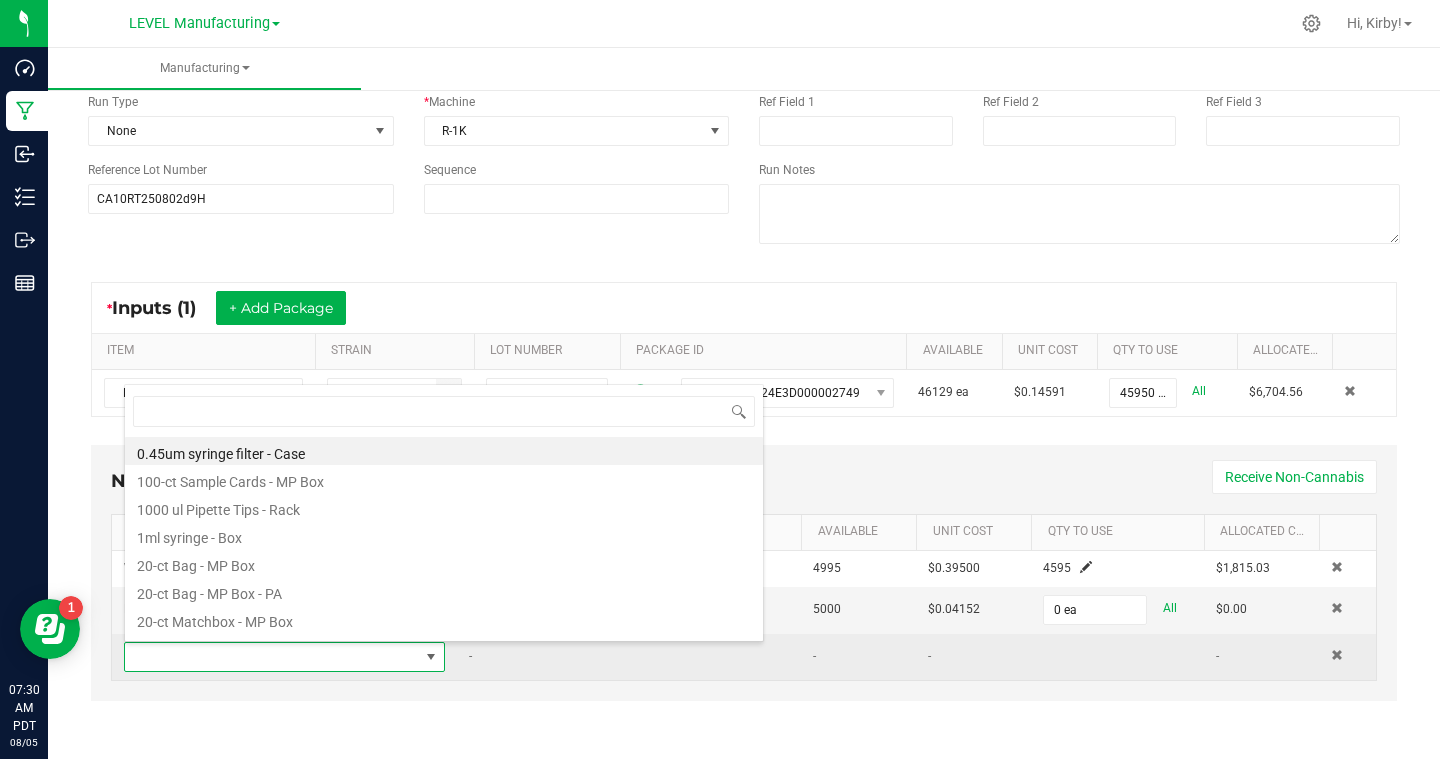 scroll, scrollTop: 99970, scrollLeft: 99679, axis: both 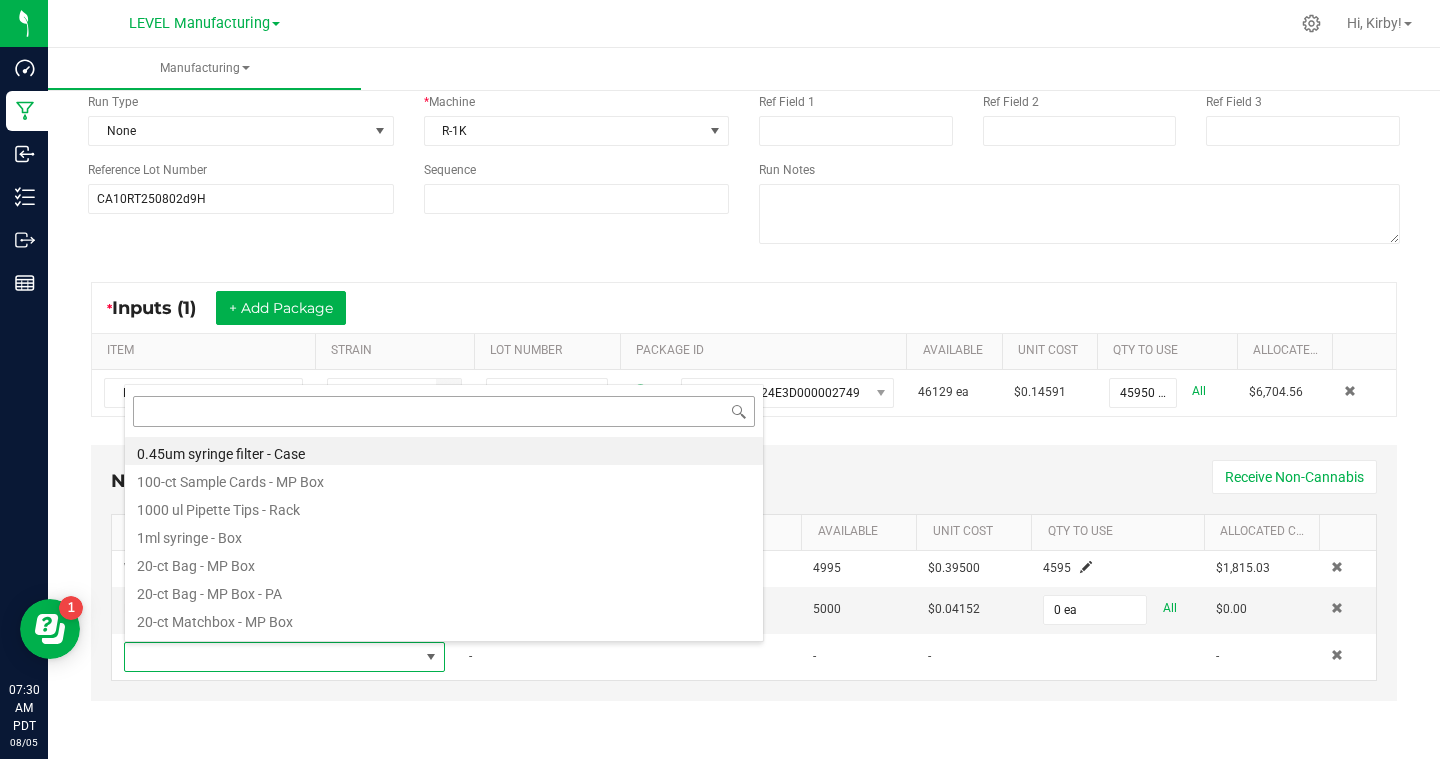 click at bounding box center (444, 411) 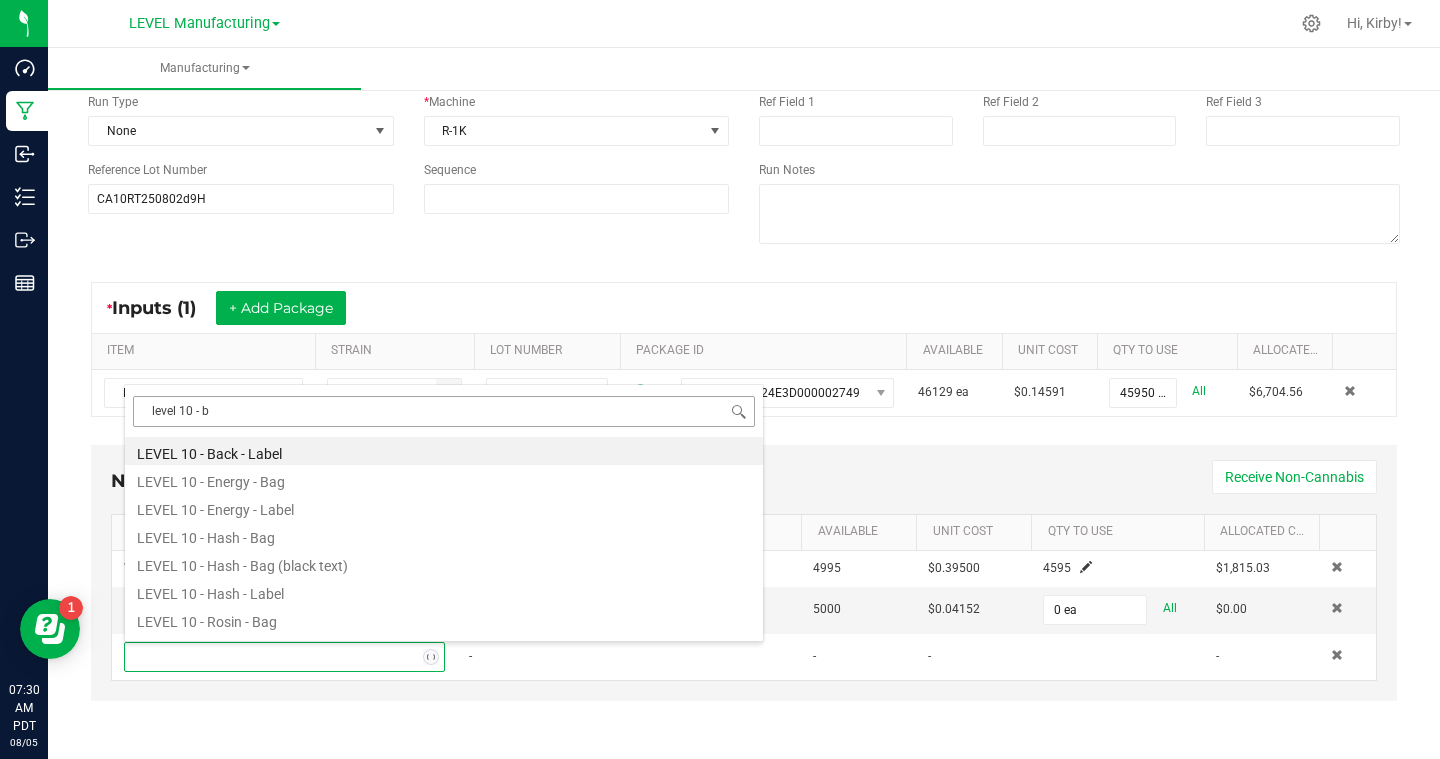type on "level 10 - ba" 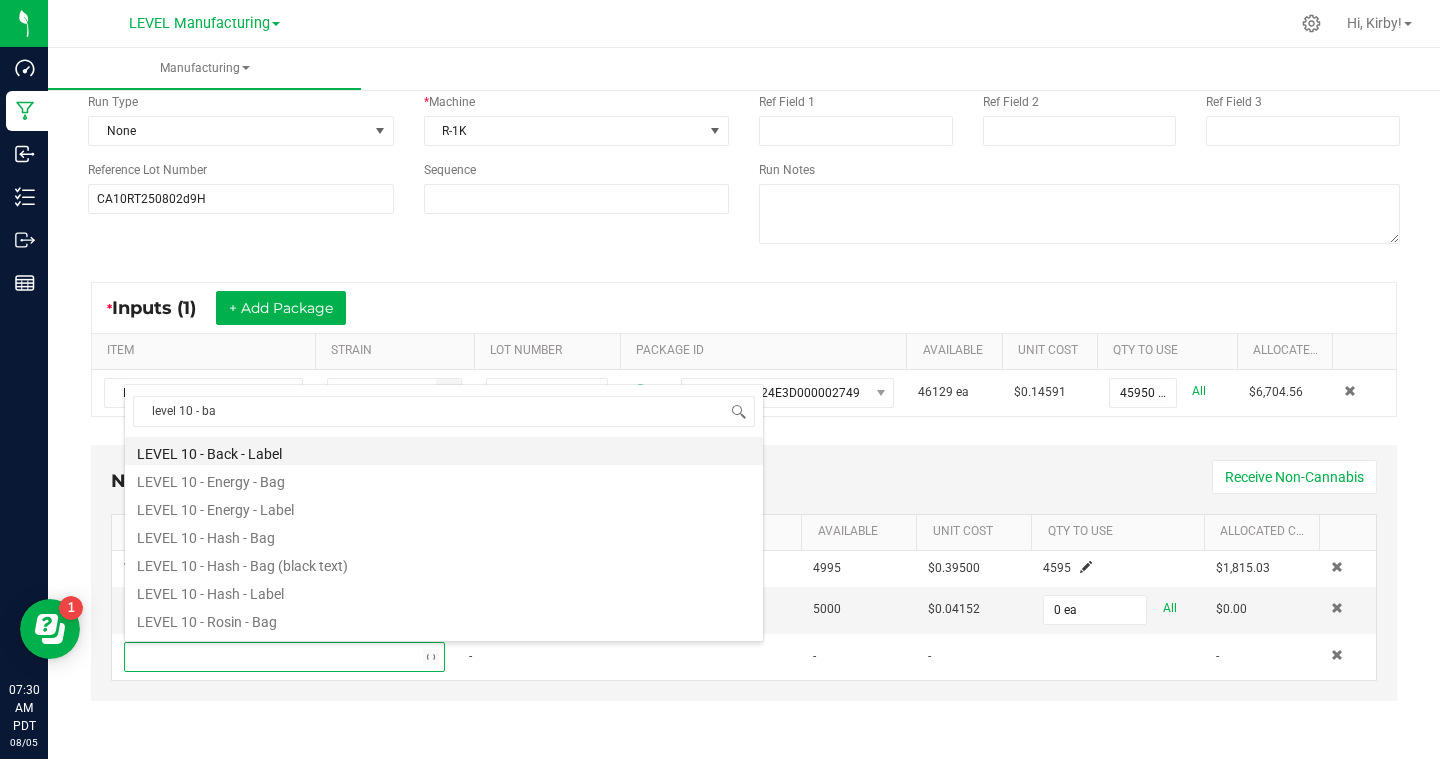 click on "LEVEL 10 - Back - Label" at bounding box center [444, 451] 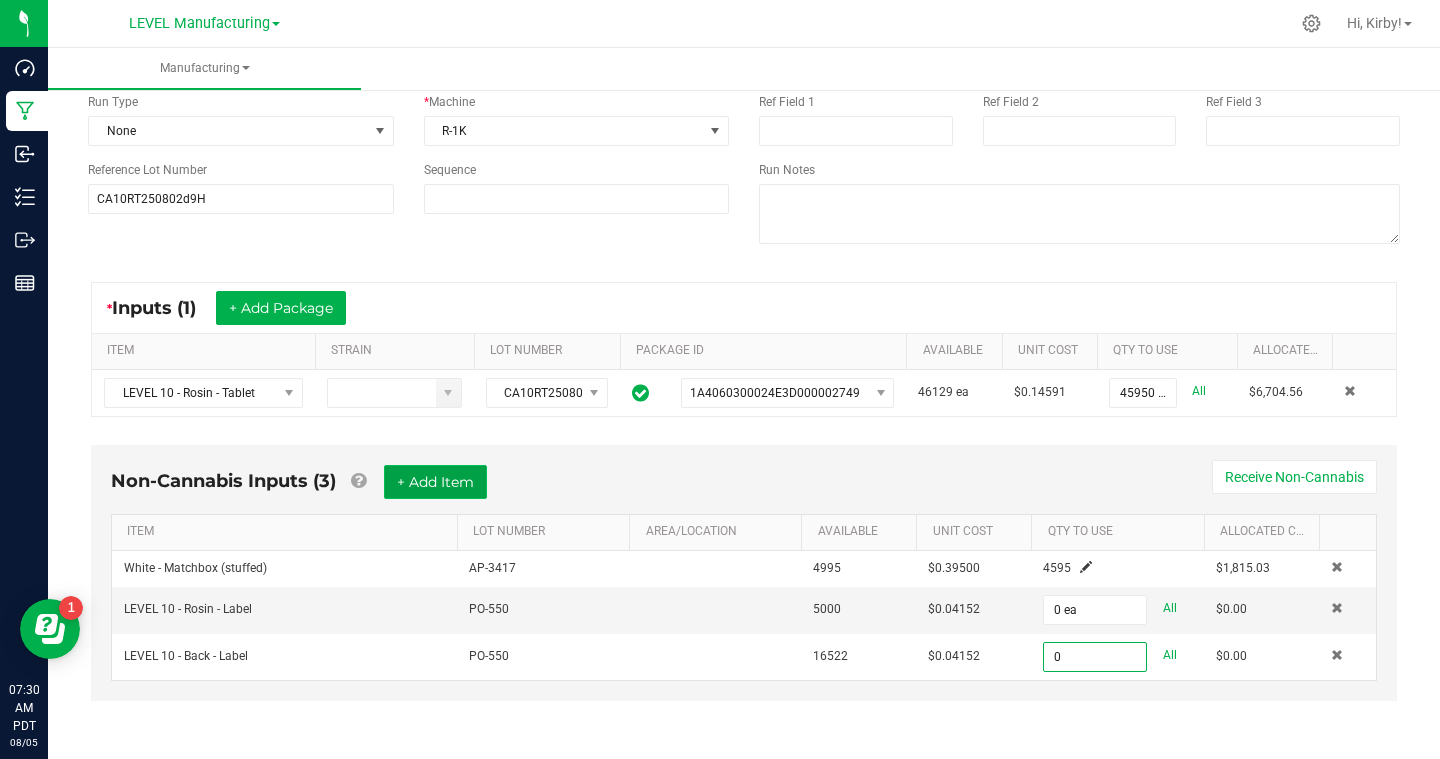 type on "0 ea" 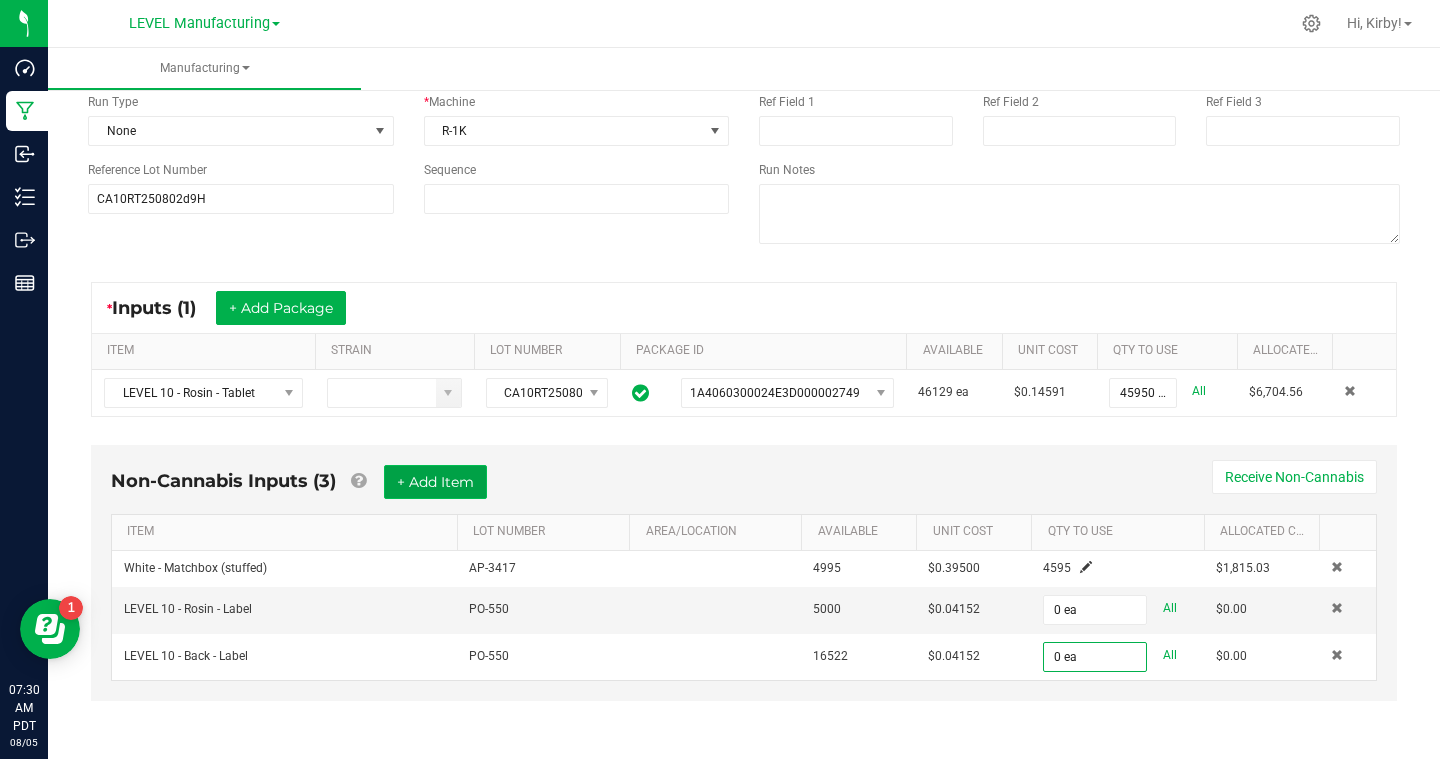 click on "+ Add Item" at bounding box center [435, 482] 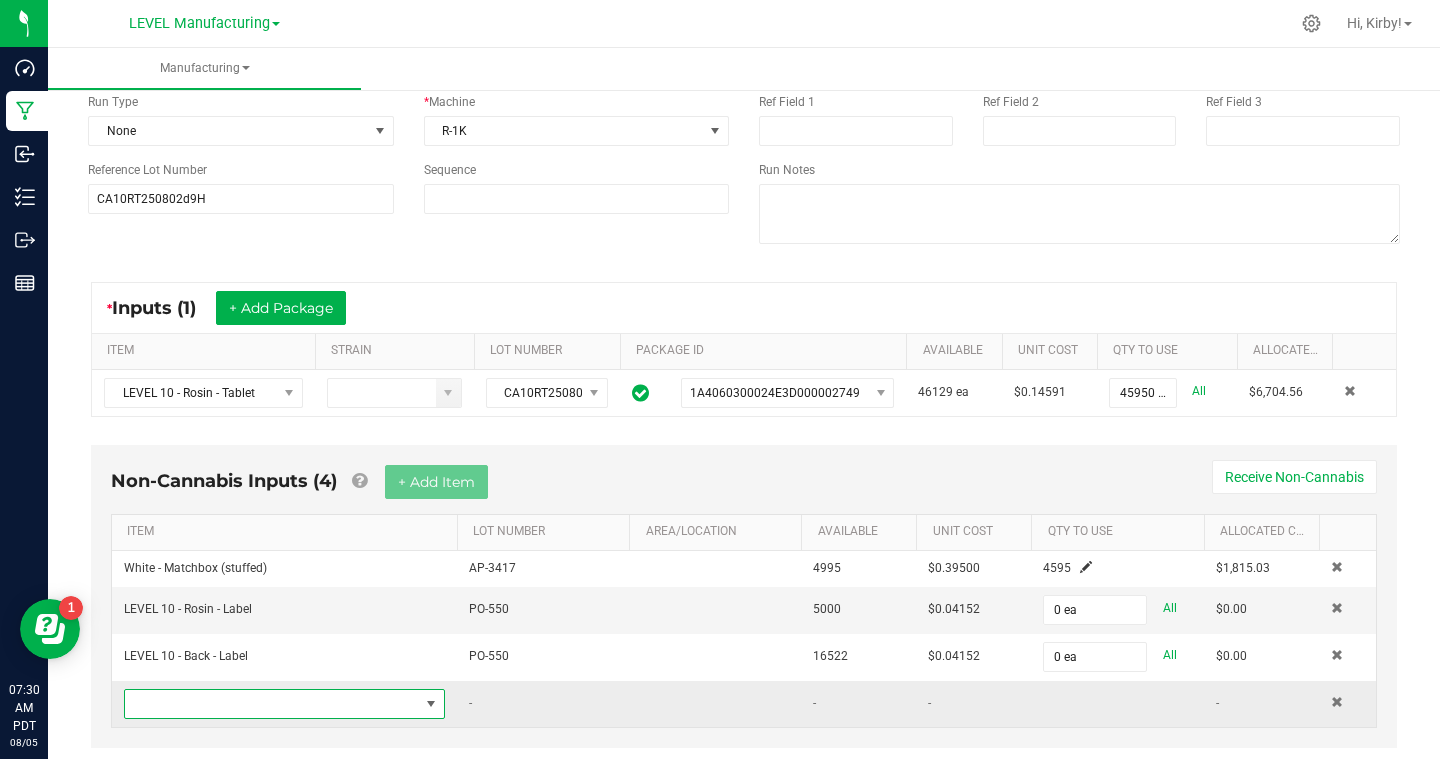 click at bounding box center (272, 704) 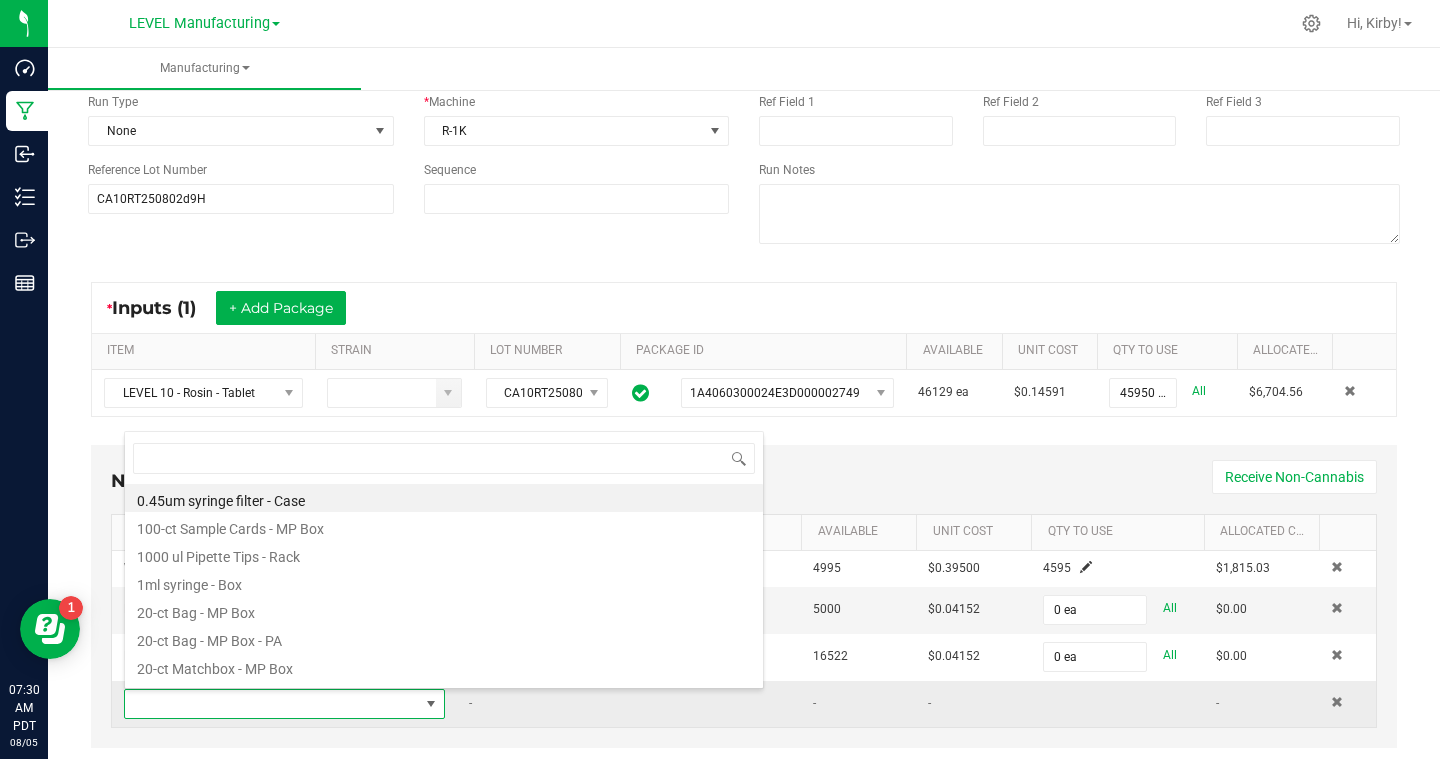 scroll, scrollTop: 99970, scrollLeft: 99679, axis: both 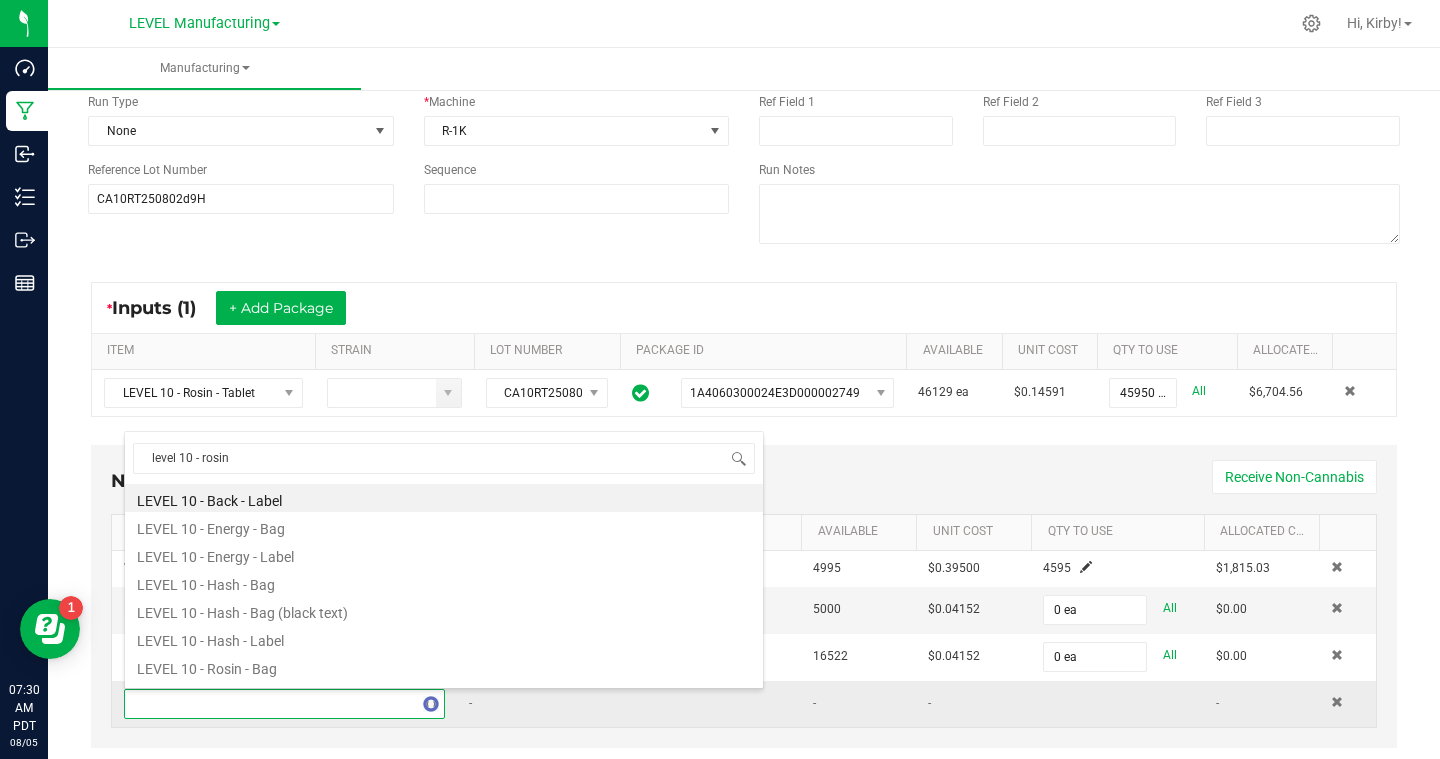 type on "level 10 - rosin" 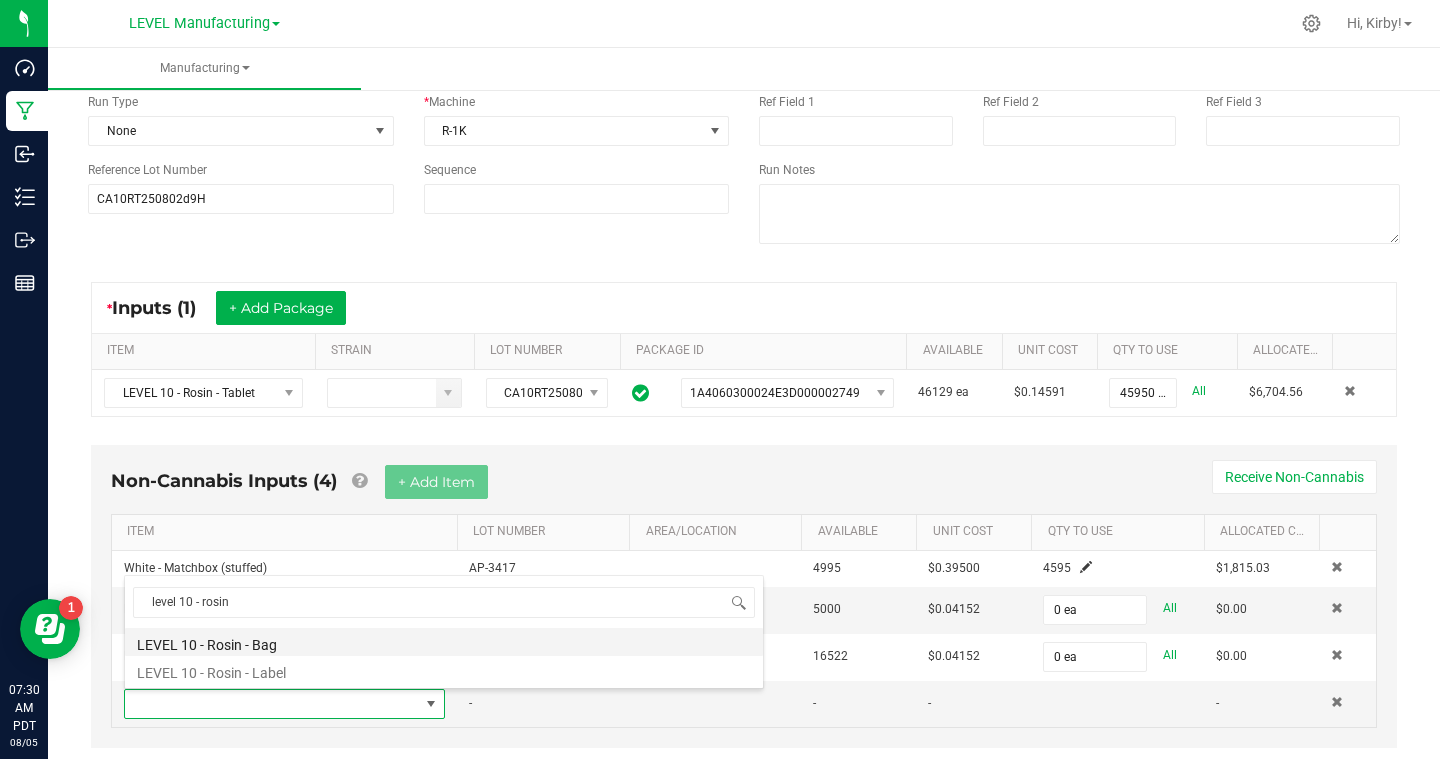 click on "LEVEL 10 - Rosin - Bag" at bounding box center [444, 642] 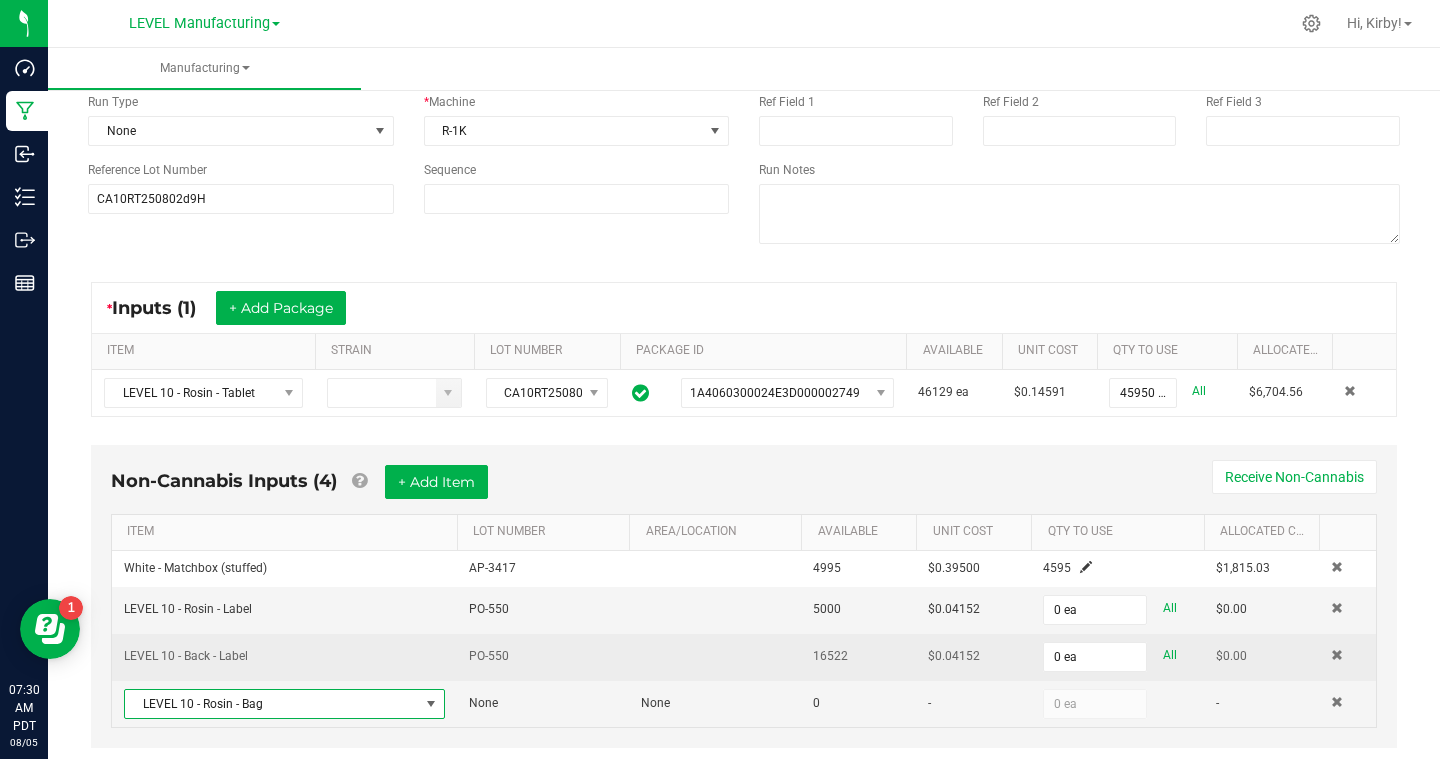 scroll, scrollTop: 206, scrollLeft: 0, axis: vertical 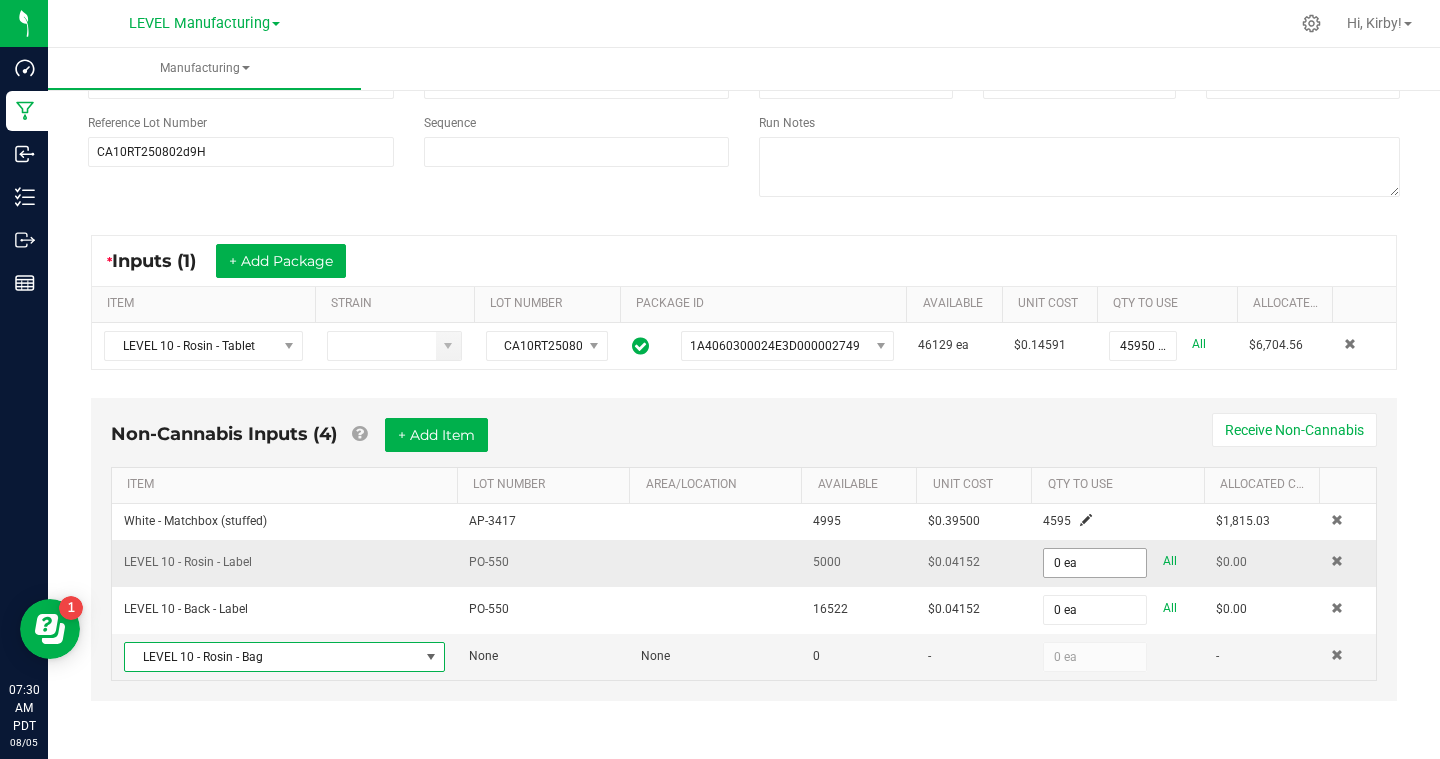 type on "0" 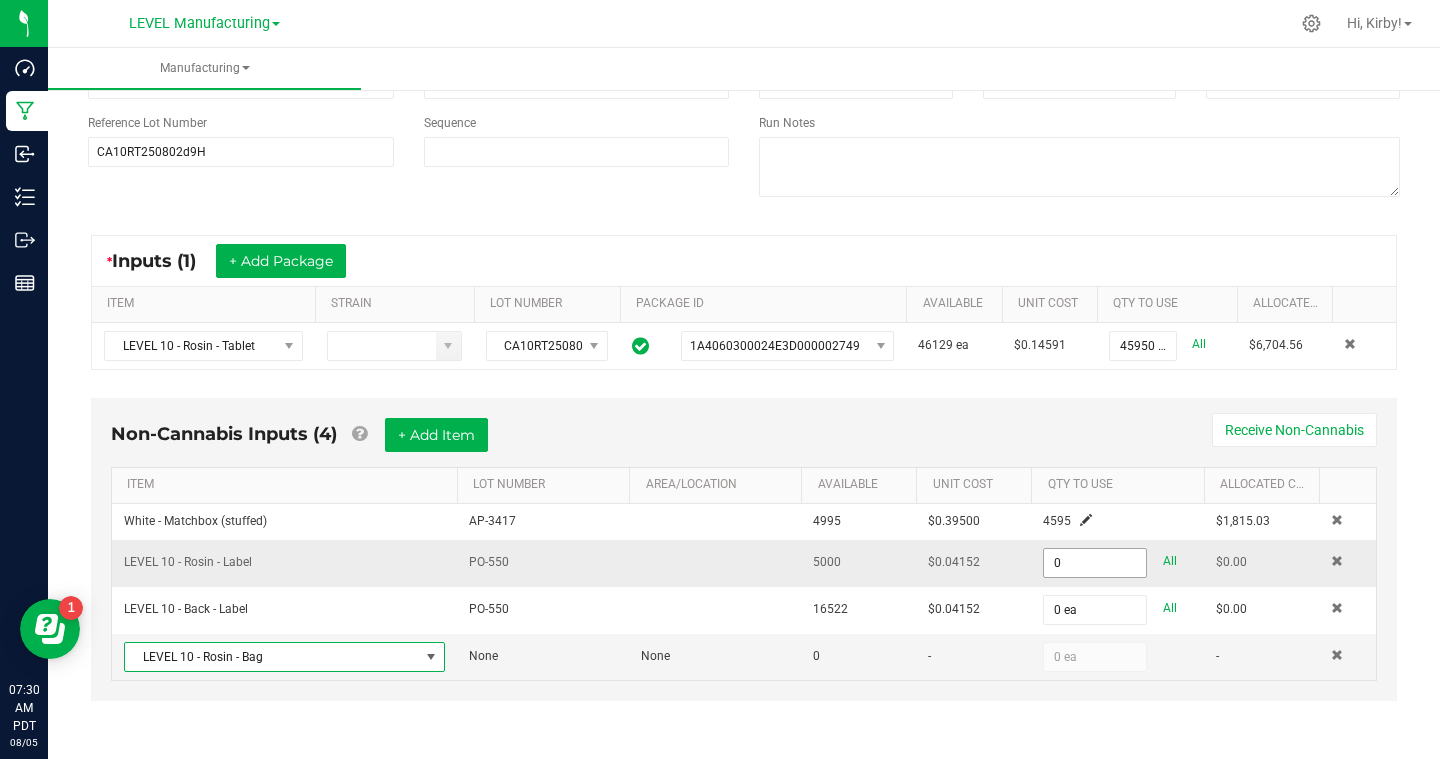 click on "0" at bounding box center (1095, 563) 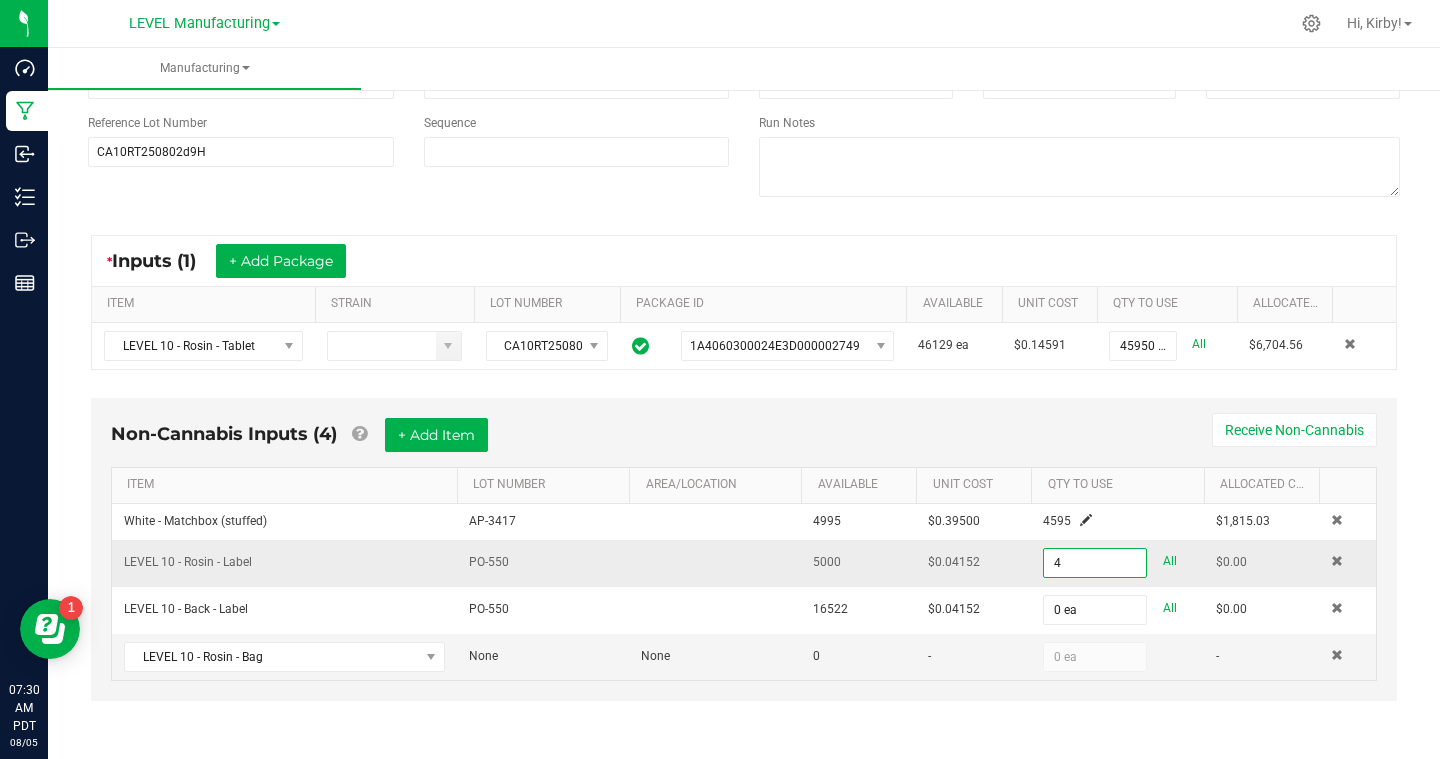 scroll, scrollTop: 206, scrollLeft: 0, axis: vertical 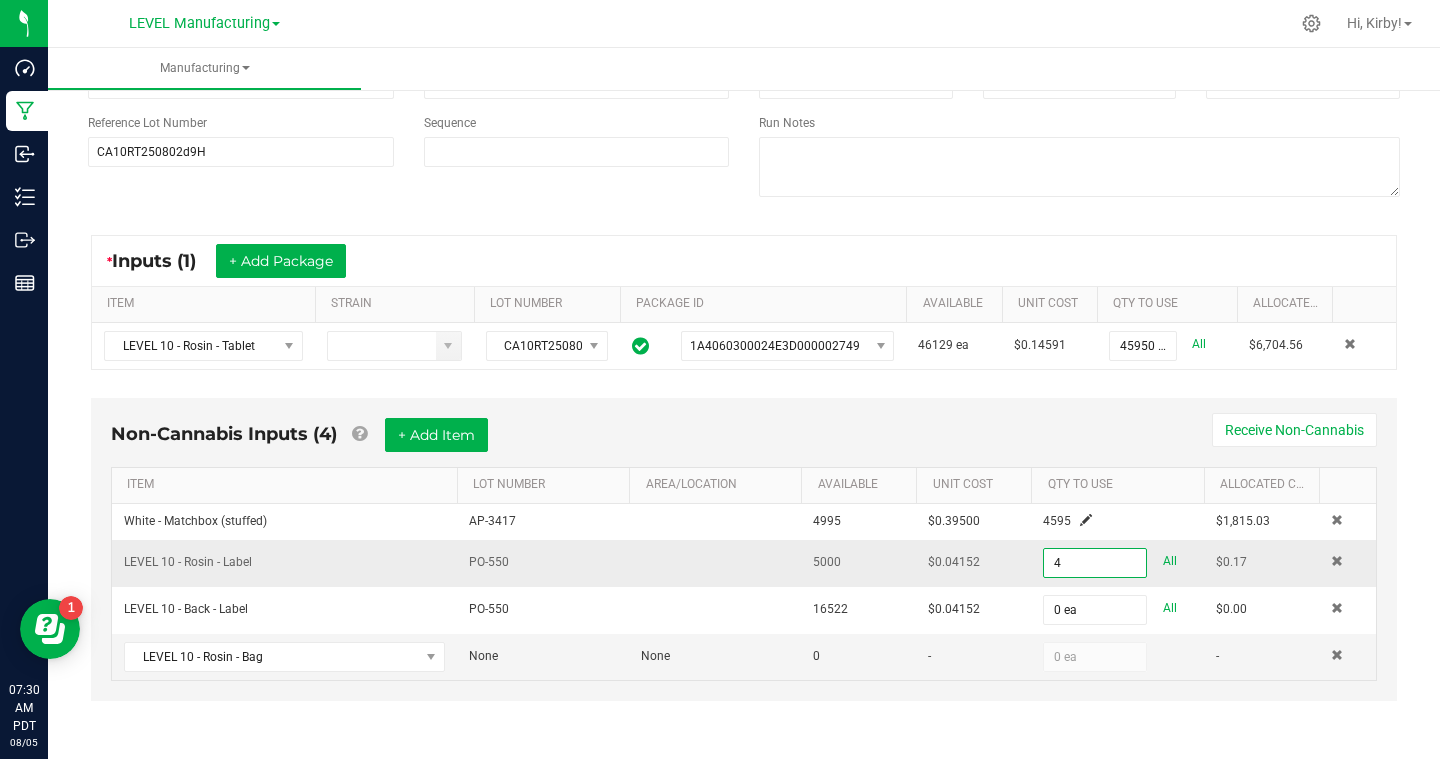 click on "4" at bounding box center [1095, 563] 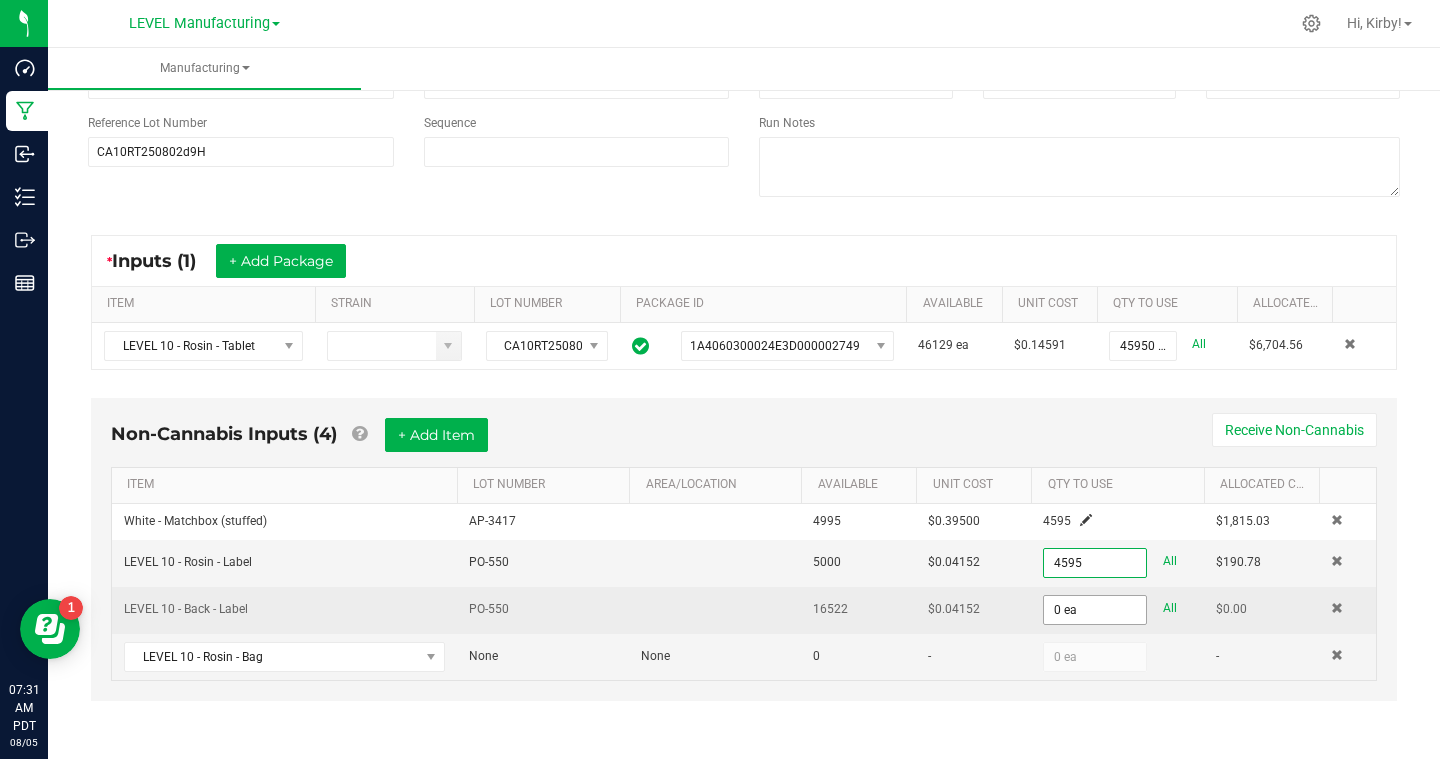 type on "4595" 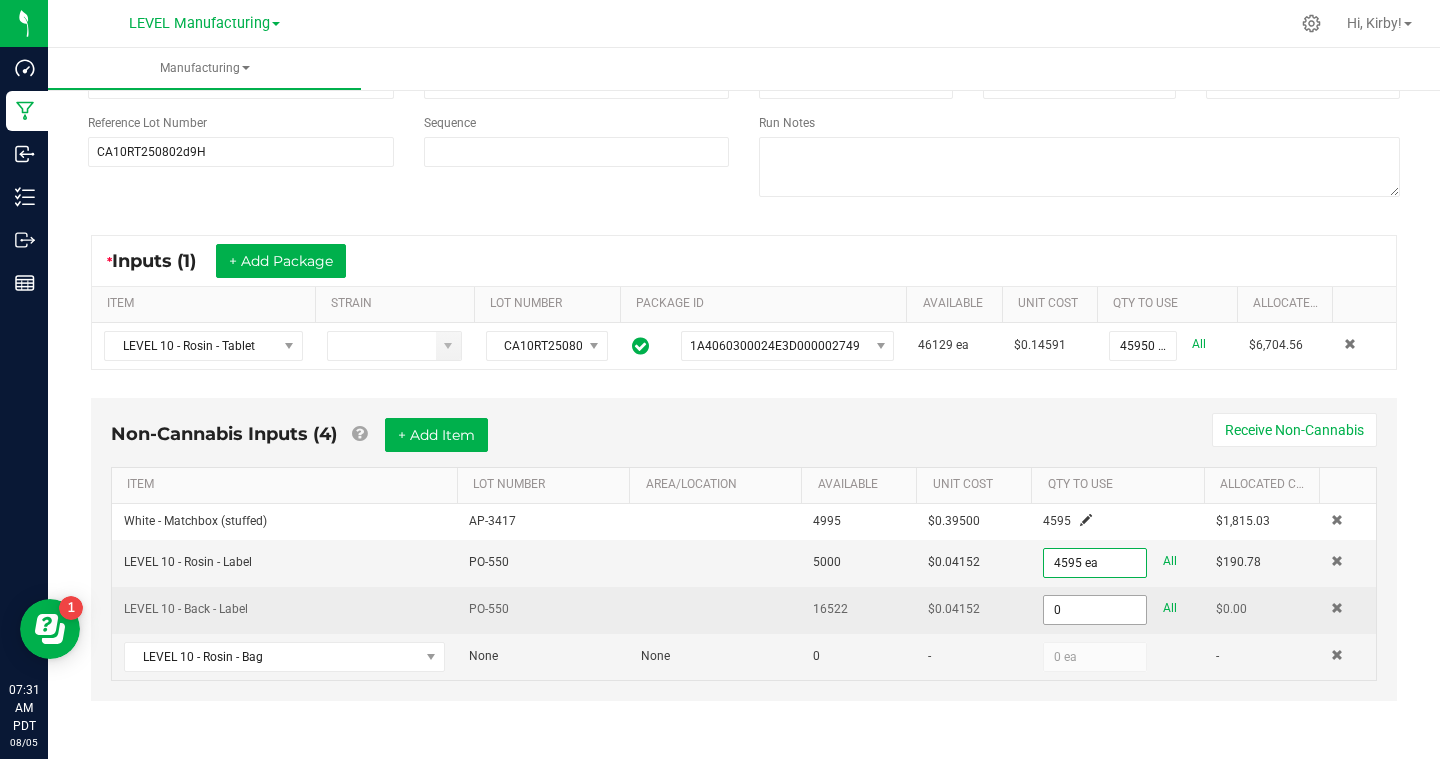 click on "0" at bounding box center (1095, 610) 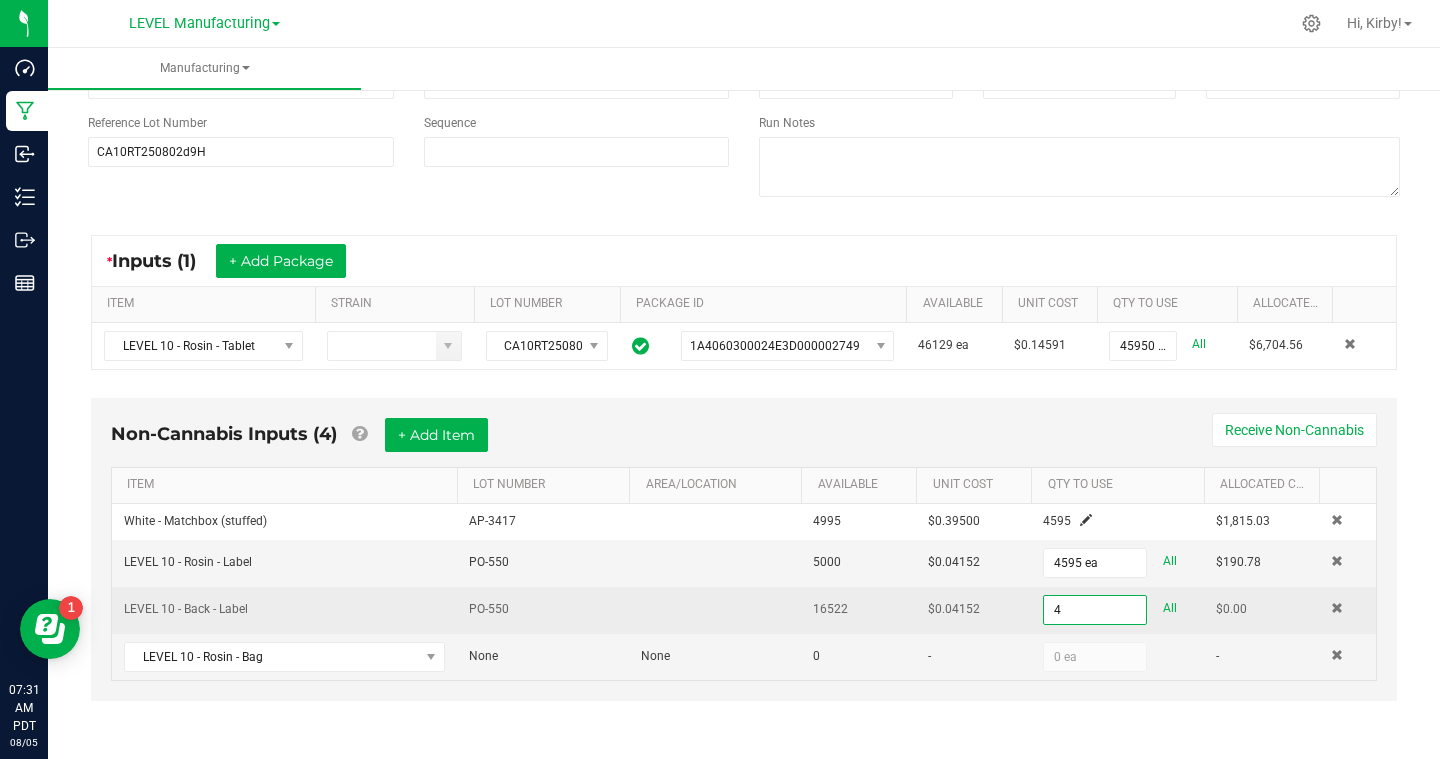 scroll, scrollTop: 206, scrollLeft: 0, axis: vertical 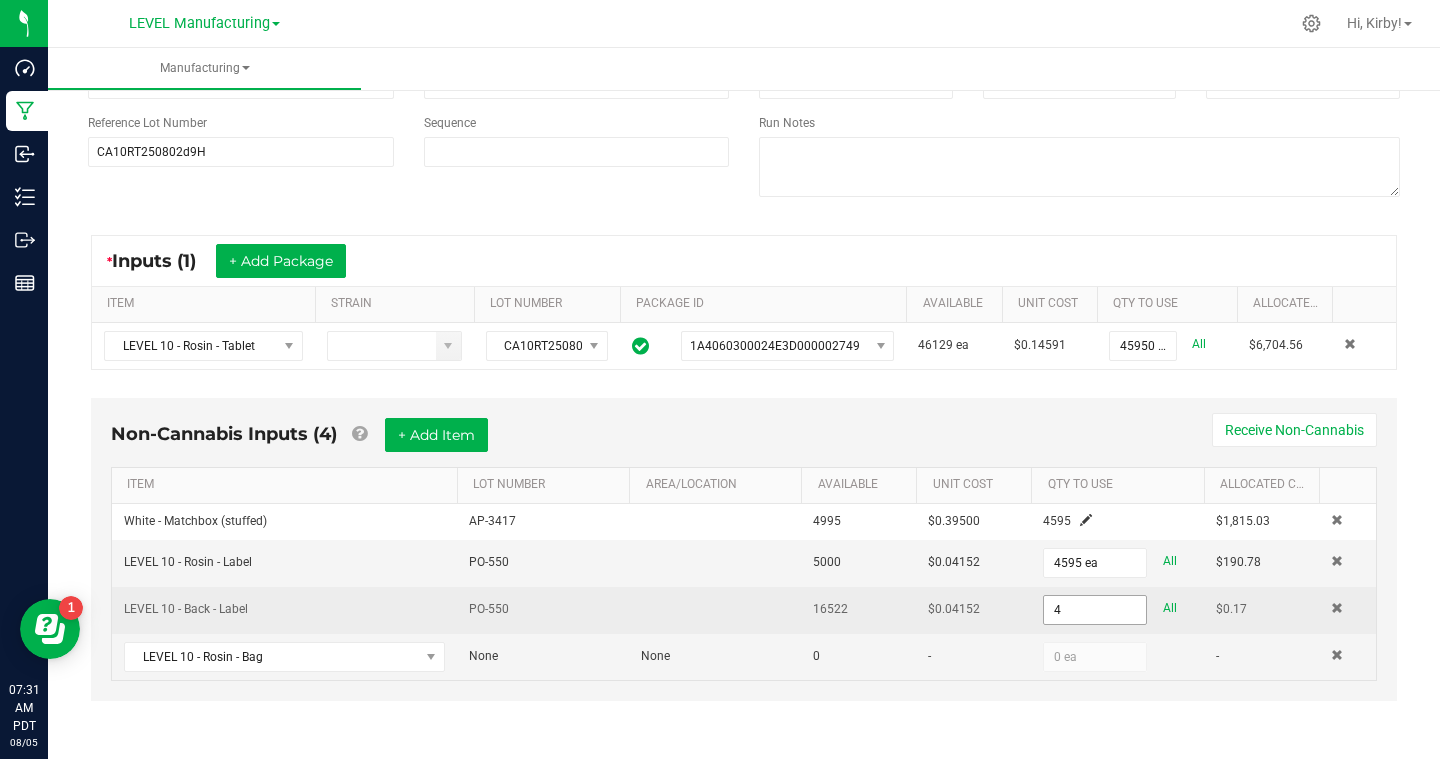 click on "4" at bounding box center (1095, 610) 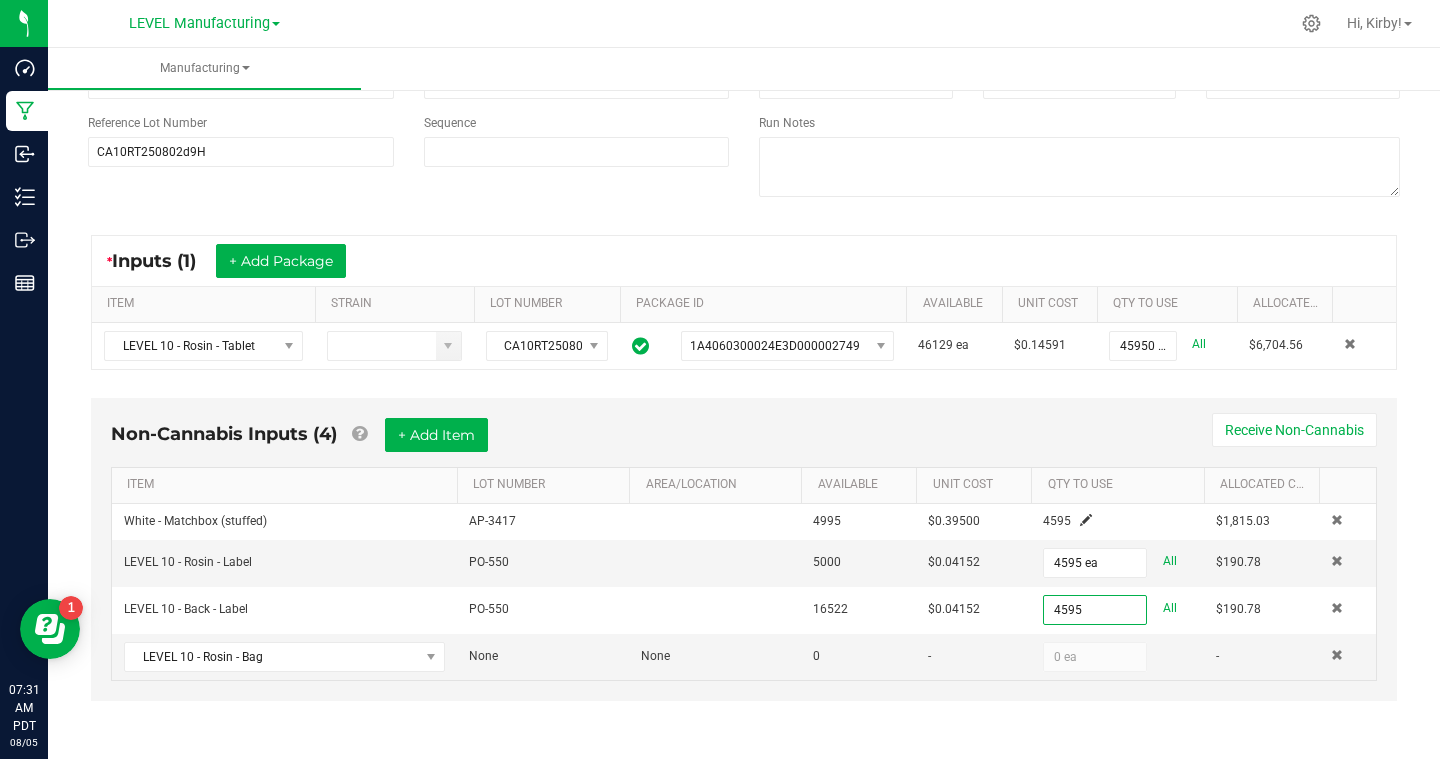 type on "4595 ea" 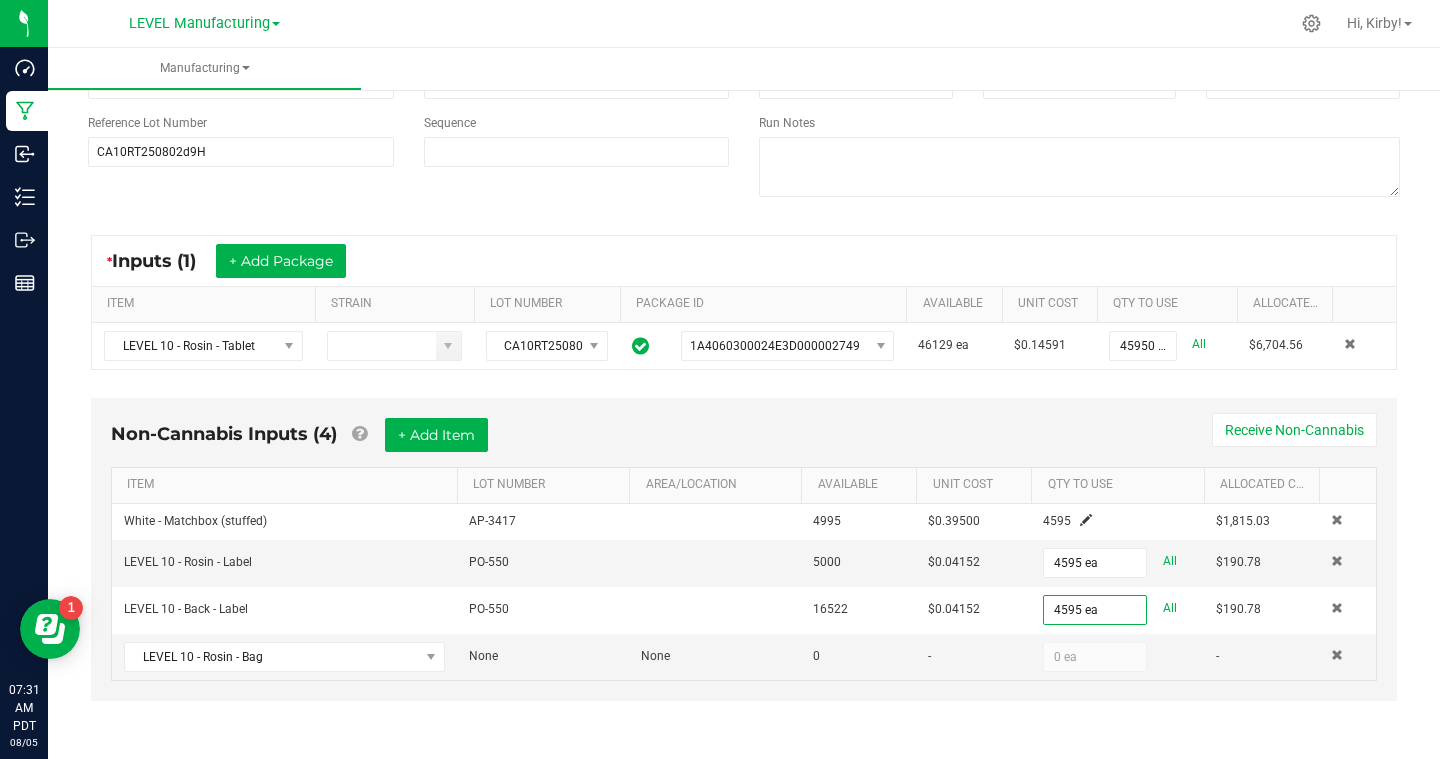 click on "Non-Cannabis Inputs ([NUMBER])  + Add Item   Receive Non-Cannabis  ITEM LOT NUMBER AREA/LOCATION AVAILABLE Unit Cost QTY TO USE Allocated Cost  White - Matchbox (stuffed)   AP-[NUMBER]      [NUMBER]    $[NUMBER]   [NUMBER]        $[NUMBER]   LEVEL 10 - Rosin - Label   PO-[NUMBER]      [NUMBER]    $[NUMBER]  [NUMBER] ea All  $[NUMBER]   LEVEL 10 - Back - Label   PO-[NUMBER]      [NUMBER]    $[NUMBER]  [NUMBER] ea All  $[NUMBER]  LEVEL 10 - Rosin - Bag  None   None   0    -  0 ea  -" at bounding box center [744, 563] 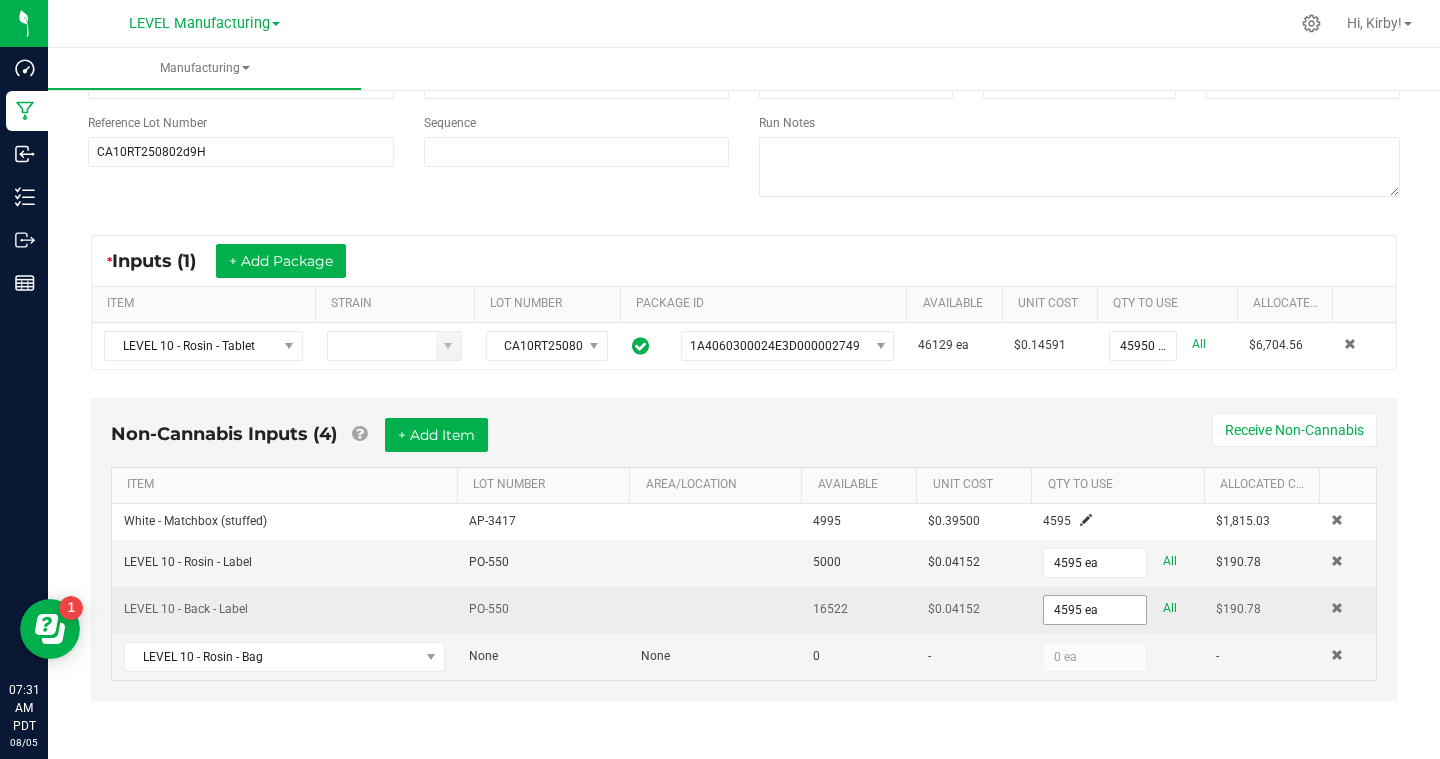 scroll, scrollTop: 0, scrollLeft: 0, axis: both 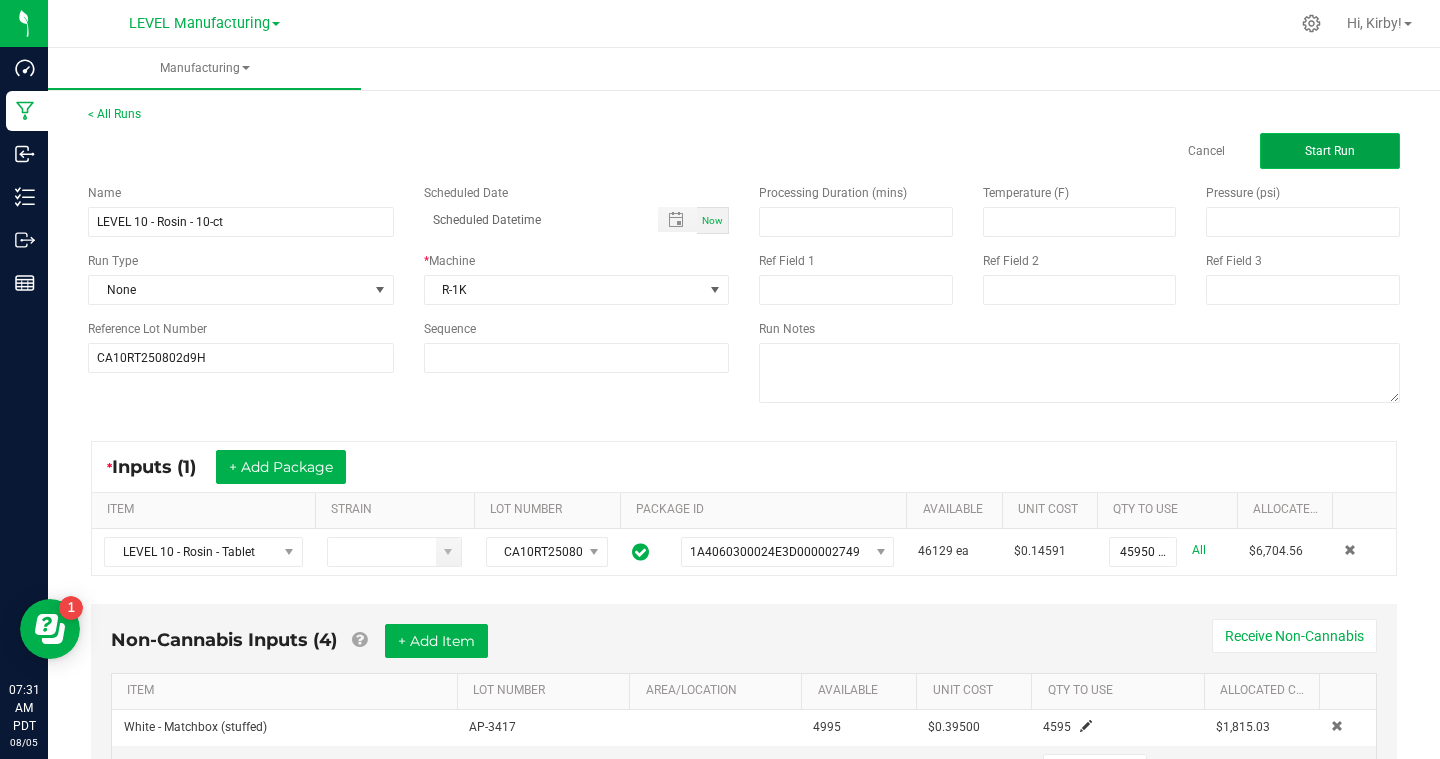 click on "Start Run" 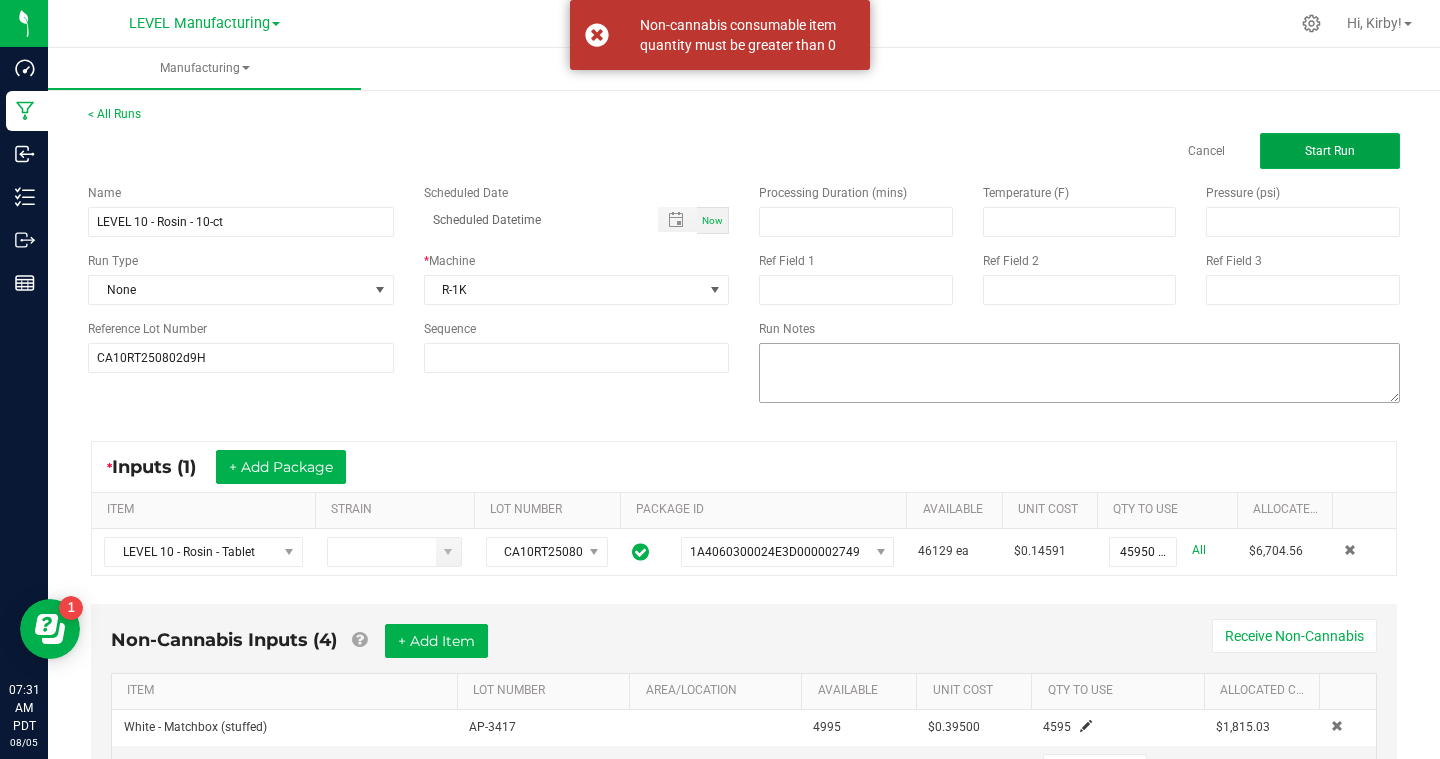 scroll, scrollTop: 206, scrollLeft: 0, axis: vertical 